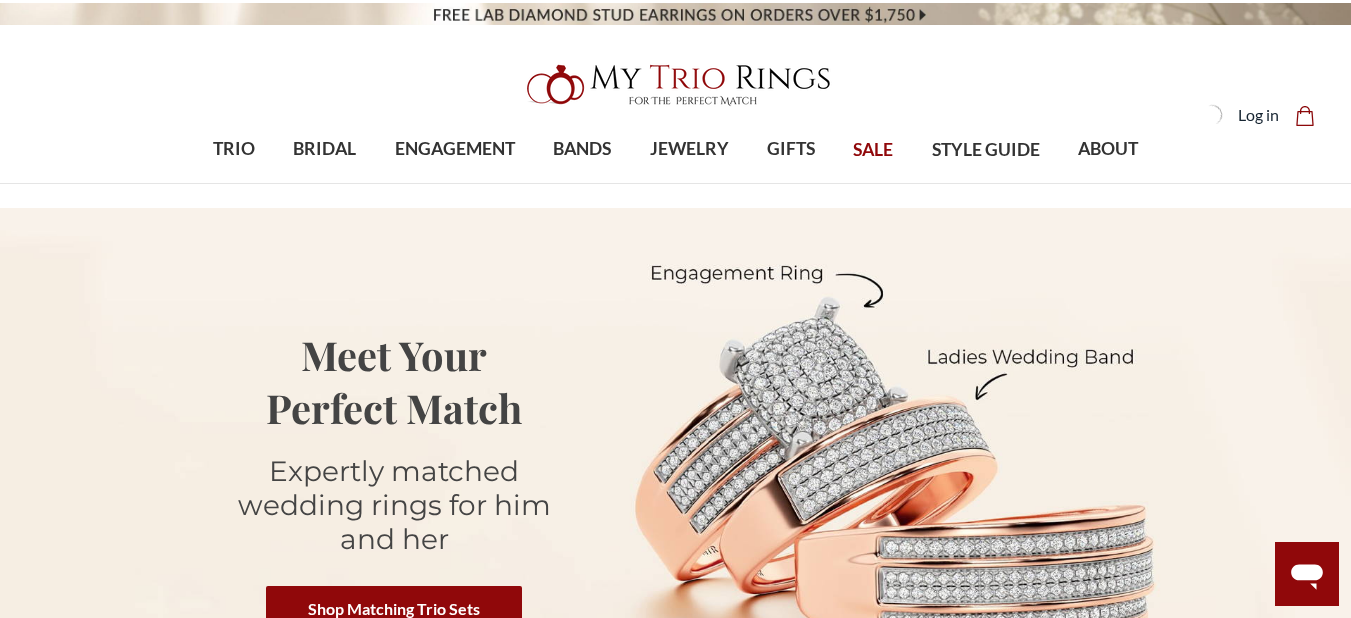 scroll, scrollTop: 0, scrollLeft: 0, axis: both 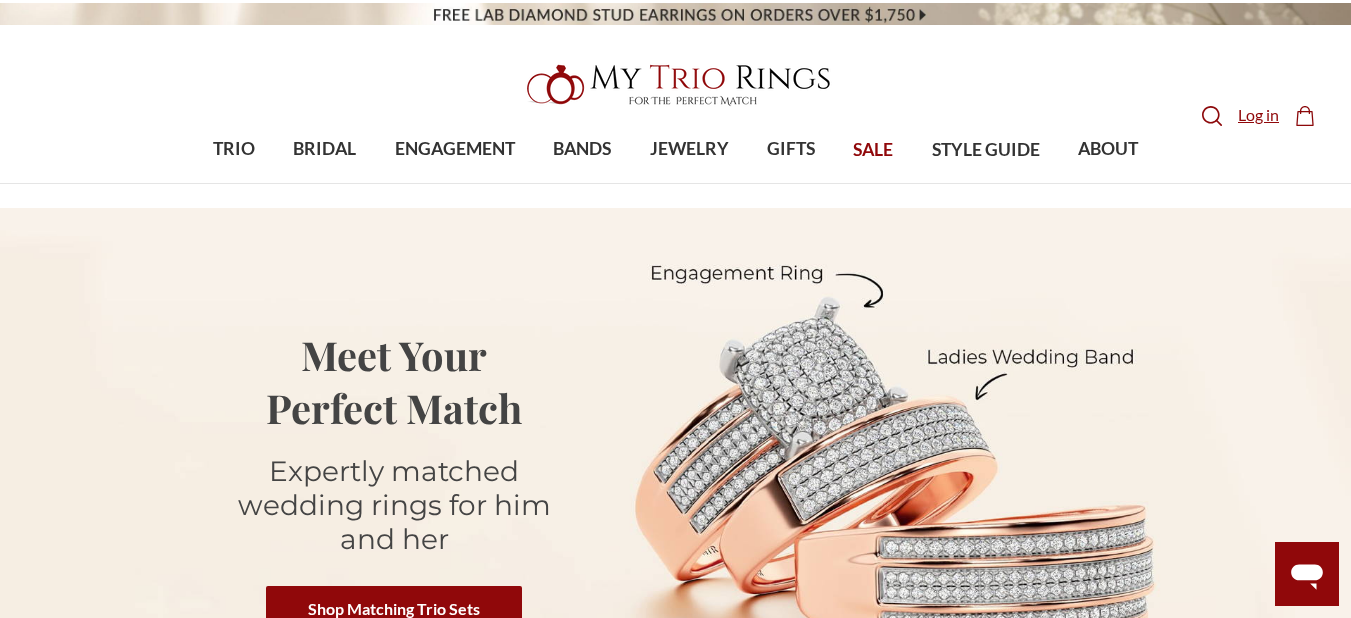 click on "Log in" at bounding box center (1258, 115) 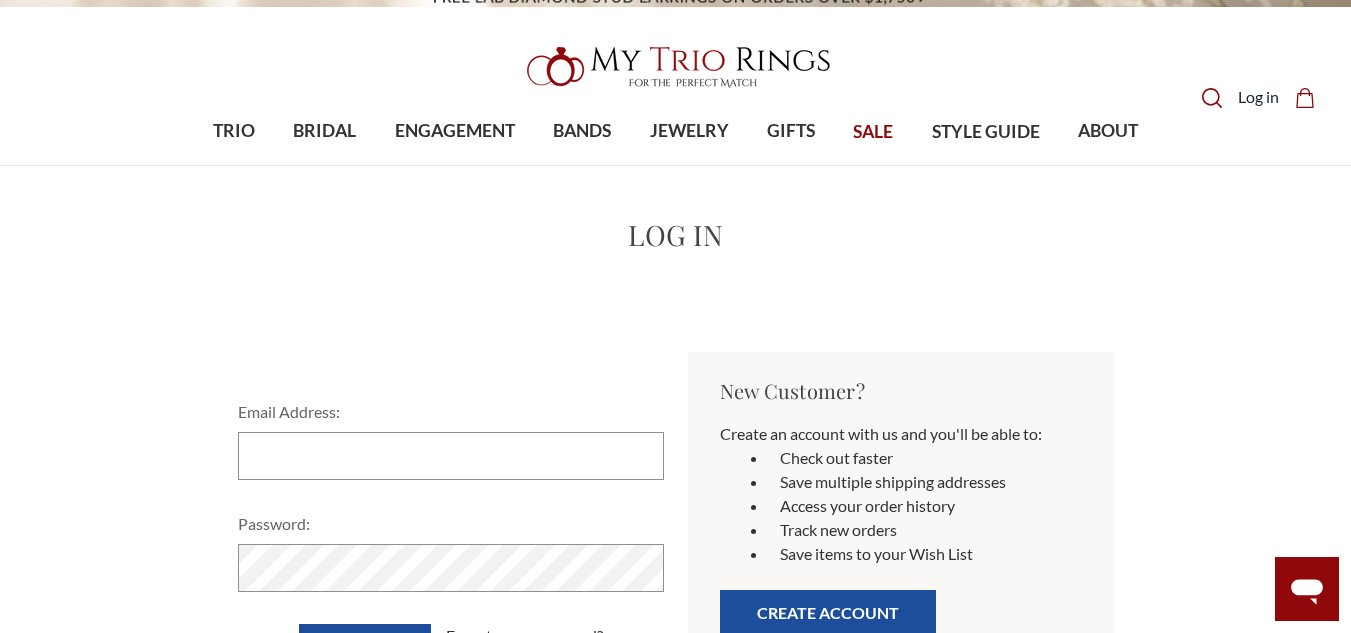scroll, scrollTop: 0, scrollLeft: 0, axis: both 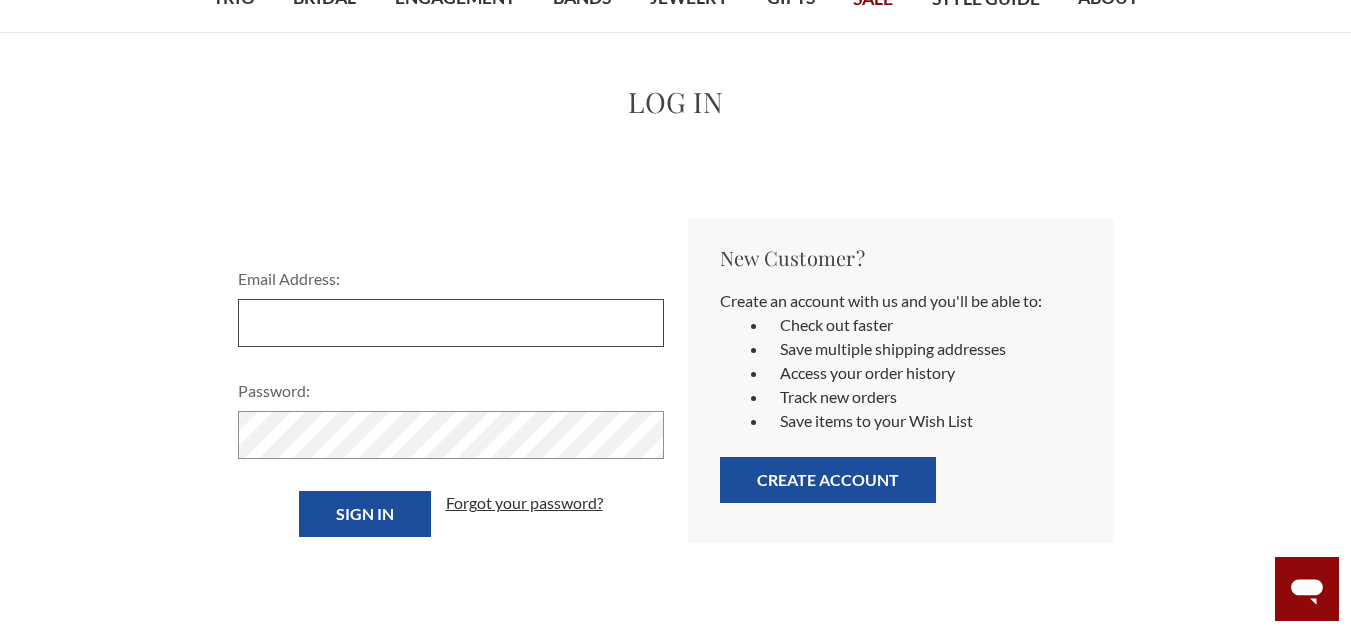 click on "Email Address:" at bounding box center (451, 323) 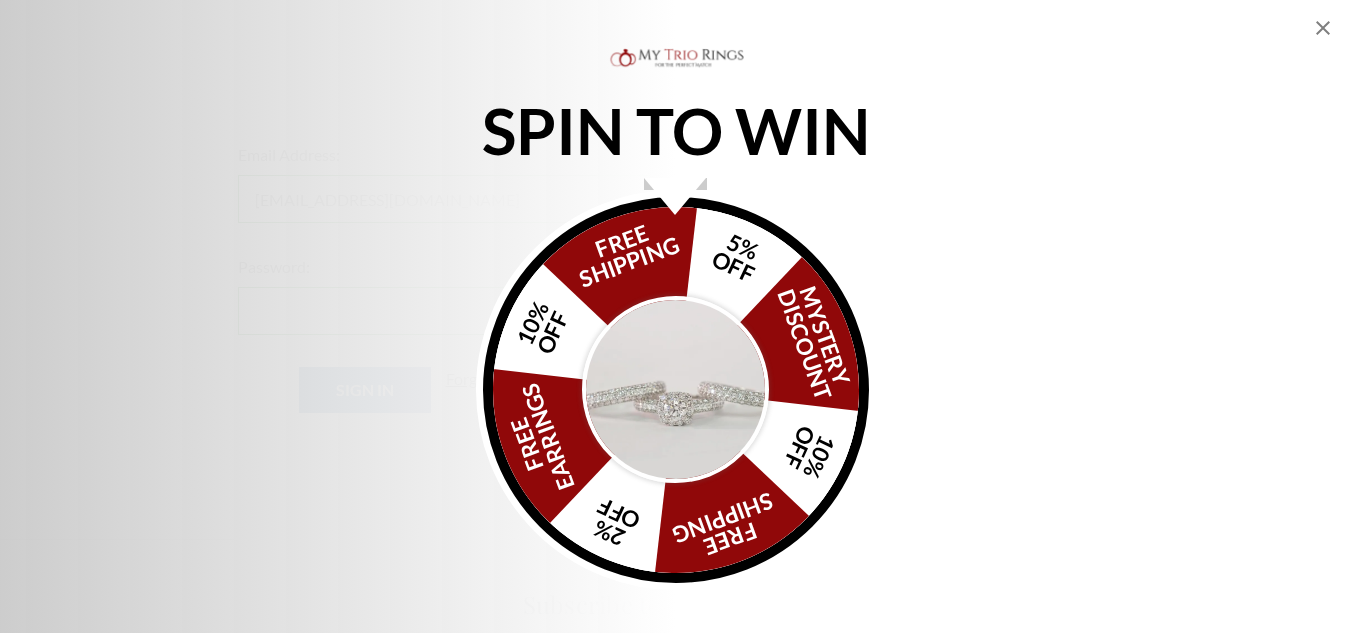 scroll, scrollTop: 221, scrollLeft: 0, axis: vertical 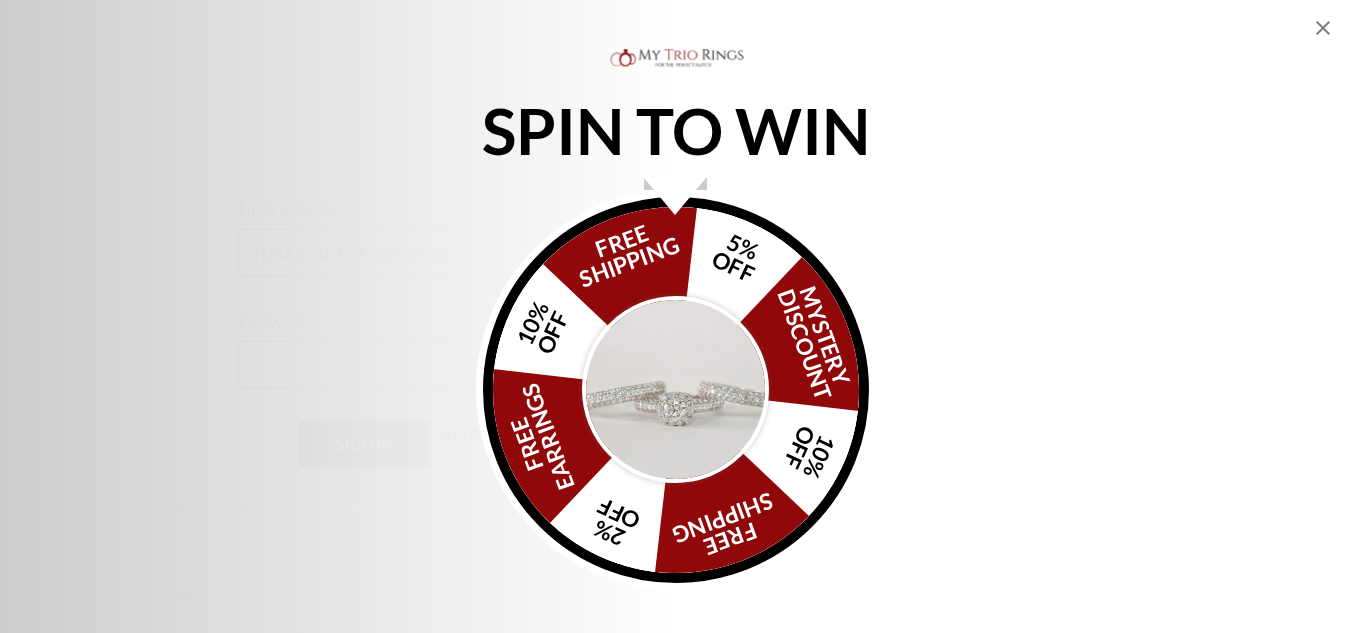 click 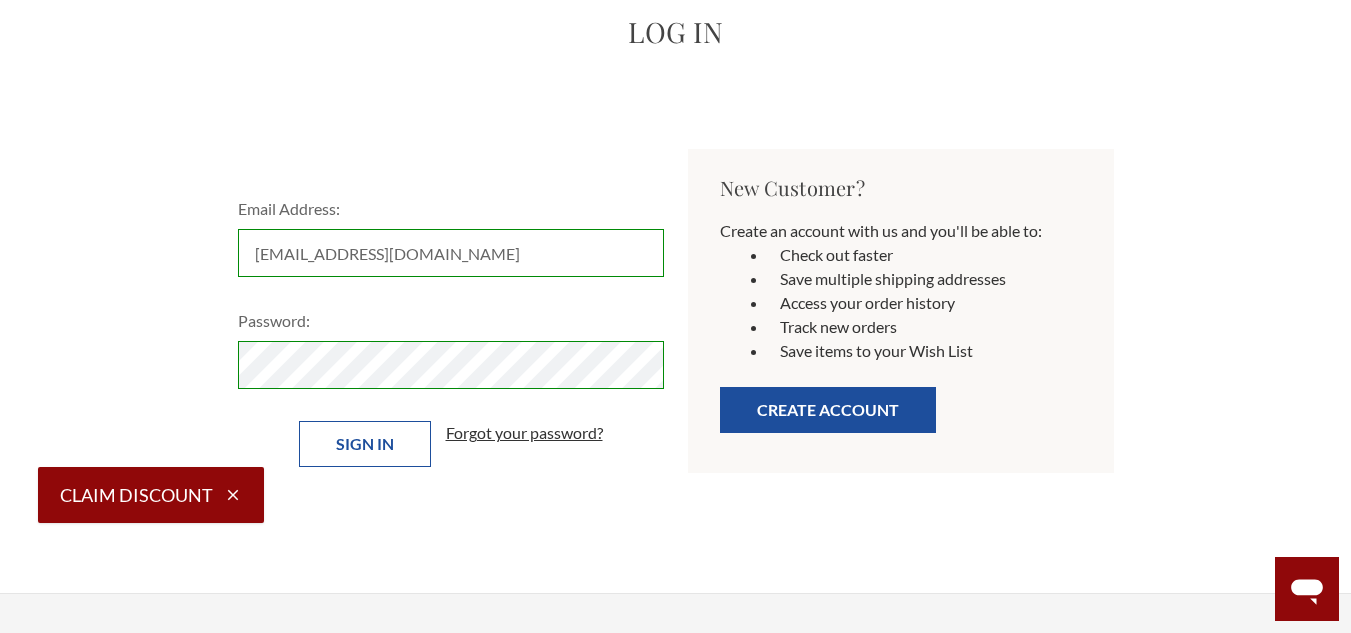 click on "Sign in" at bounding box center [365, 444] 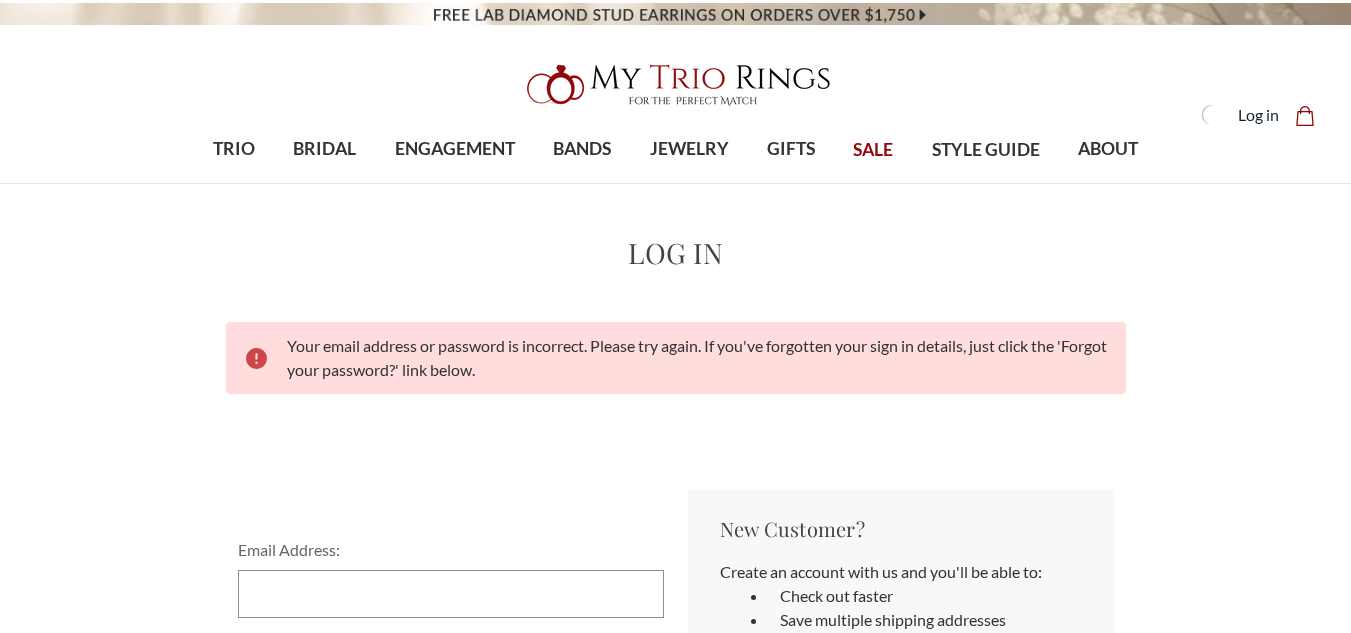 scroll, scrollTop: 0, scrollLeft: 0, axis: both 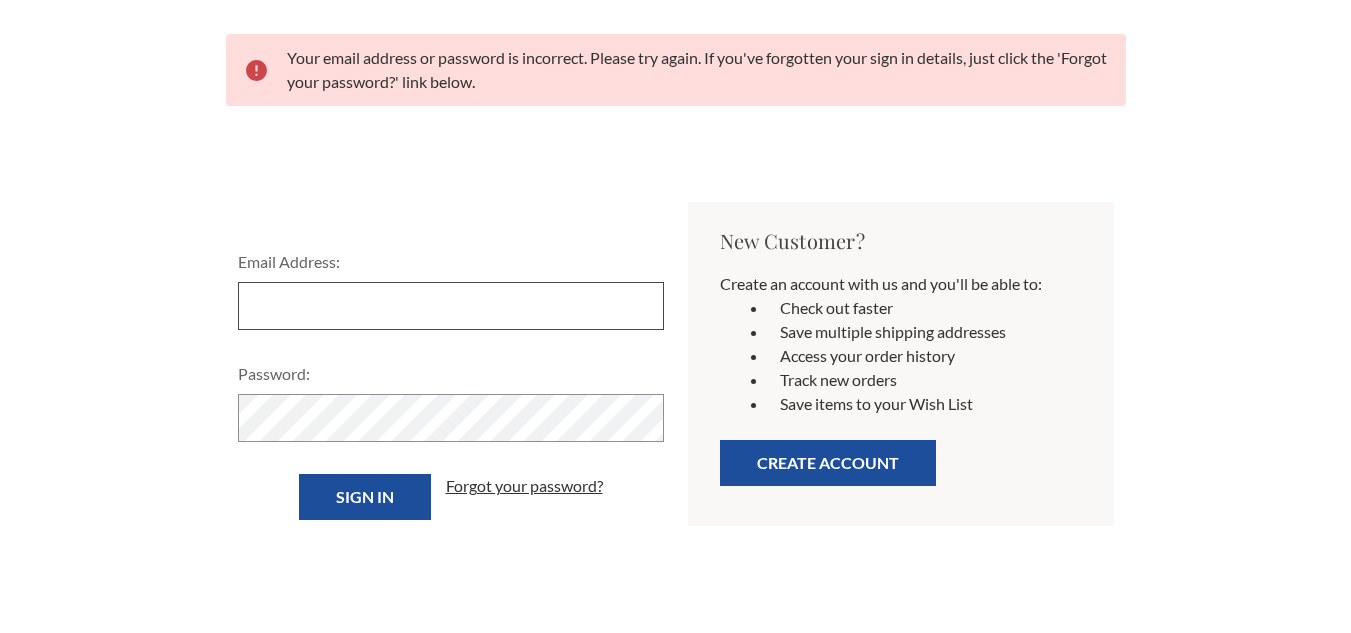 click on "Email Address:" at bounding box center [451, 306] 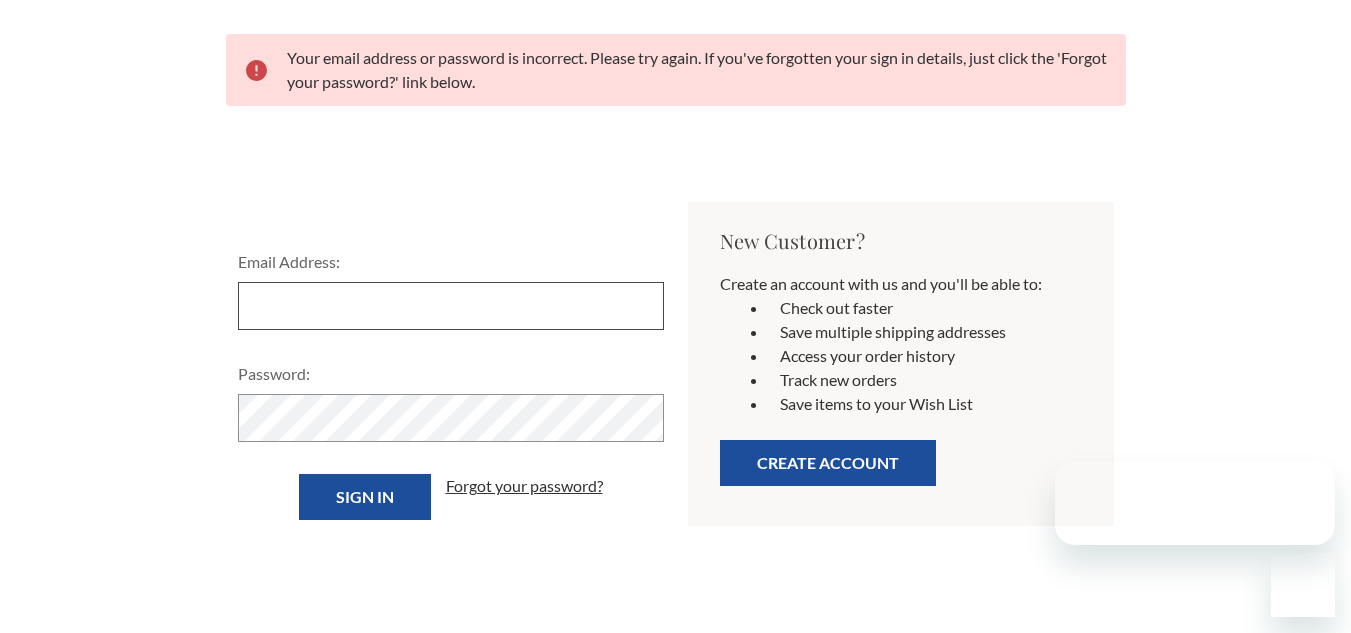 scroll, scrollTop: 291, scrollLeft: 0, axis: vertical 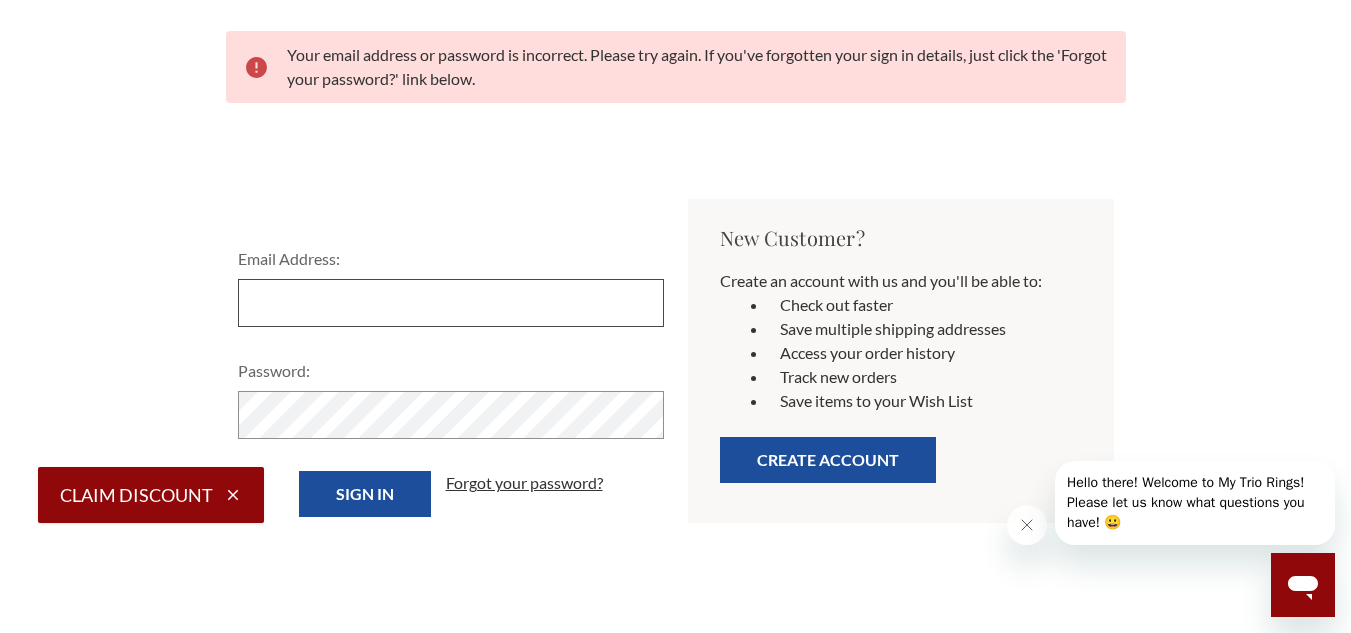 type on "k" 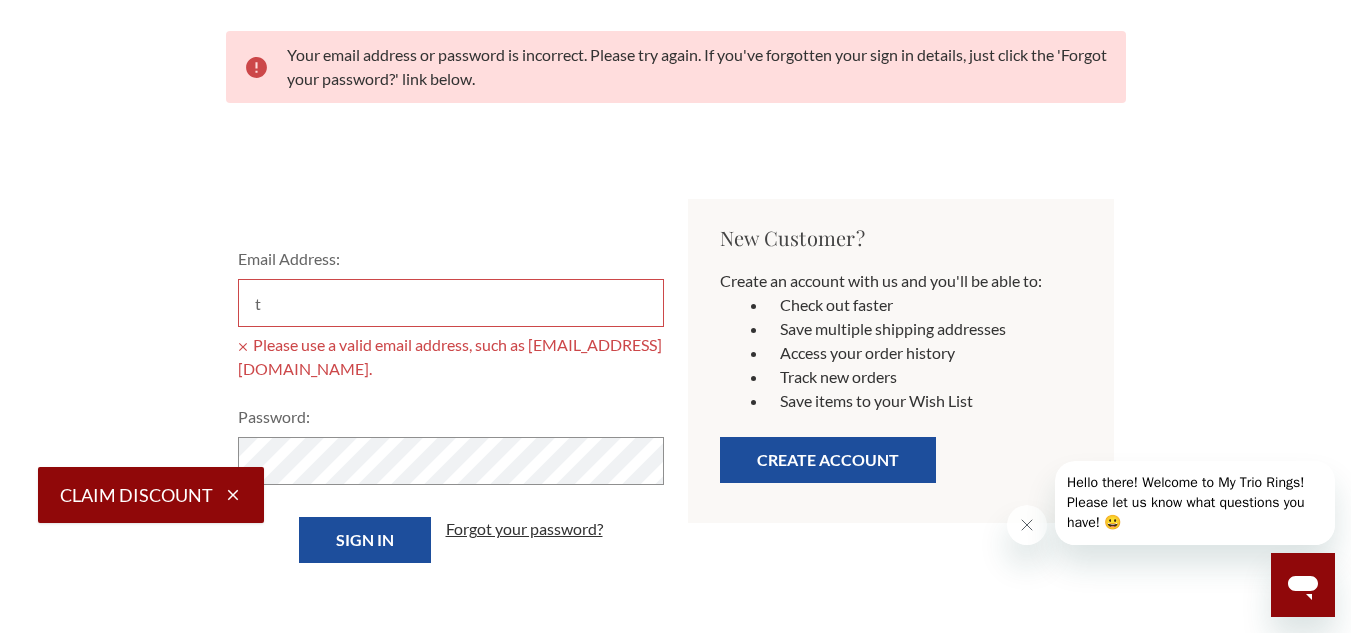 type on "touchofclassnotaryservicesnv@gmail.com" 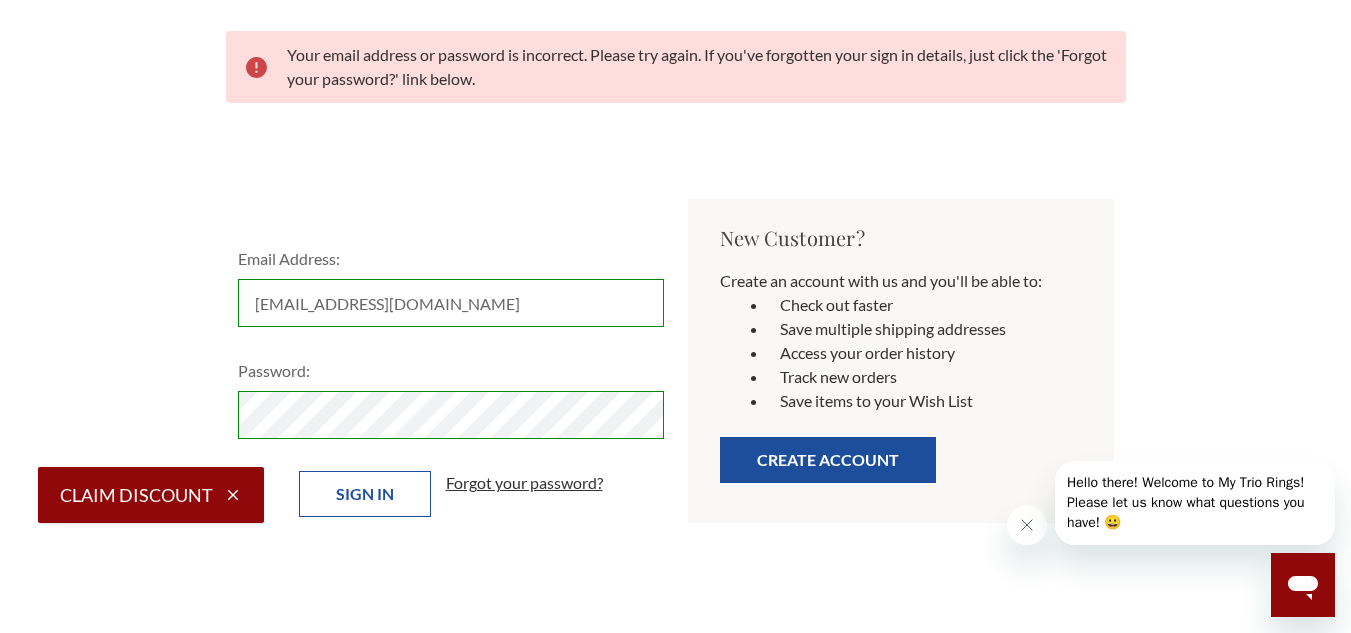 click on "Sign in" at bounding box center (365, 494) 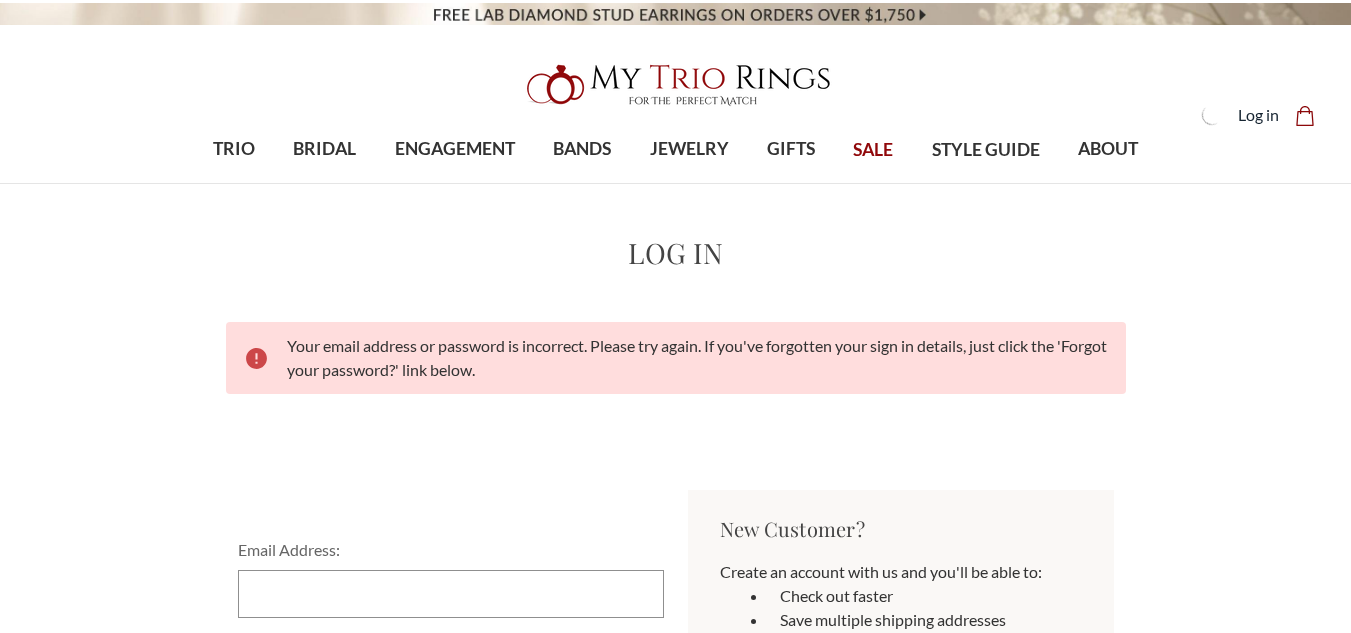 scroll, scrollTop: 0, scrollLeft: 0, axis: both 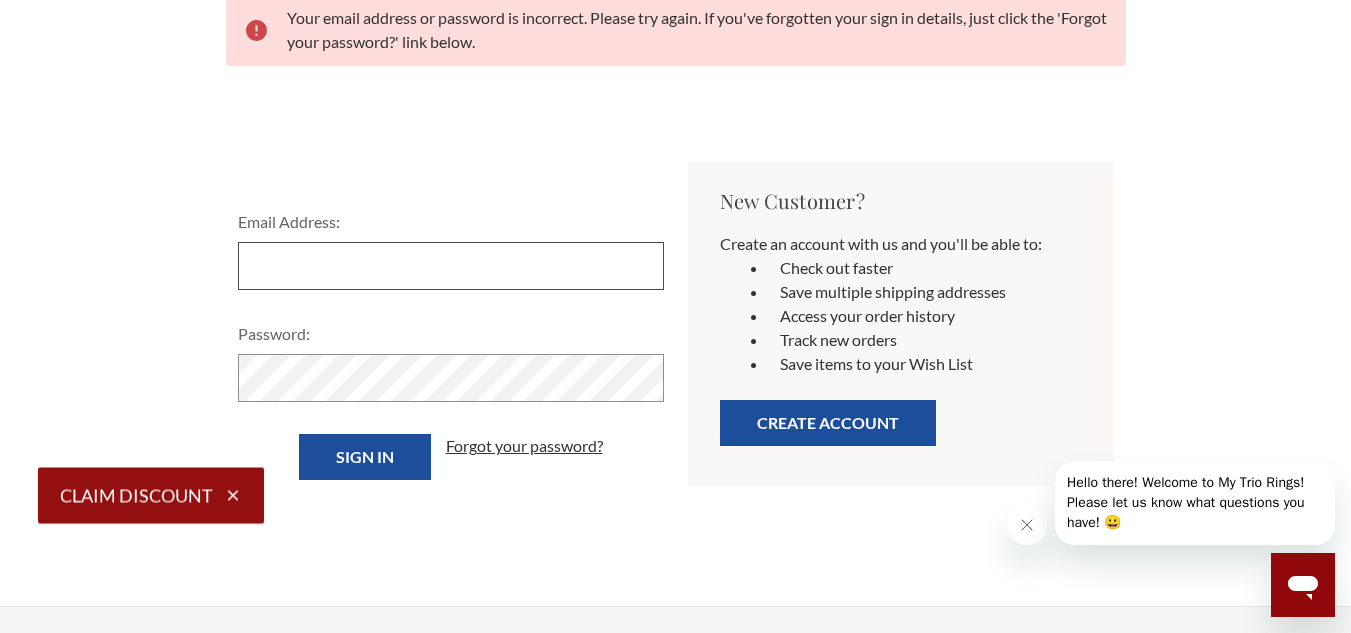 click on "Email Address:" at bounding box center (451, 266) 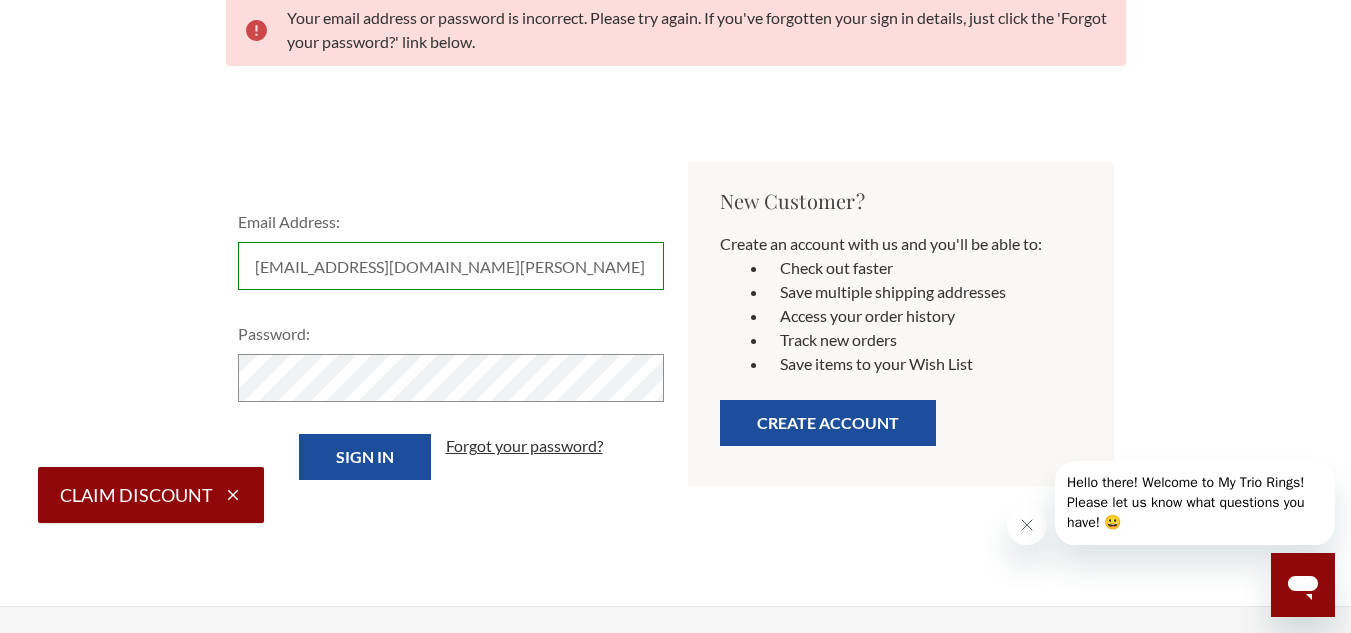 type on "khampton@alumnae.mills.edu" 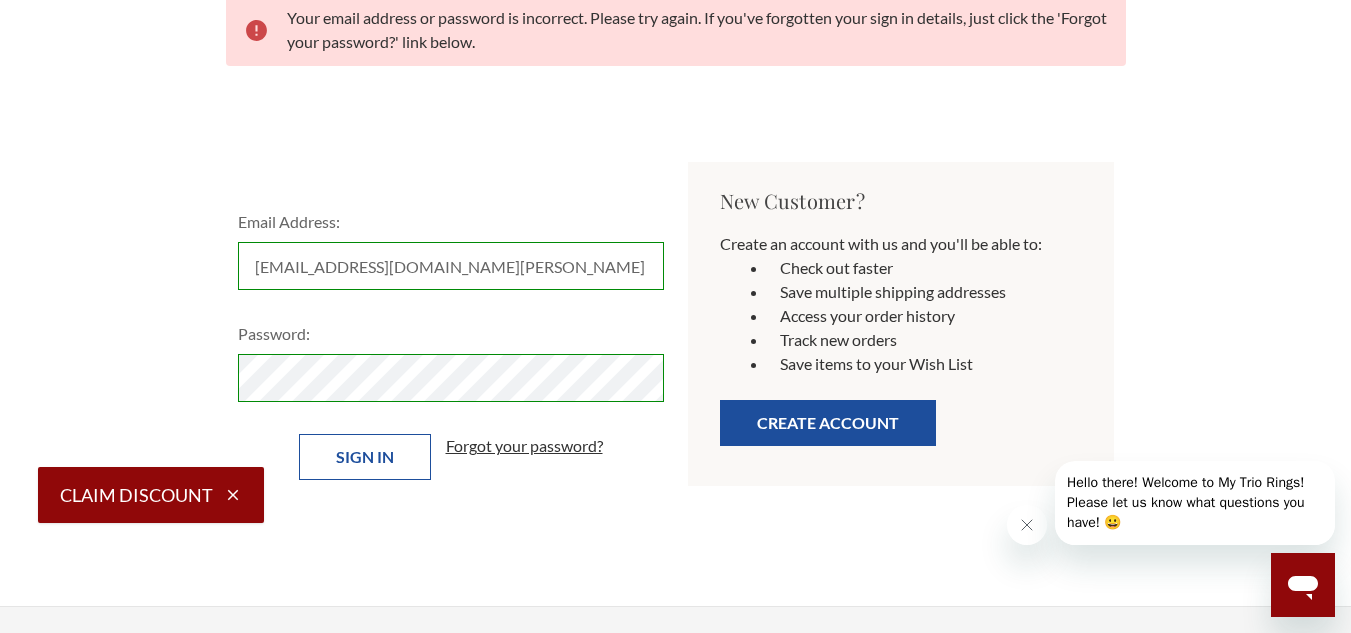 click on "Sign in" at bounding box center [365, 457] 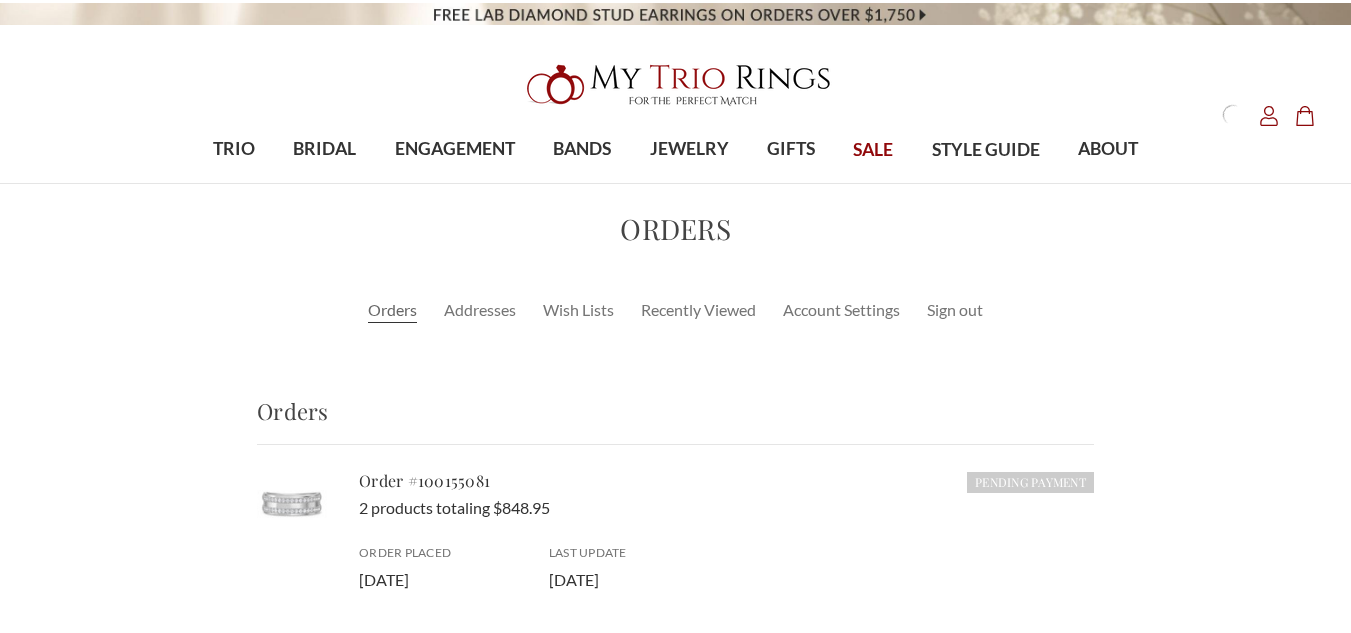 scroll, scrollTop: 0, scrollLeft: 0, axis: both 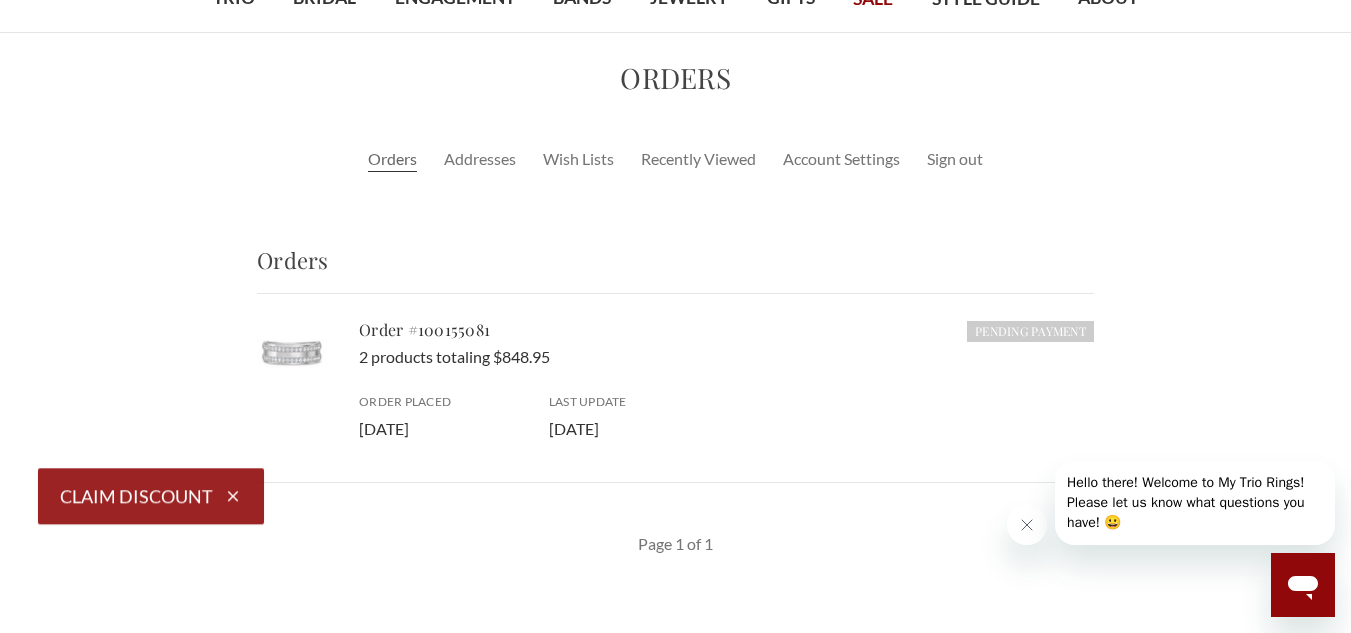 click at bounding box center (292, 353) 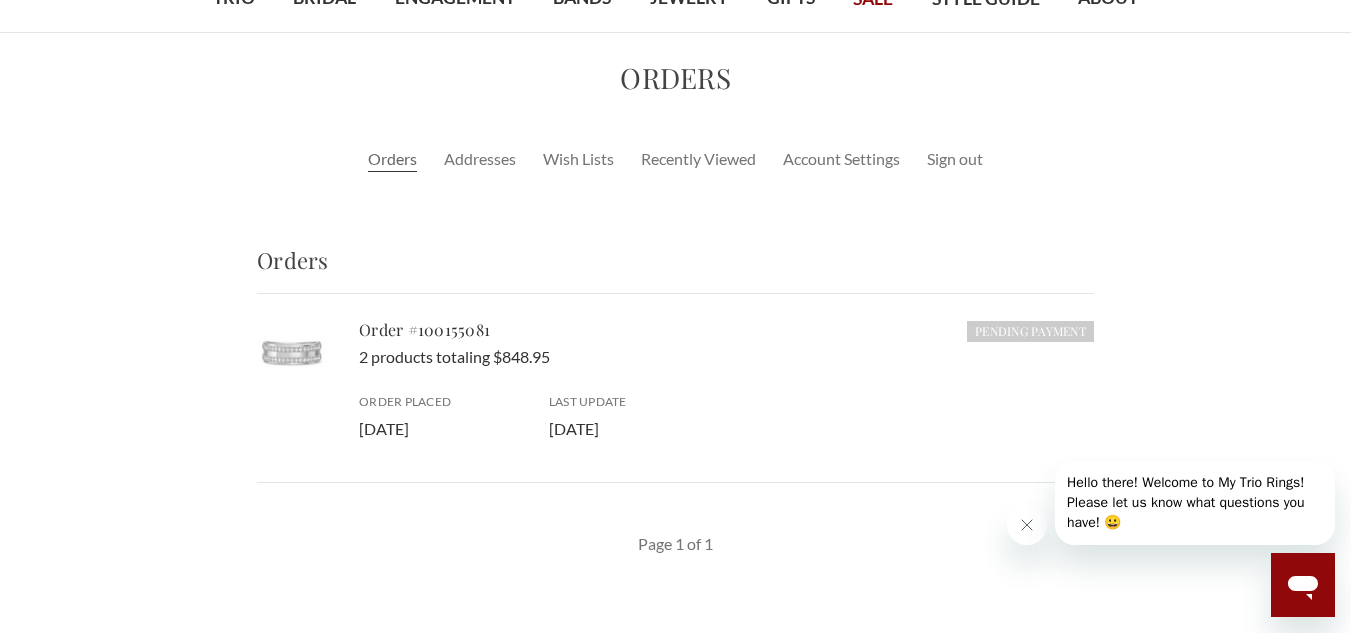 select on "US" 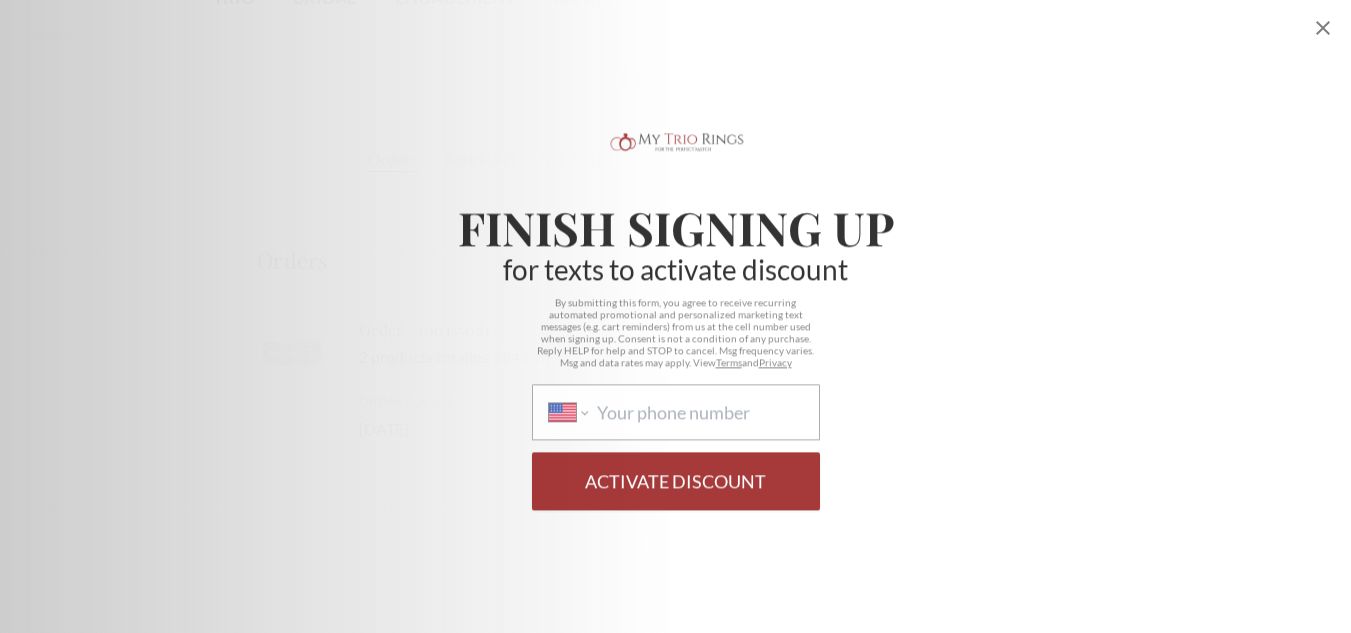 click on "Finish Signing Up for texts to activate discount By submitting this form, you agree to receive recurring automated promotional and personalized marketing text messages (e.g. cart reminders) from us at the cell number used when signing up. Consent is not a condition of any purchase. Reply HELP for help and STOP to cancel. Msg frequency varies. Msg and data rates may apply. View  Terms  and  Privacy International [GEOGRAPHIC_DATA] [GEOGRAPHIC_DATA] [GEOGRAPHIC_DATA] [GEOGRAPHIC_DATA] [US_STATE] [GEOGRAPHIC_DATA] [GEOGRAPHIC_DATA] [GEOGRAPHIC_DATA] [GEOGRAPHIC_DATA] [GEOGRAPHIC_DATA] [GEOGRAPHIC_DATA] [GEOGRAPHIC_DATA] [DATE][GEOGRAPHIC_DATA] [GEOGRAPHIC_DATA] [GEOGRAPHIC_DATA] [GEOGRAPHIC_DATA] [GEOGRAPHIC_DATA] [GEOGRAPHIC_DATA] [GEOGRAPHIC_DATA] [GEOGRAPHIC_DATA] [GEOGRAPHIC_DATA] [GEOGRAPHIC_DATA] [GEOGRAPHIC_DATA] [GEOGRAPHIC_DATA] [GEOGRAPHIC_DATA] [GEOGRAPHIC_DATA] [GEOGRAPHIC_DATA] [GEOGRAPHIC_DATA] [GEOGRAPHIC_DATA] [GEOGRAPHIC_DATA] [GEOGRAPHIC_DATA] [GEOGRAPHIC_DATA] [GEOGRAPHIC_DATA] [GEOGRAPHIC_DATA] [GEOGRAPHIC_DATA] [GEOGRAPHIC_DATA] [GEOGRAPHIC_DATA] [GEOGRAPHIC_DATA] [GEOGRAPHIC_DATA] [GEOGRAPHIC_DATA] [GEOGRAPHIC_DATA] [GEOGRAPHIC_DATA] [GEOGRAPHIC_DATA] [GEOGRAPHIC_DATA] [GEOGRAPHIC_DATA] [GEOGRAPHIC_DATA] [GEOGRAPHIC_DATA] [GEOGRAPHIC_DATA] [GEOGRAPHIC_DATA] [GEOGRAPHIC_DATA] [GEOGRAPHIC_DATA], [GEOGRAPHIC_DATA]" at bounding box center (675, 316) 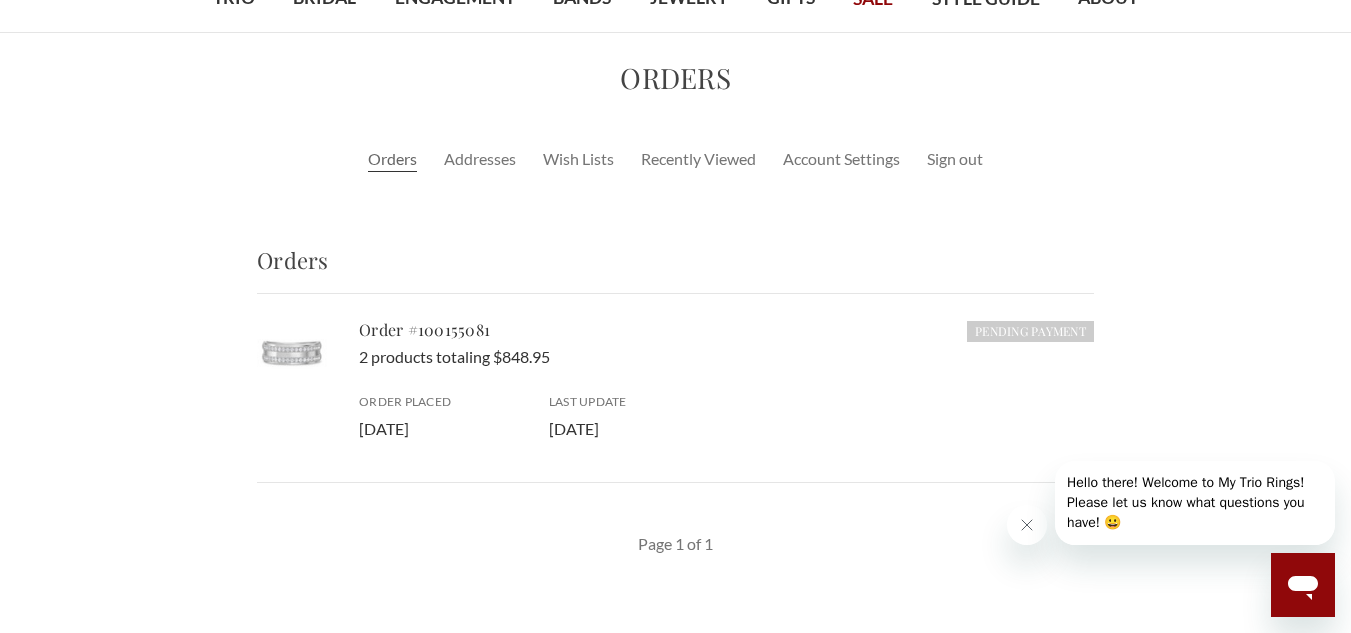 click 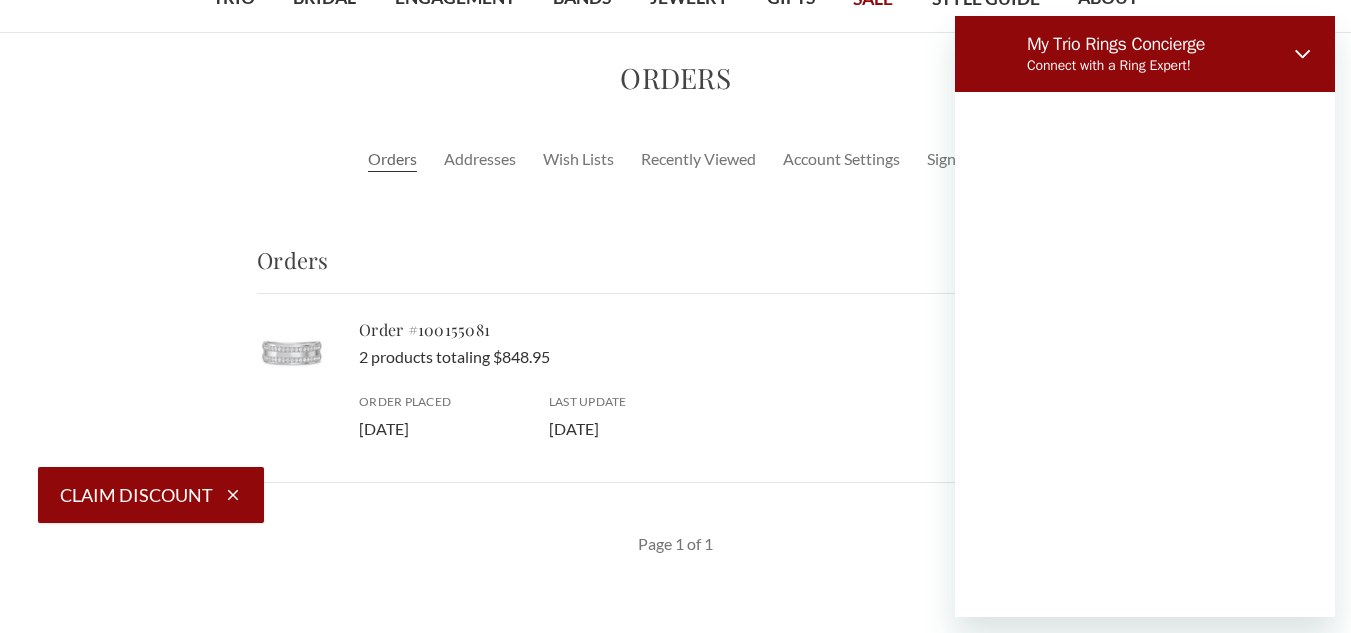 scroll, scrollTop: 0, scrollLeft: 0, axis: both 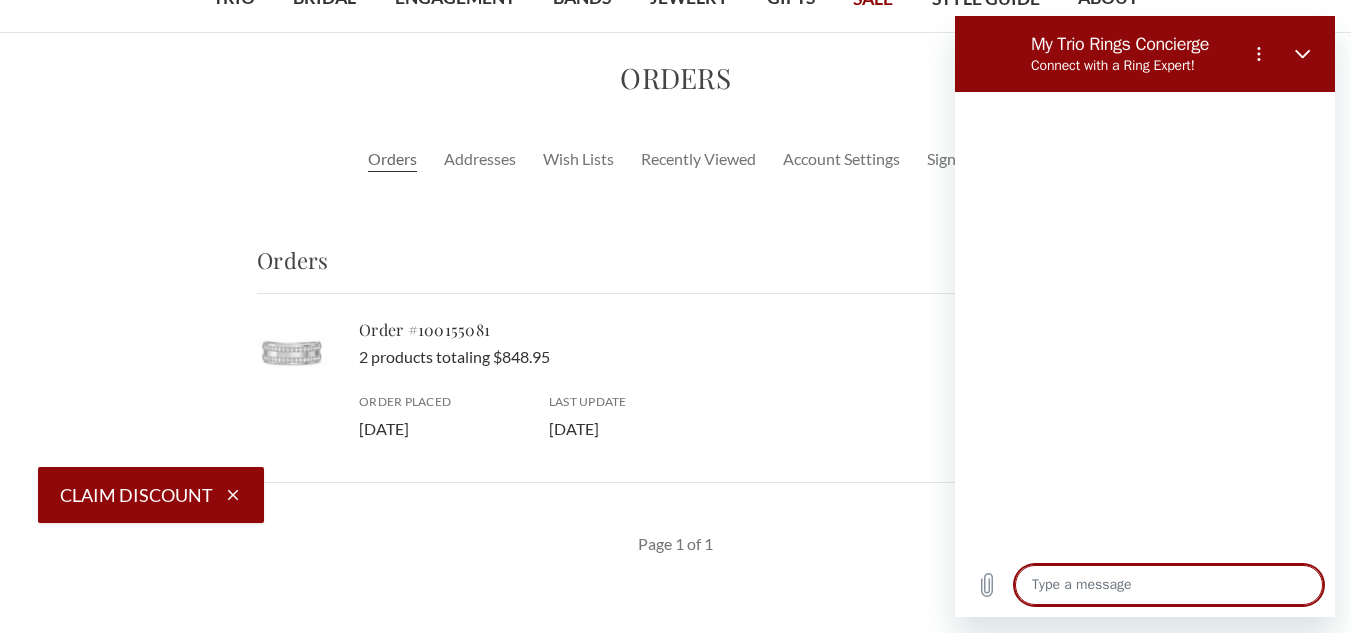 type on "x" 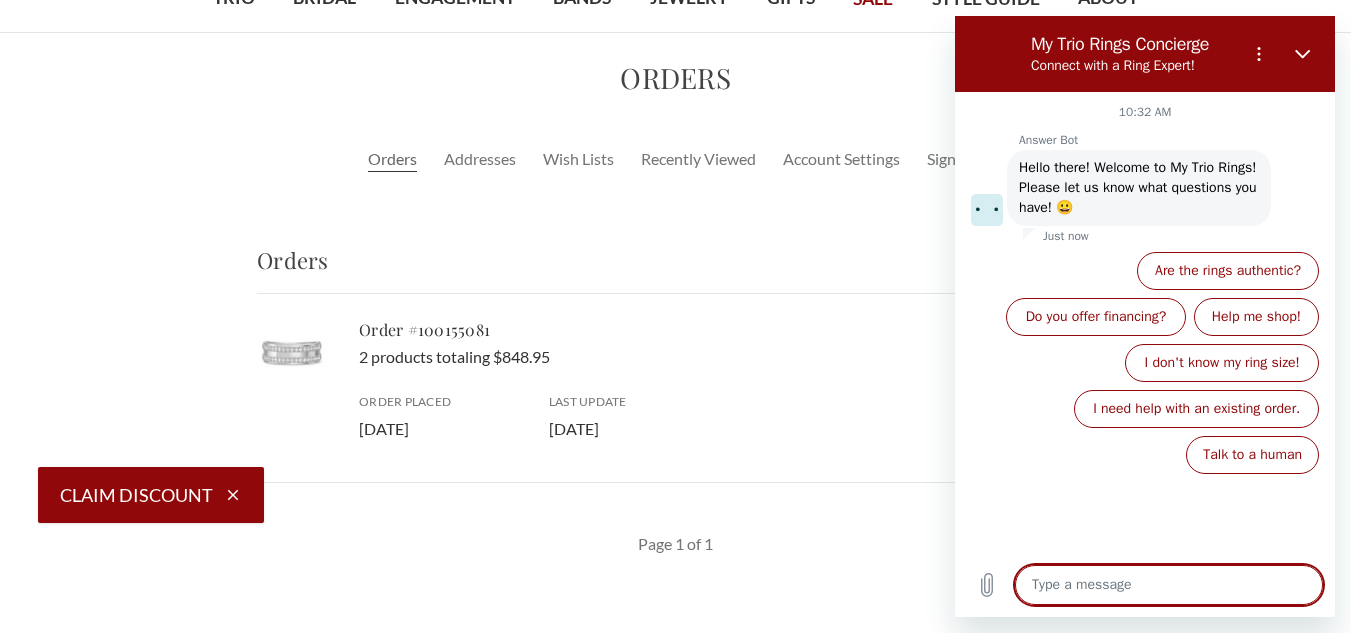 type on "W" 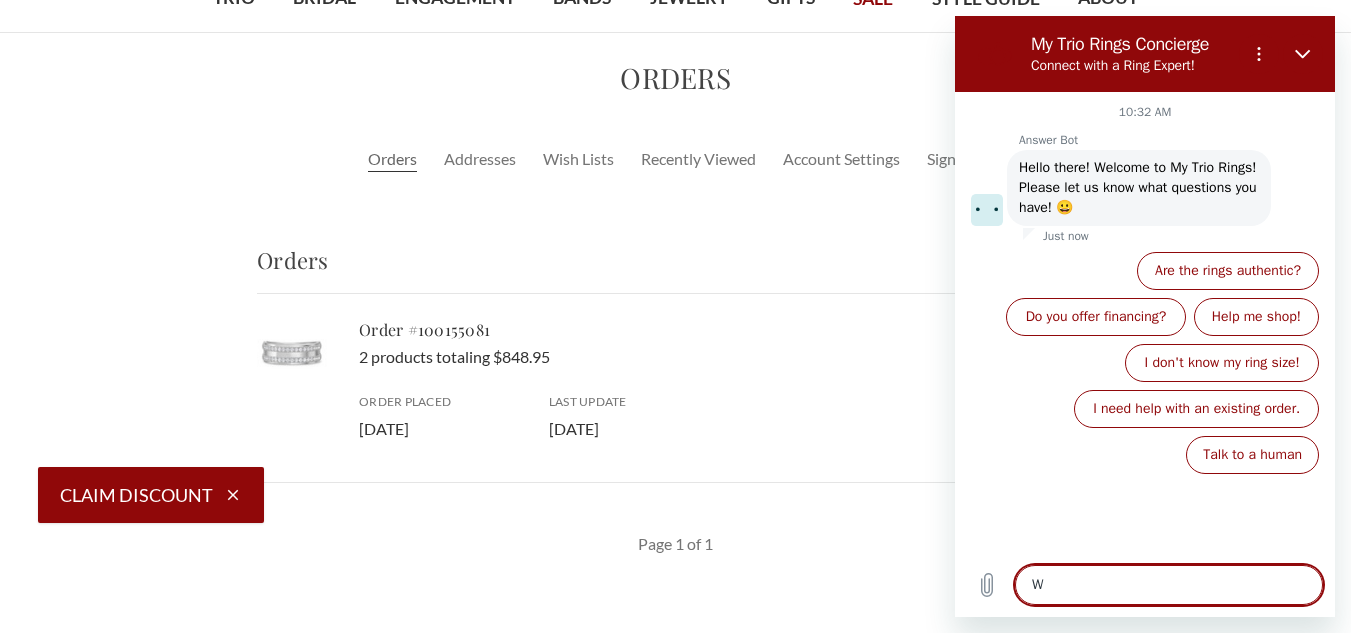 type on "x" 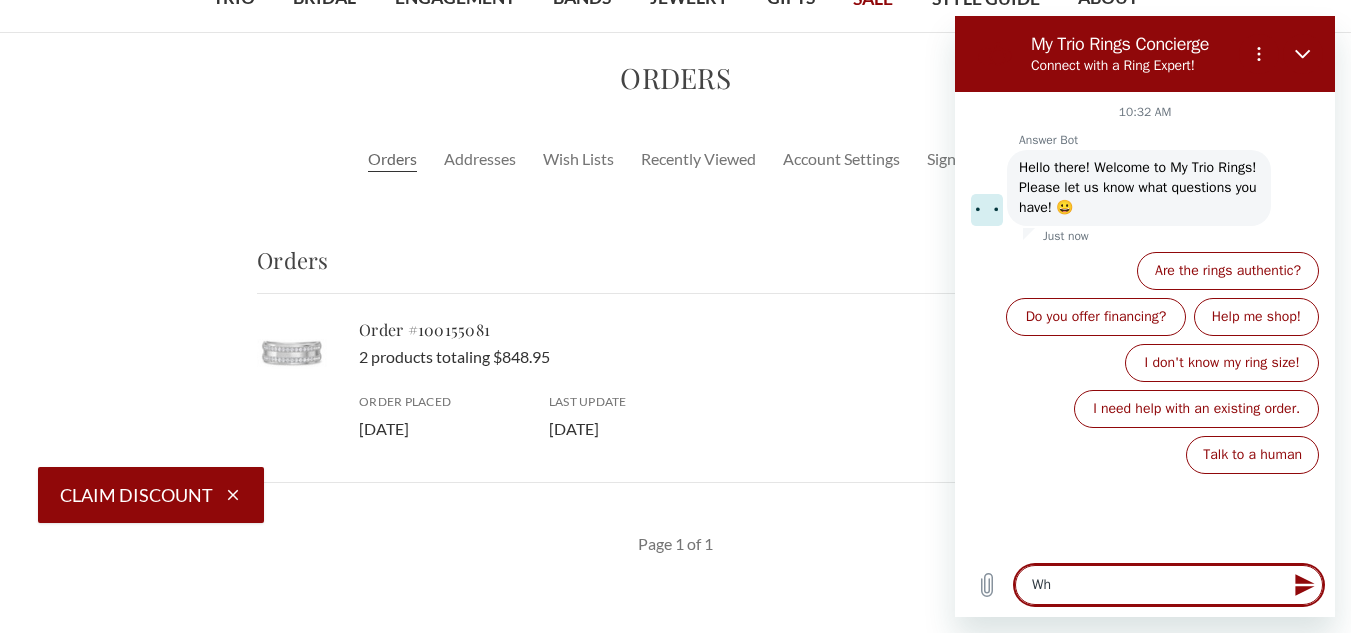 type on "Wha" 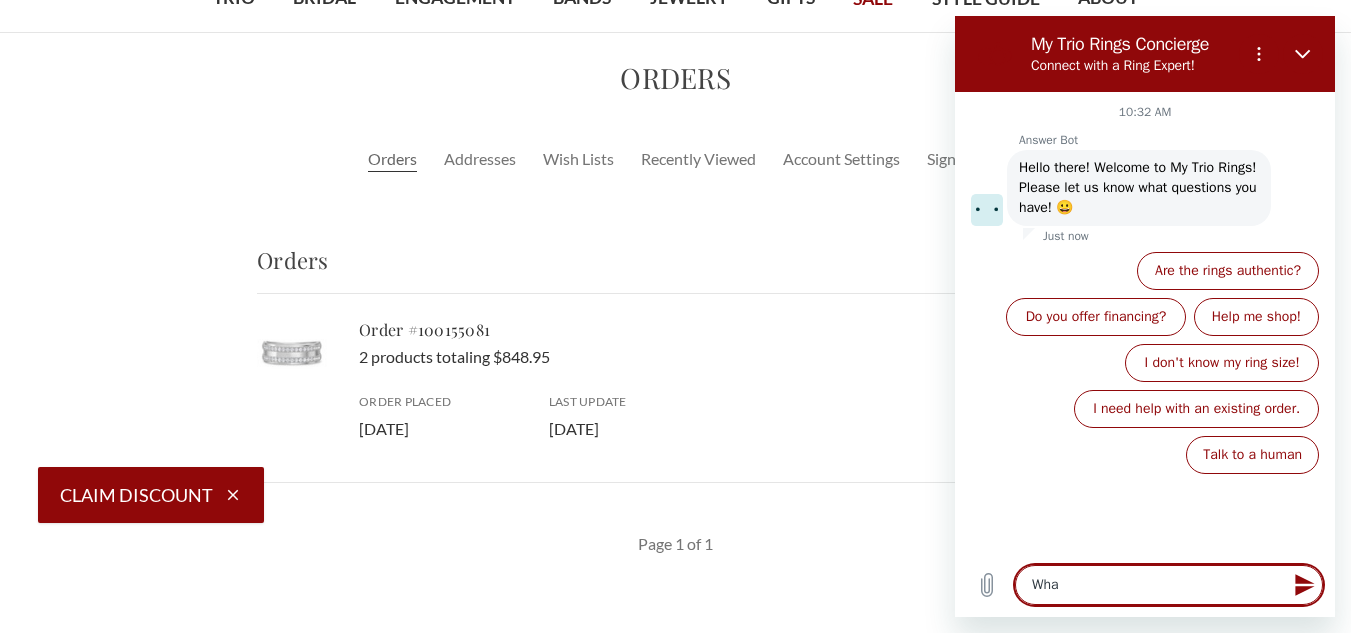 type on "What" 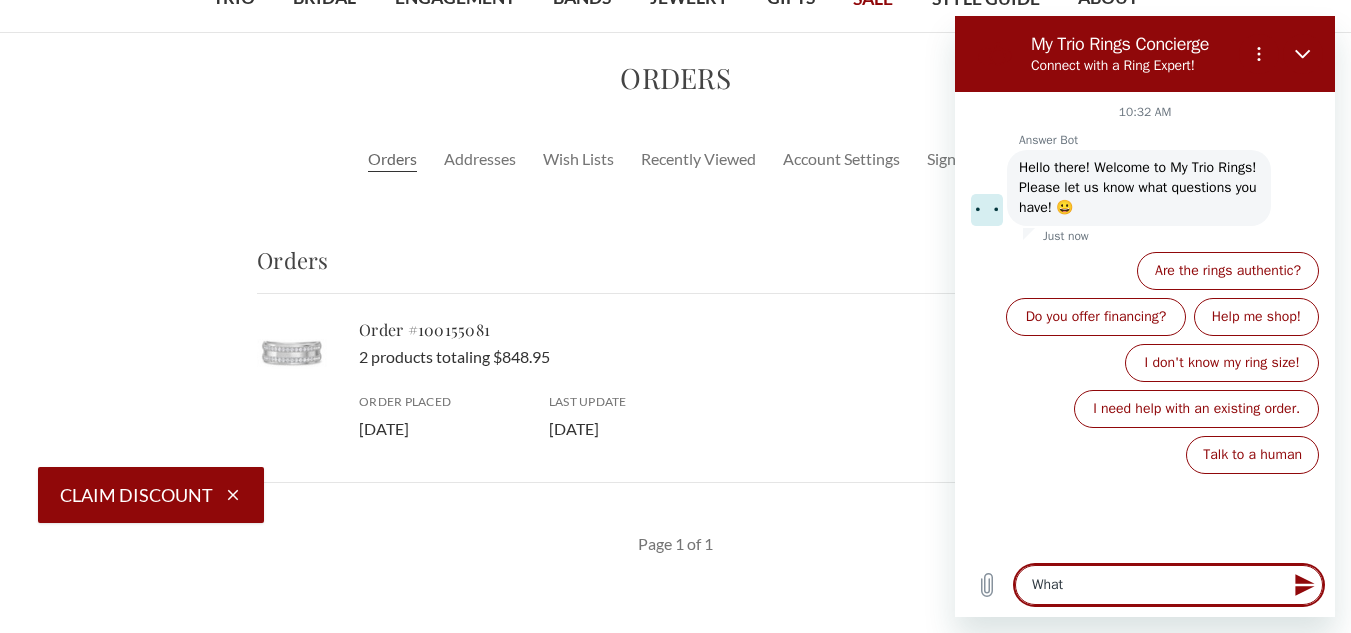 type on "What" 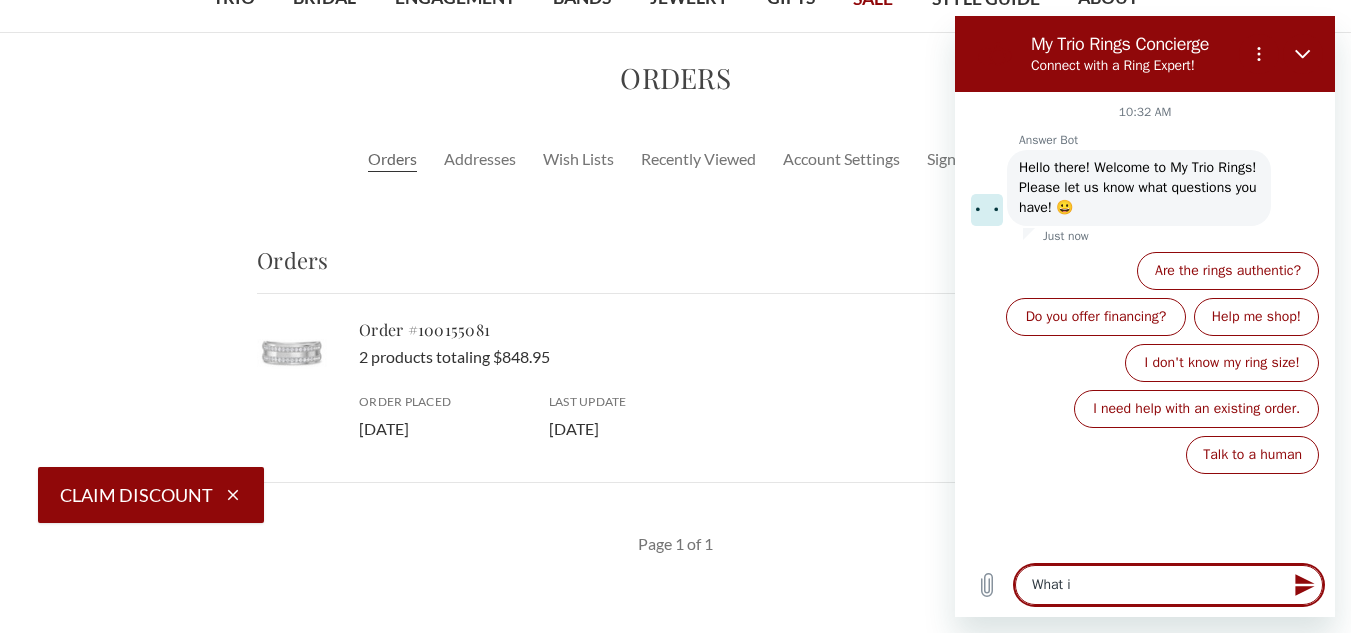 type on "What is" 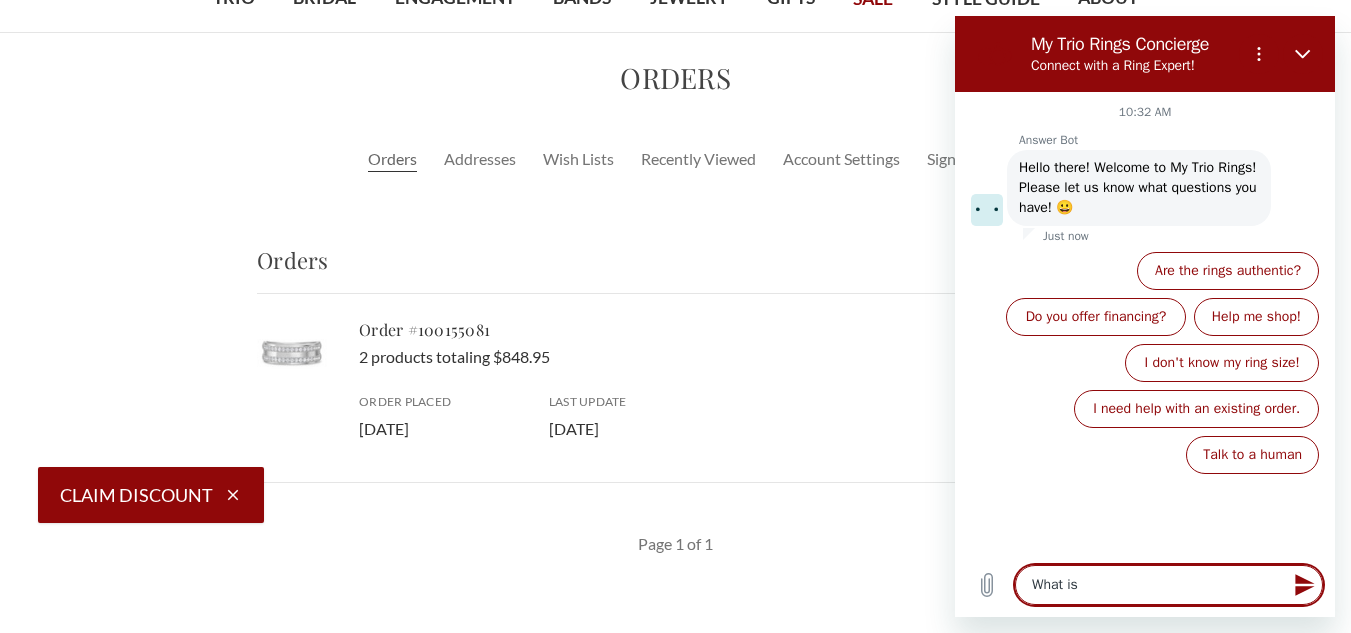 type on "x" 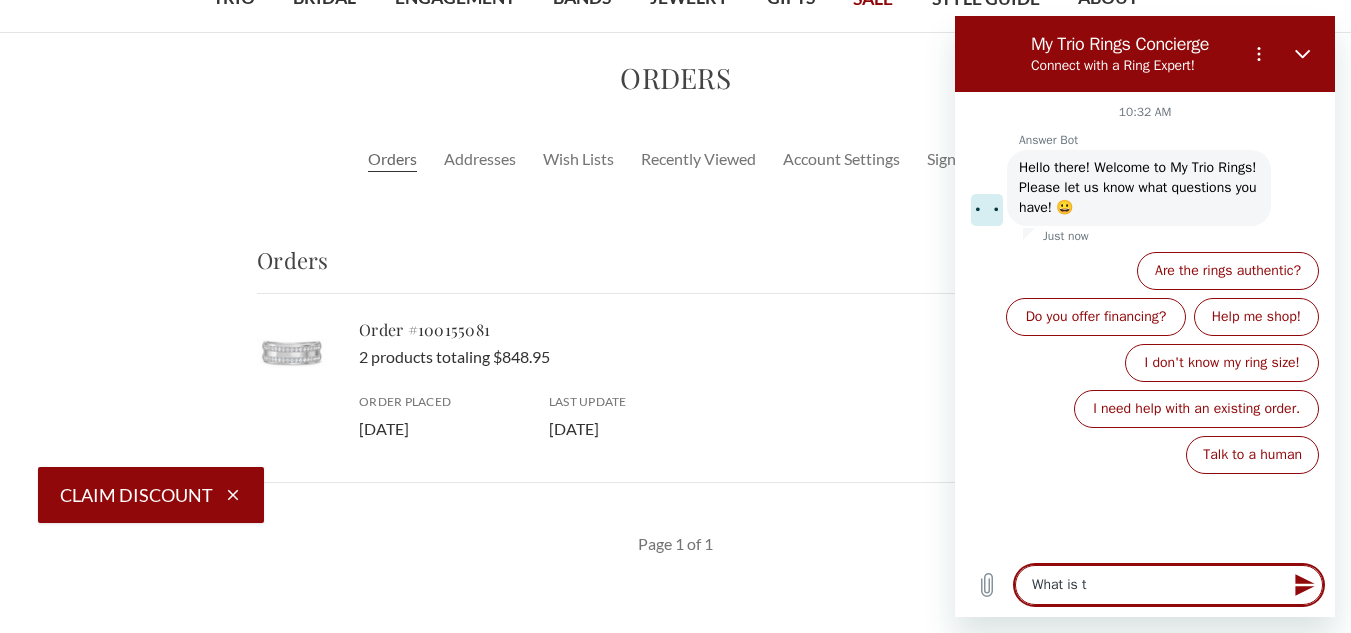type on "What is th" 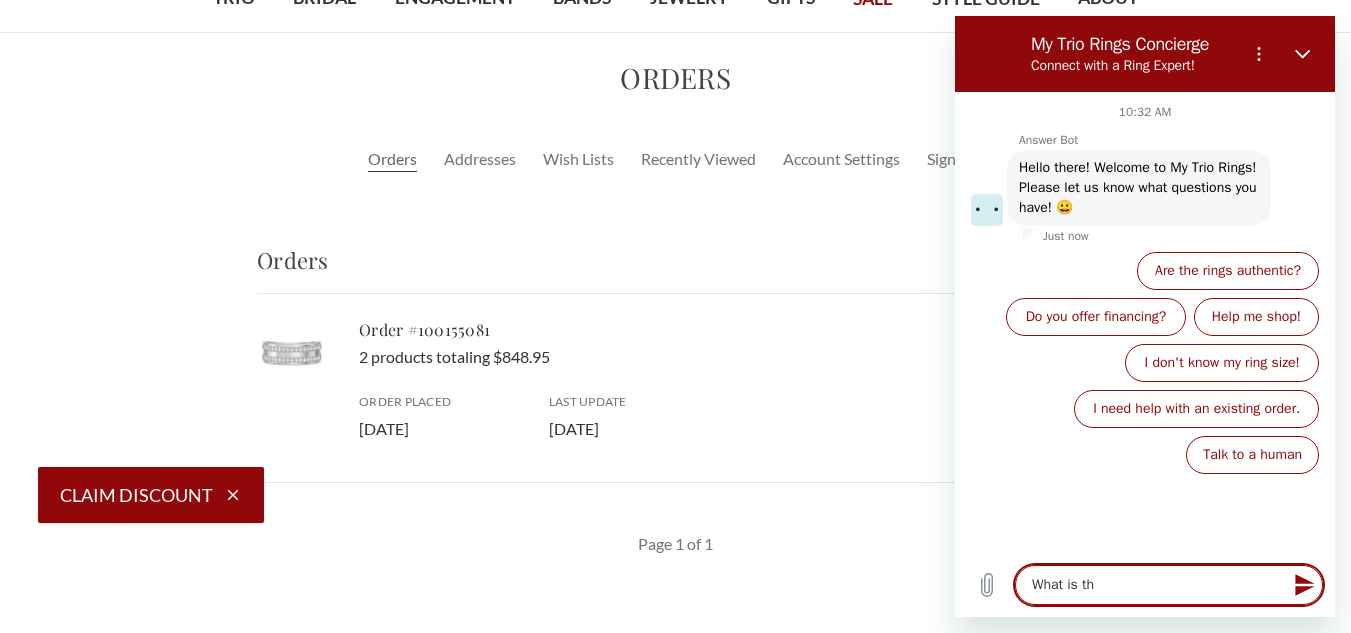 type on "What is the" 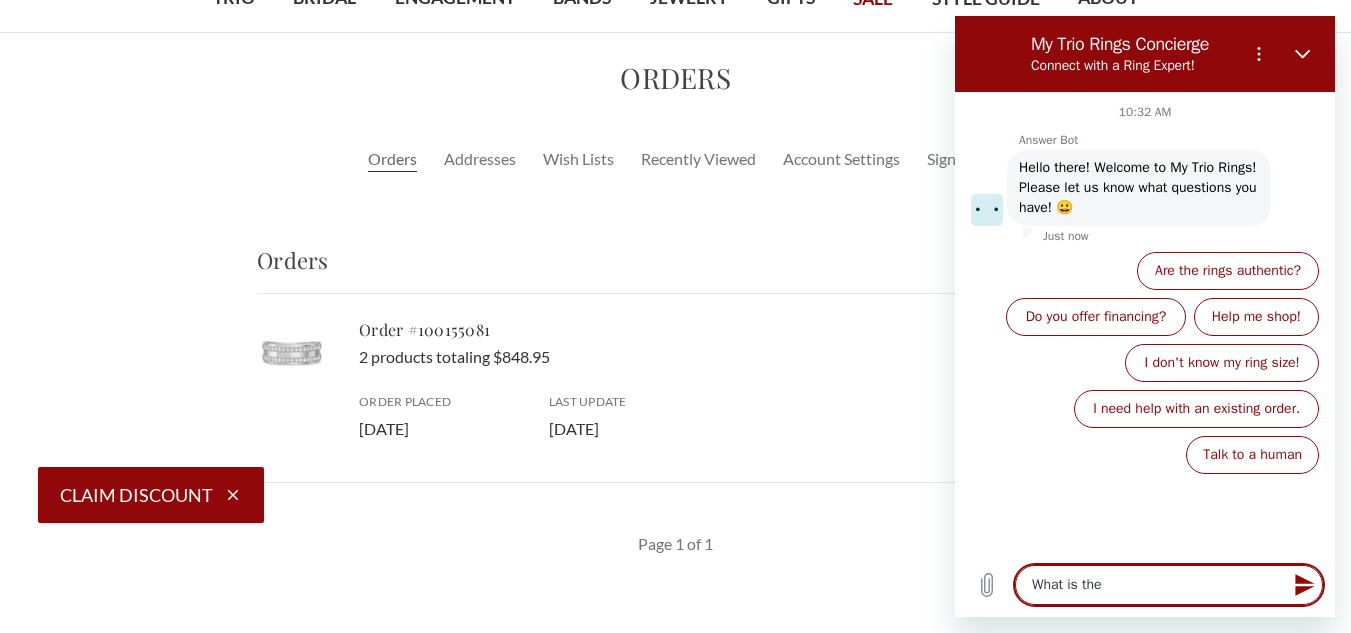 type on "What is the" 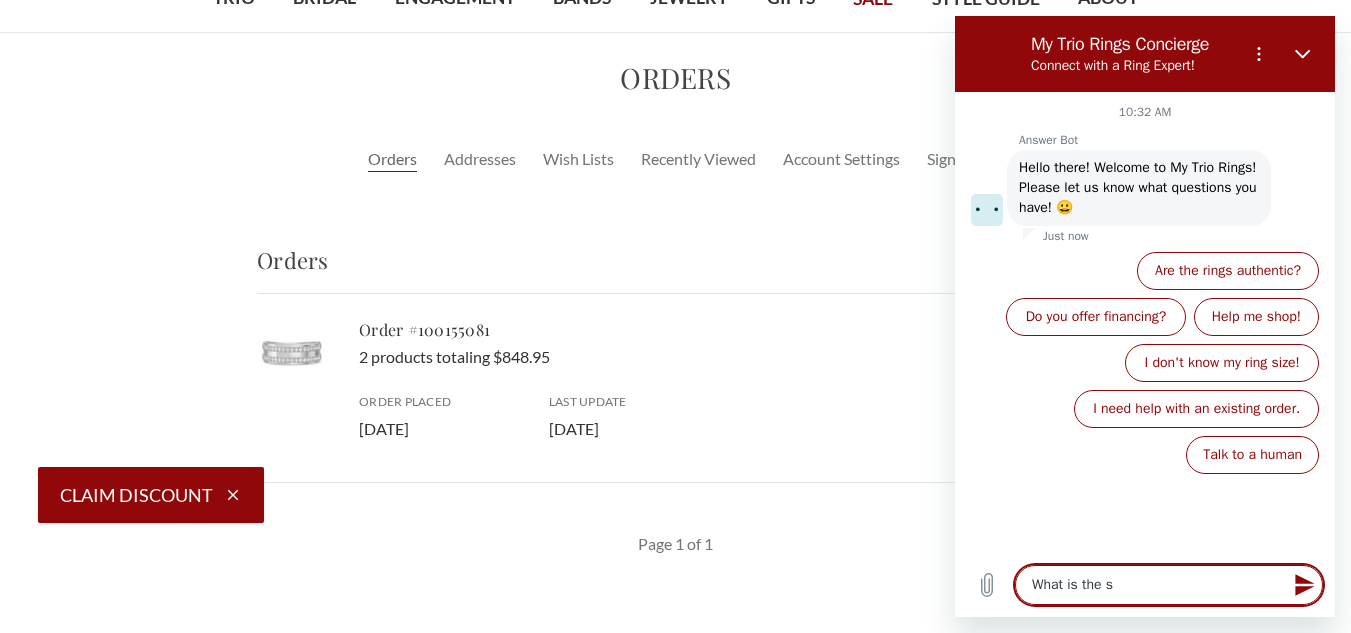 type on "What is the si" 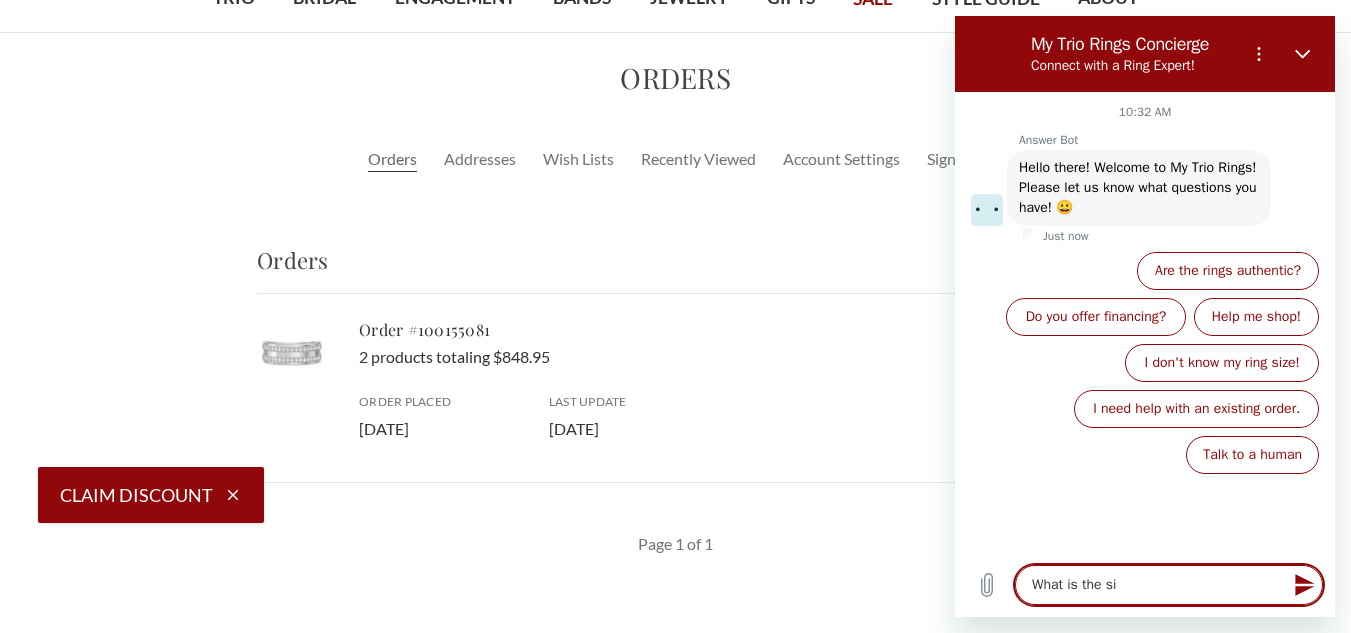 type on "What is the siz" 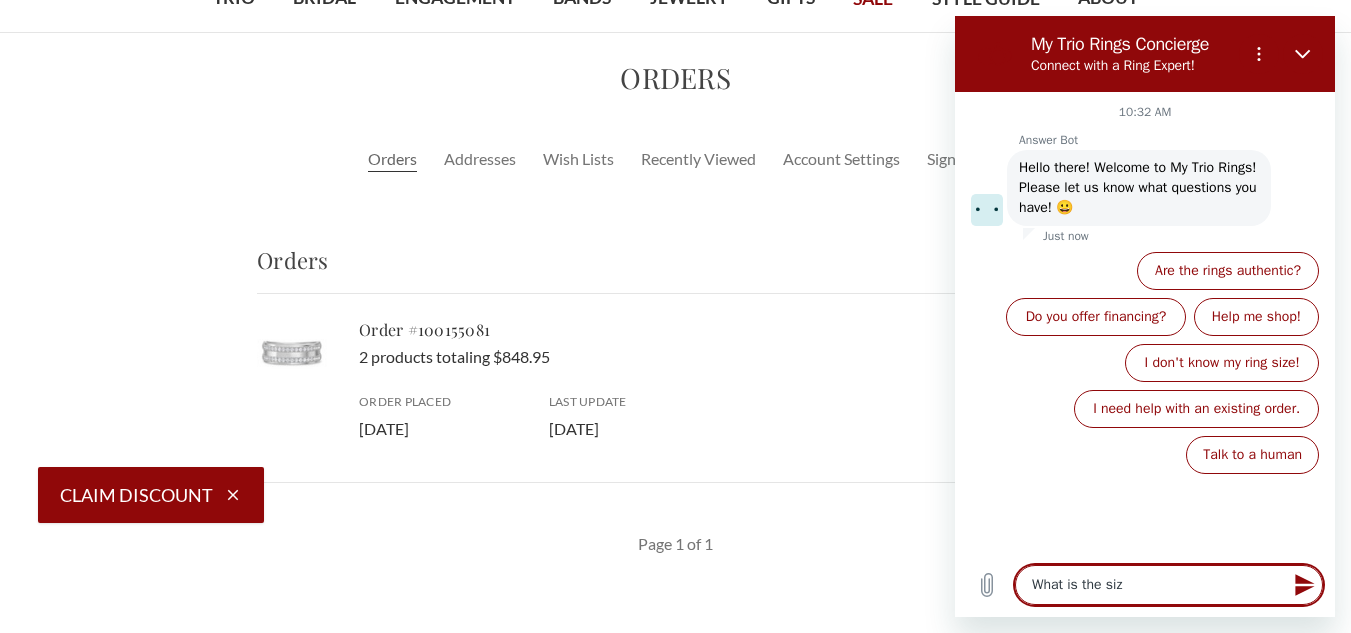 type on "What is the size" 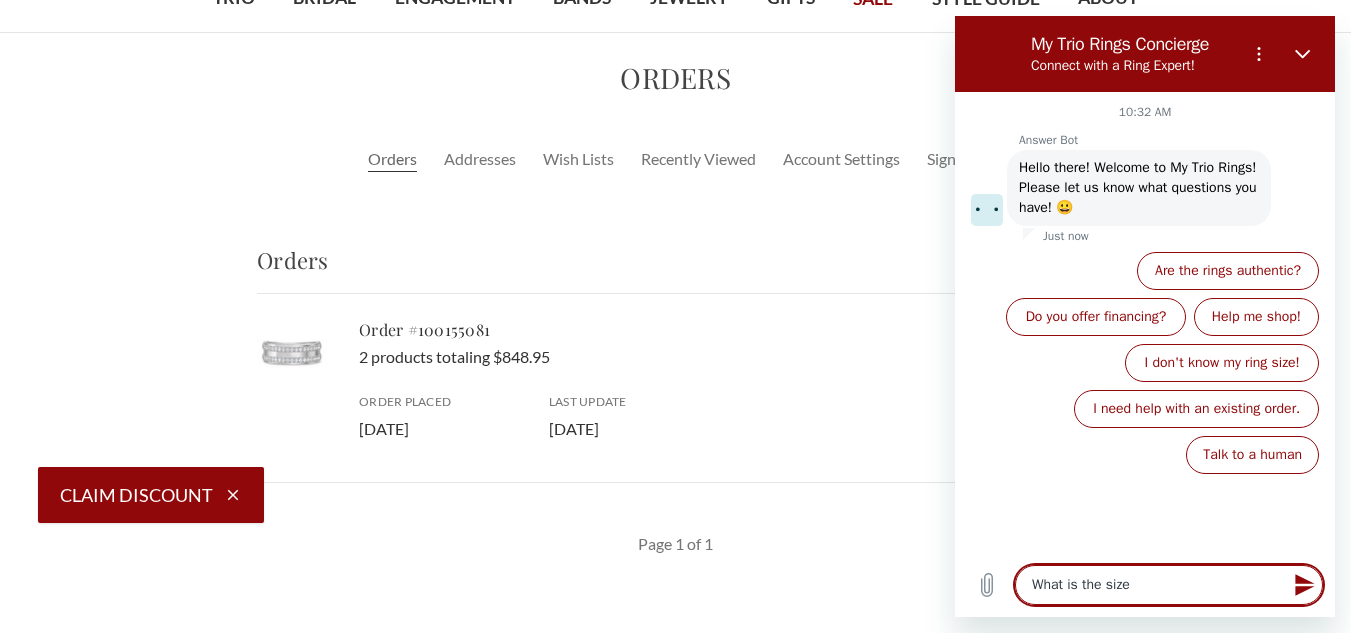 type on "What is the size" 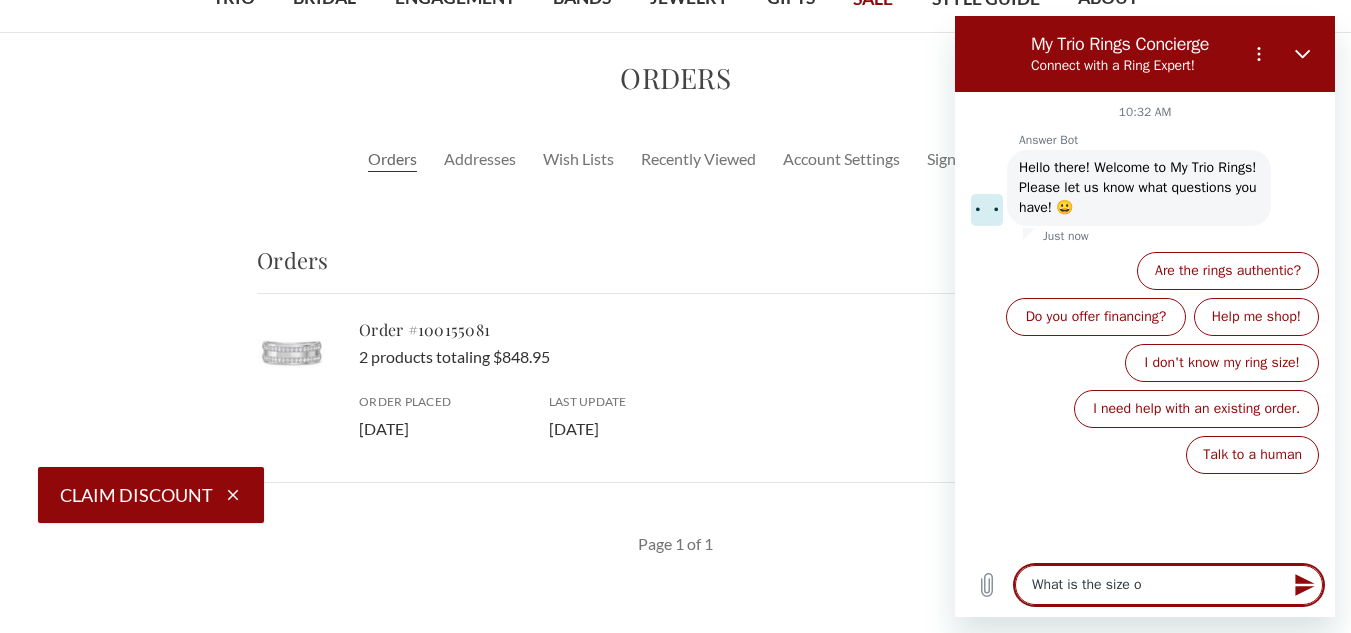 type on "x" 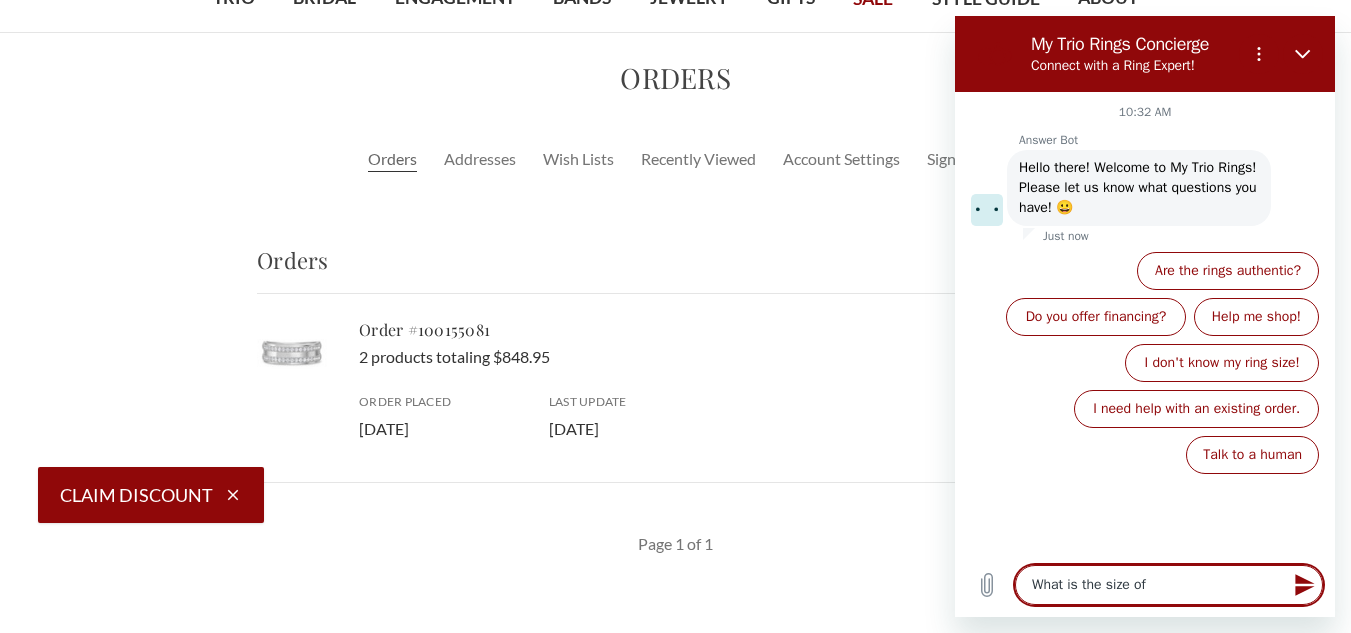 type on "What is the size of" 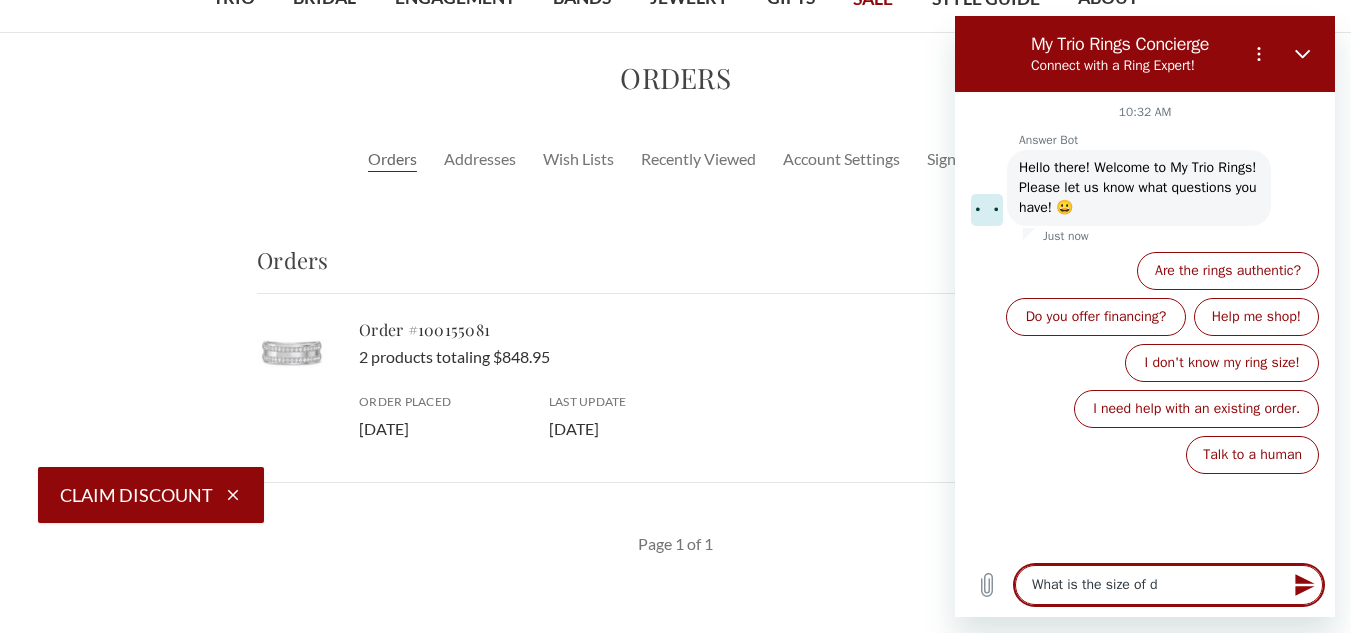 type on "What is the size of di" 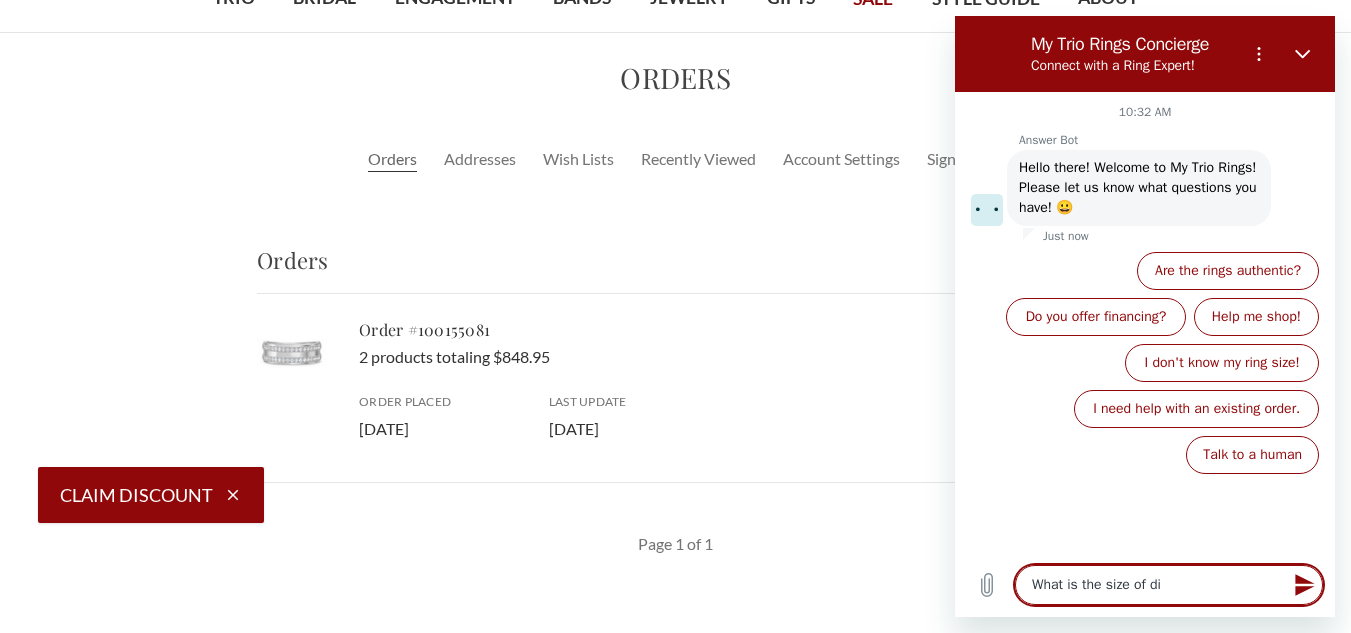 type on "What is the size of dia" 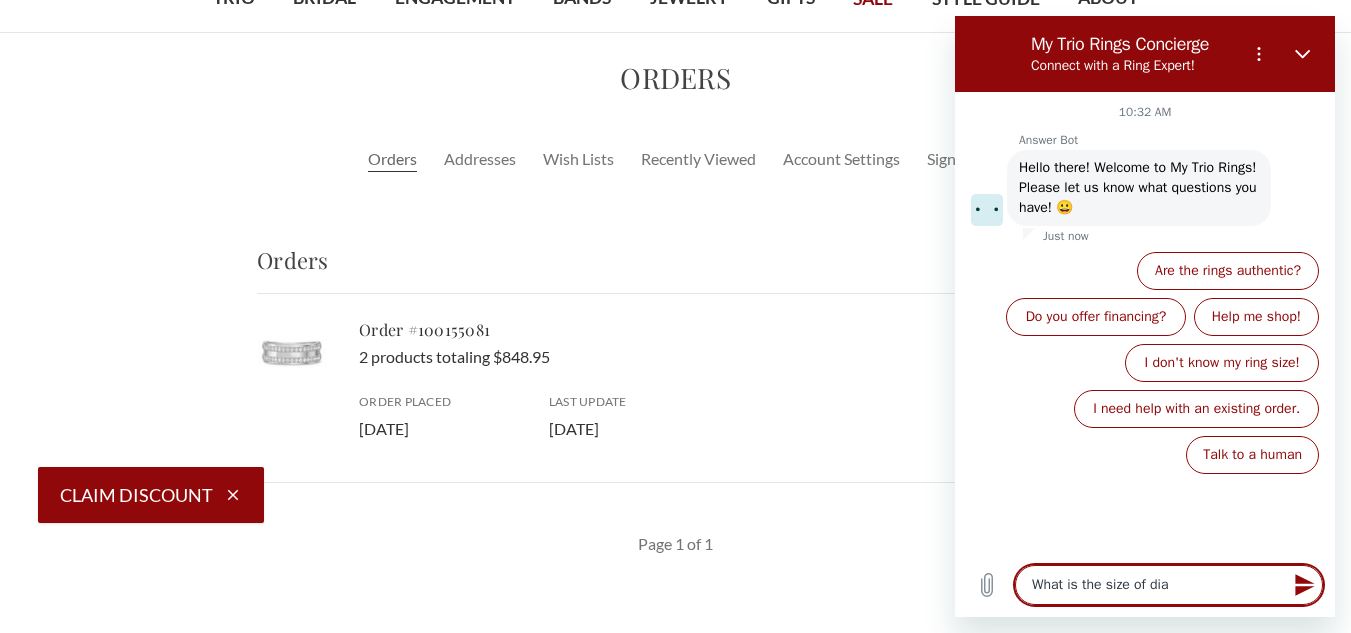 type on "x" 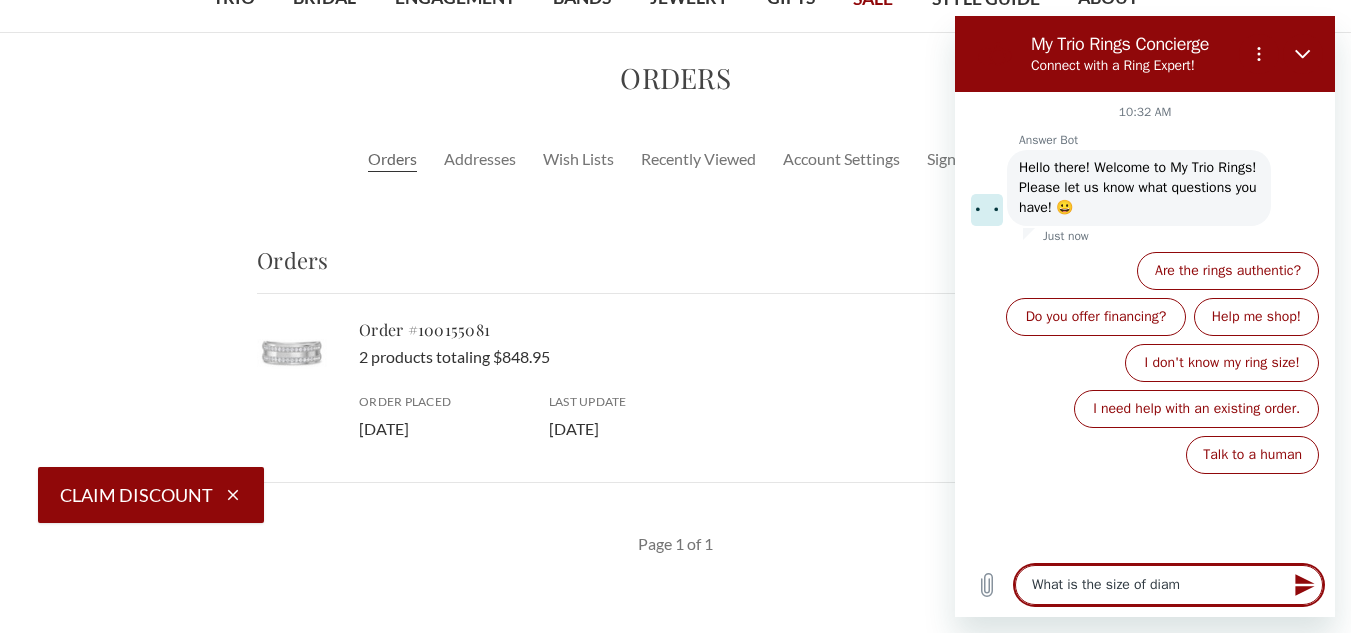 type on "What is the size of diamo" 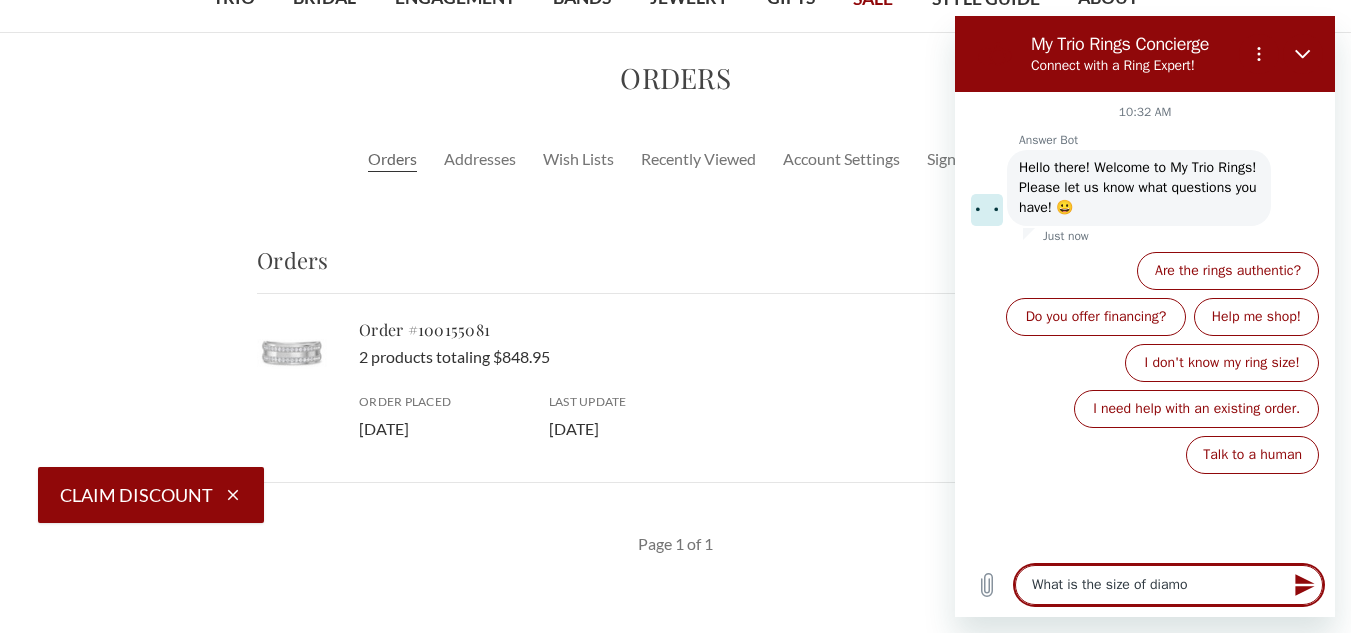 type on "What is the size of diamon" 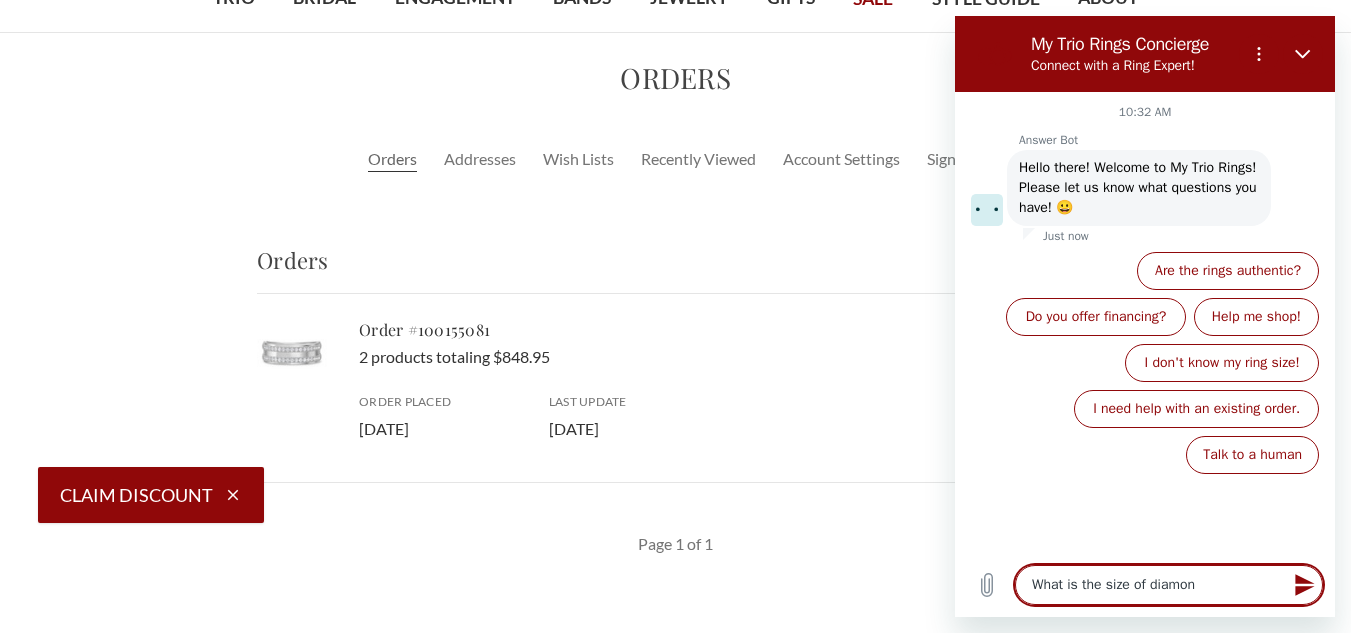 type on "What is the size of diamond" 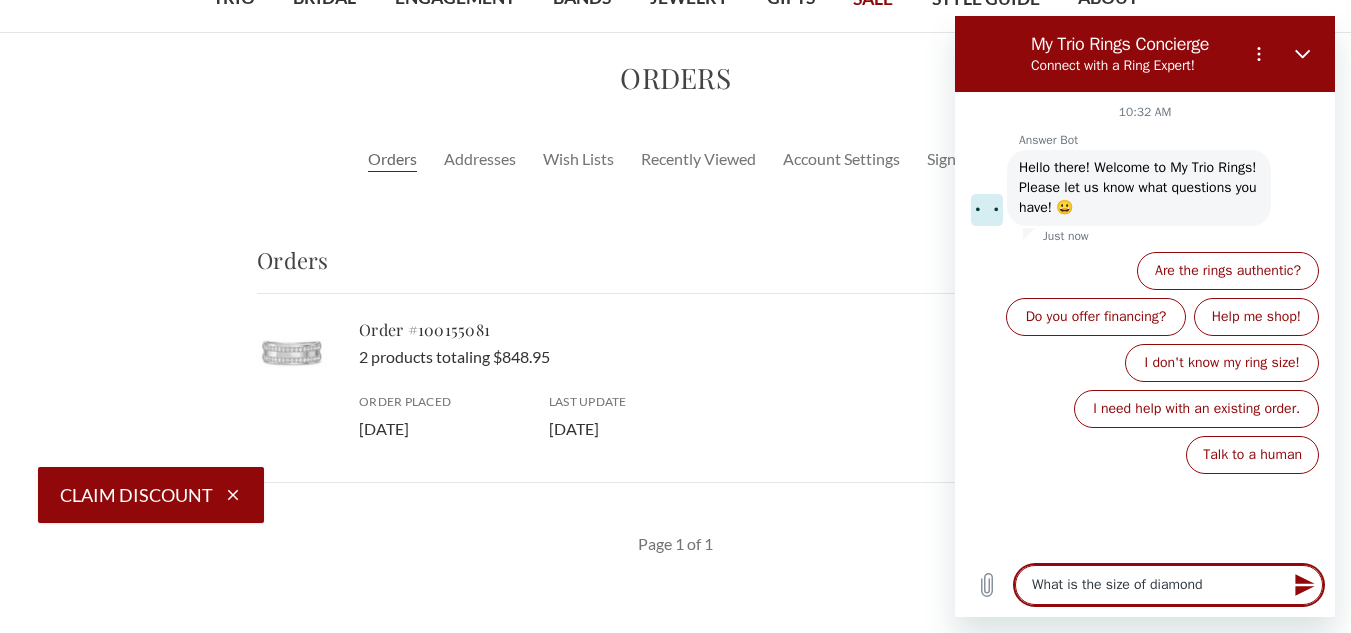 type on "What is the size of diamonds" 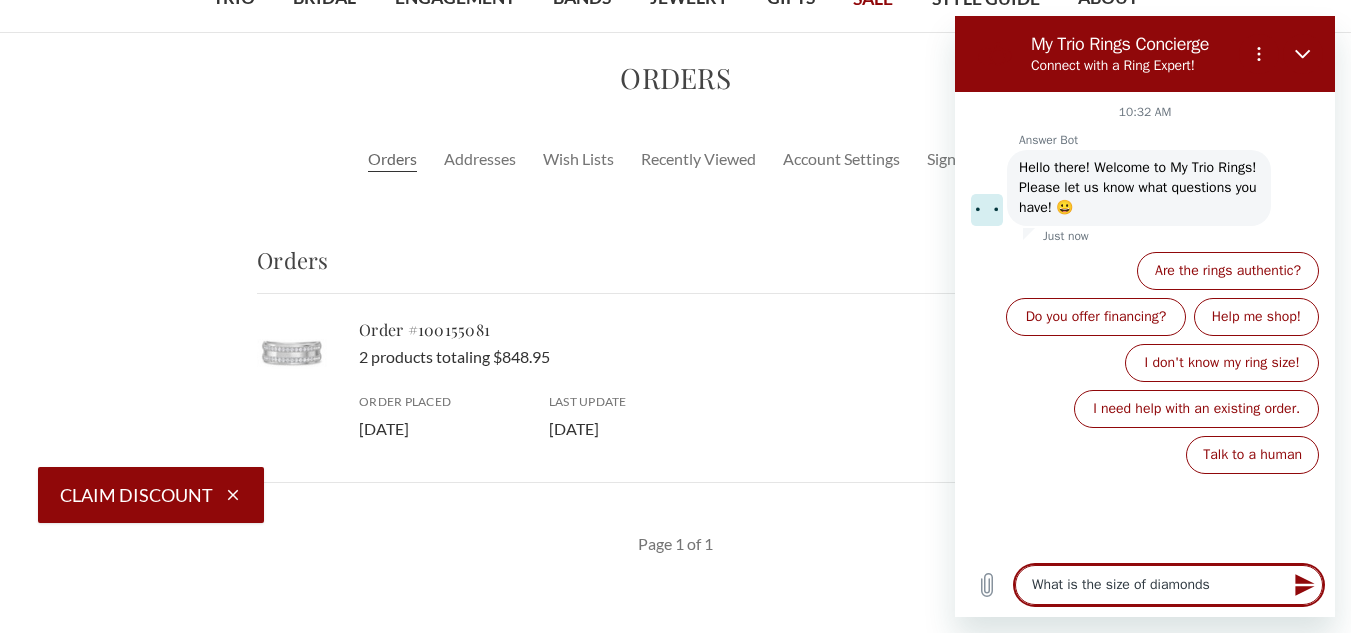 type on "What is the size of diamonds" 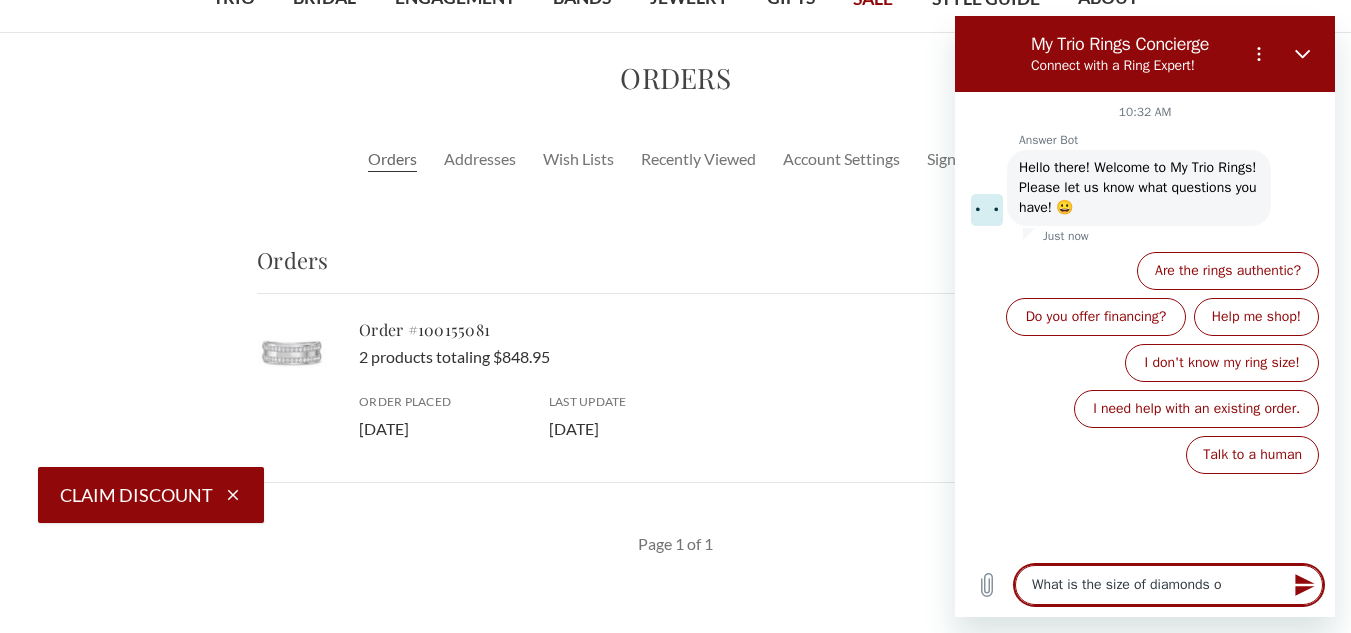 type on "x" 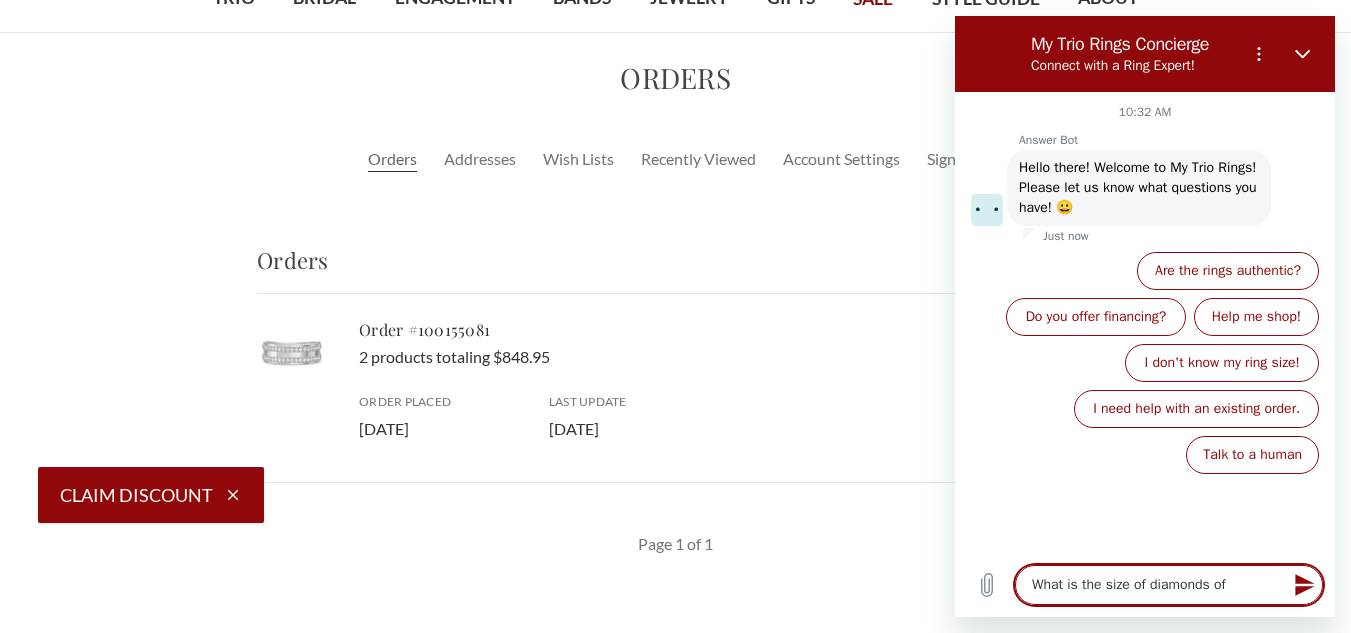 type on "What is the size of diamonds of" 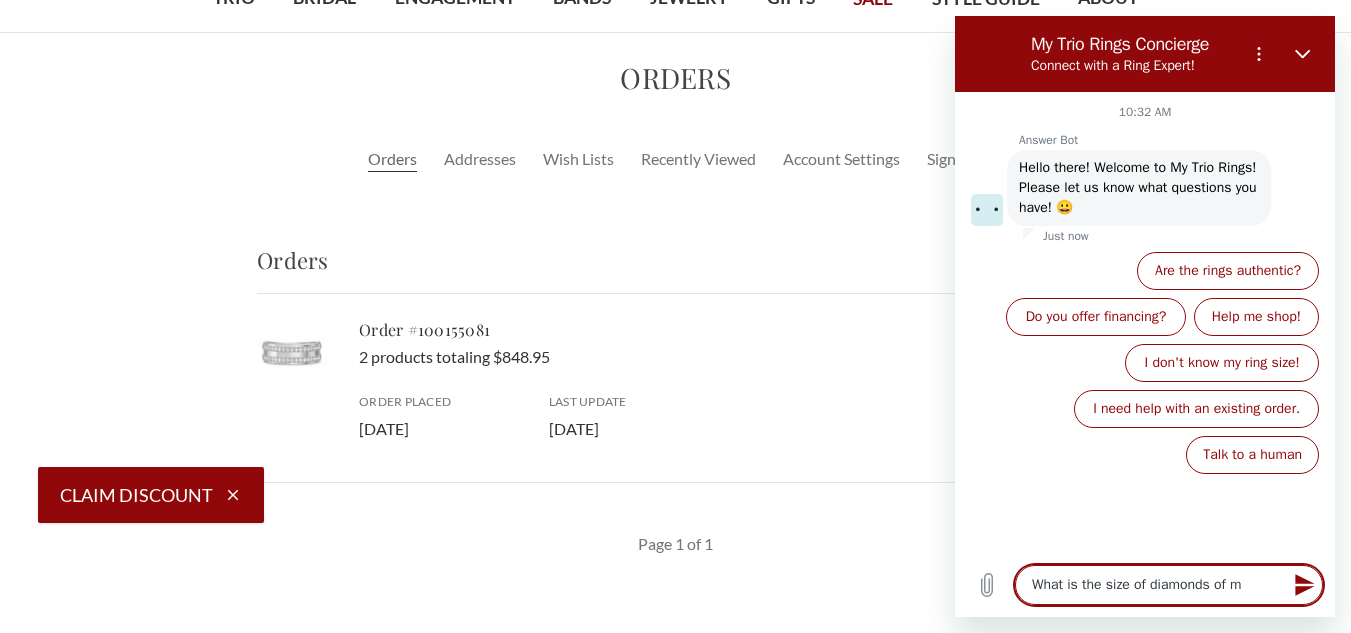 type on "What is the size of diamonds of my" 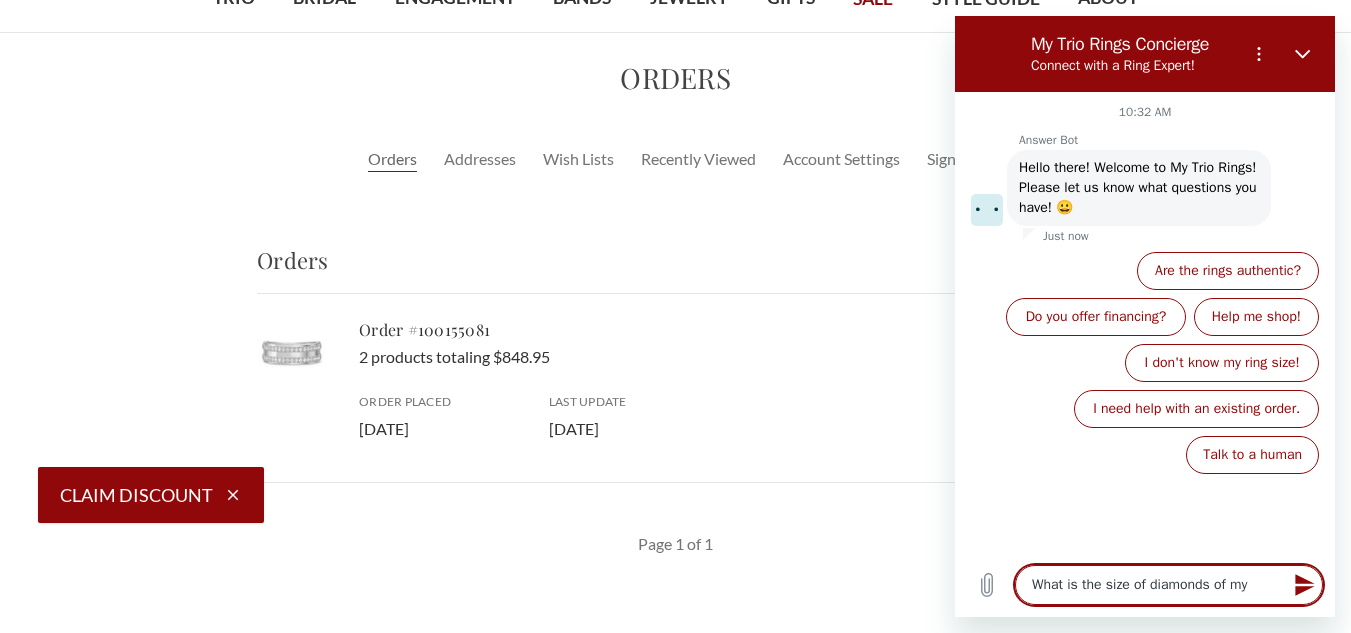type on "What is the size of diamonds of my" 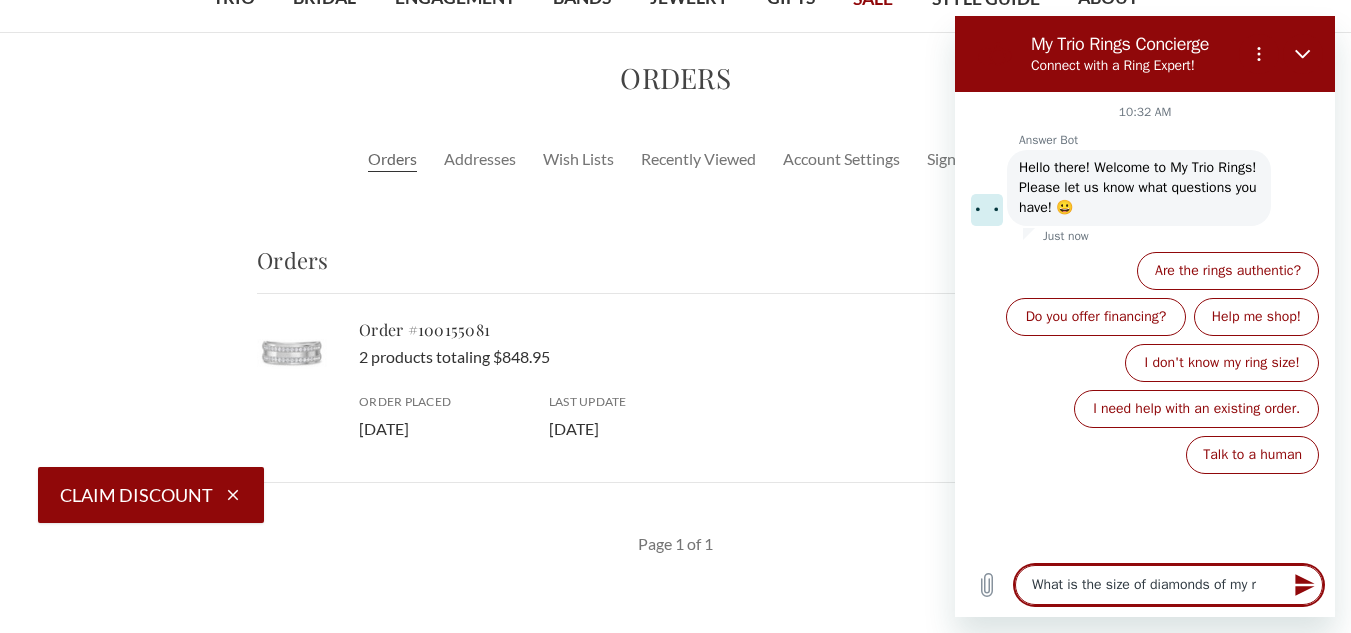 type on "What is the size of diamonds of my ri" 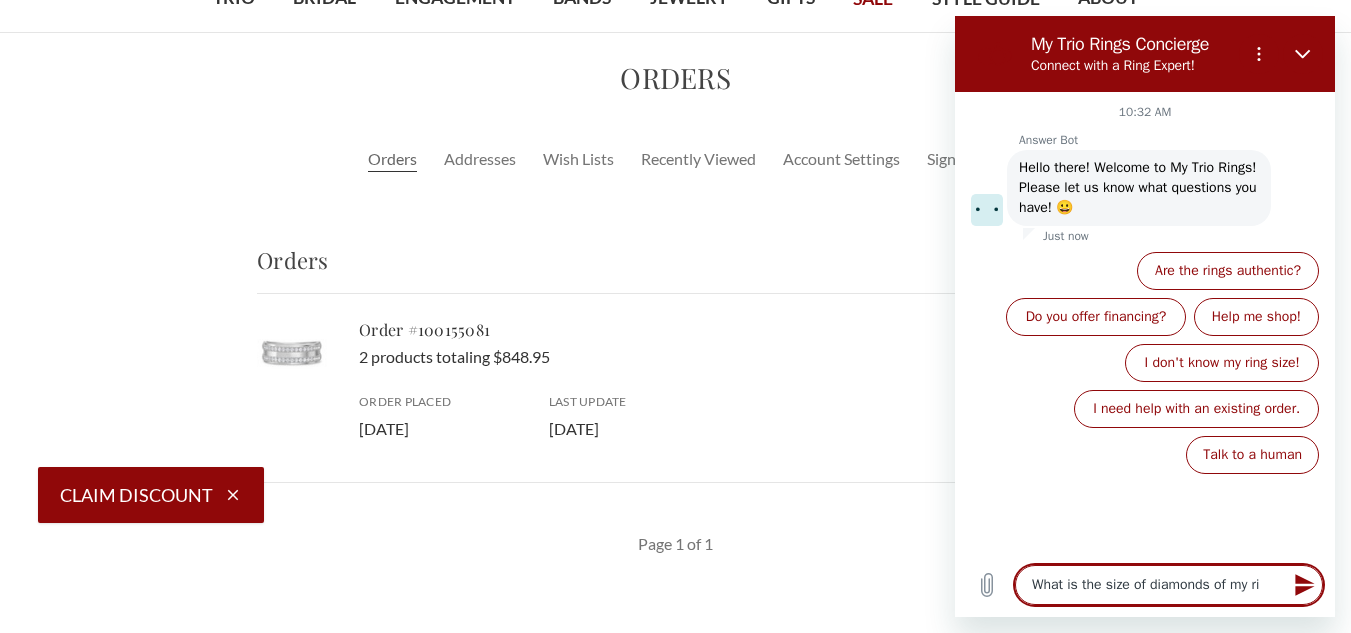 type on "What is the size of diamonds of my rin" 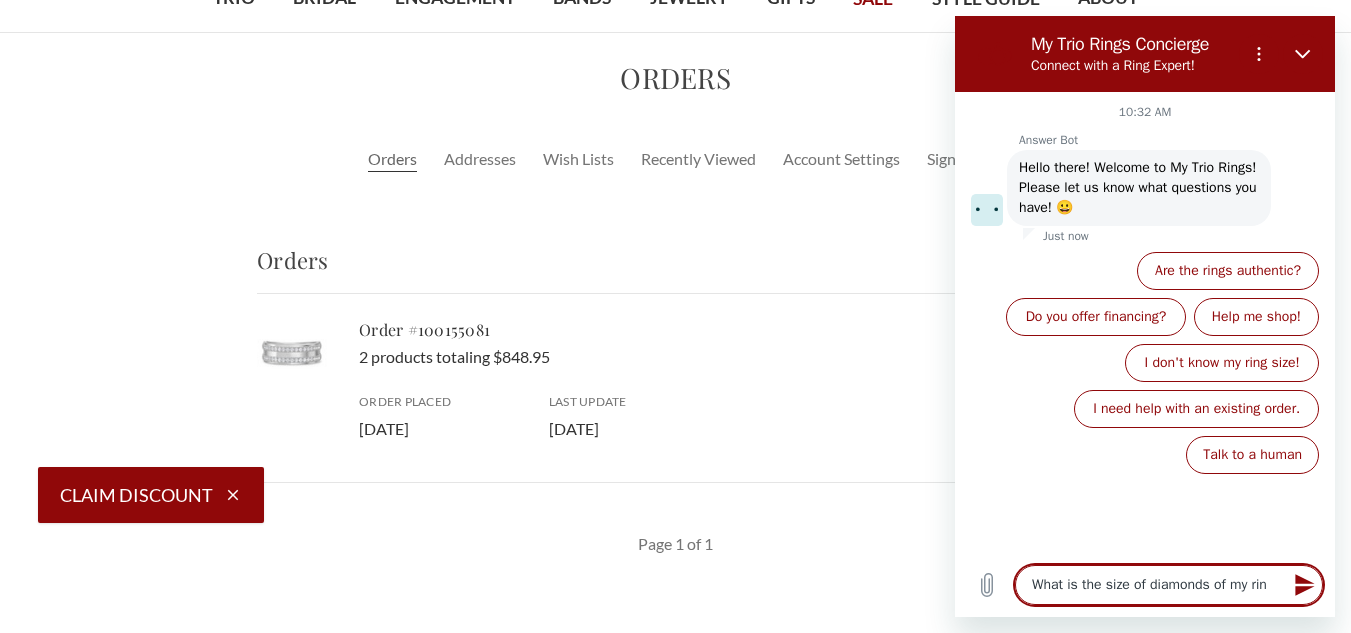 type on "What is the size of diamonds of my ring" 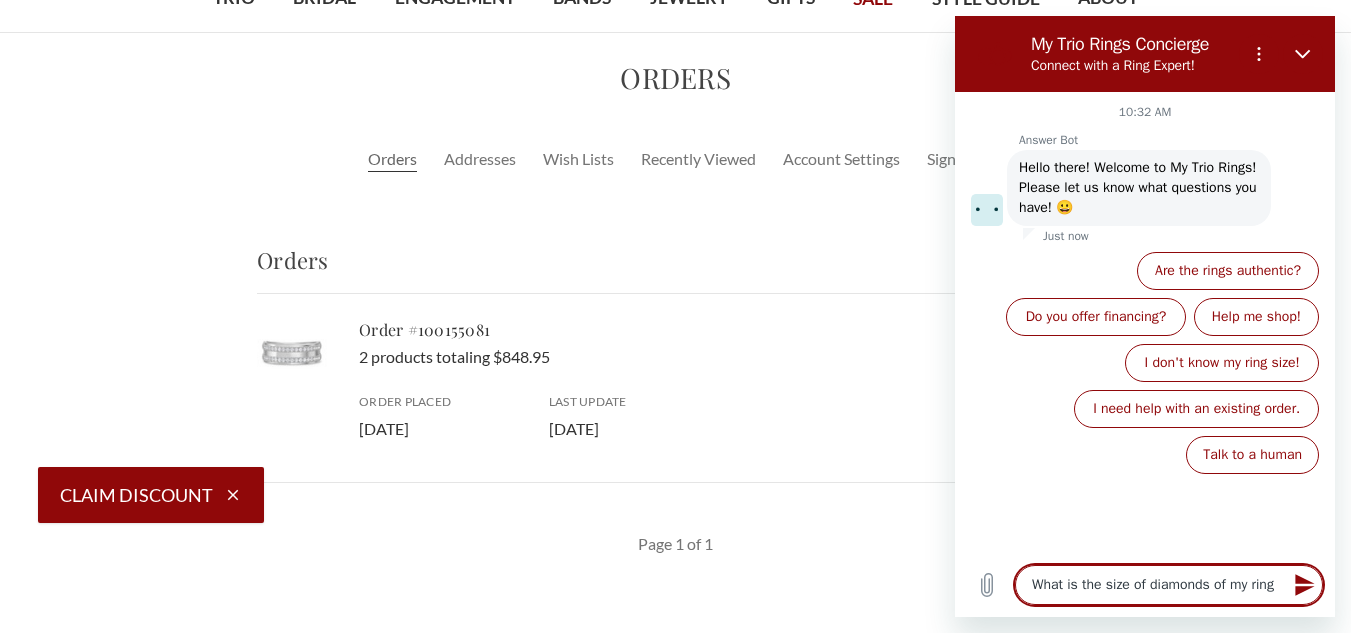 type on "x" 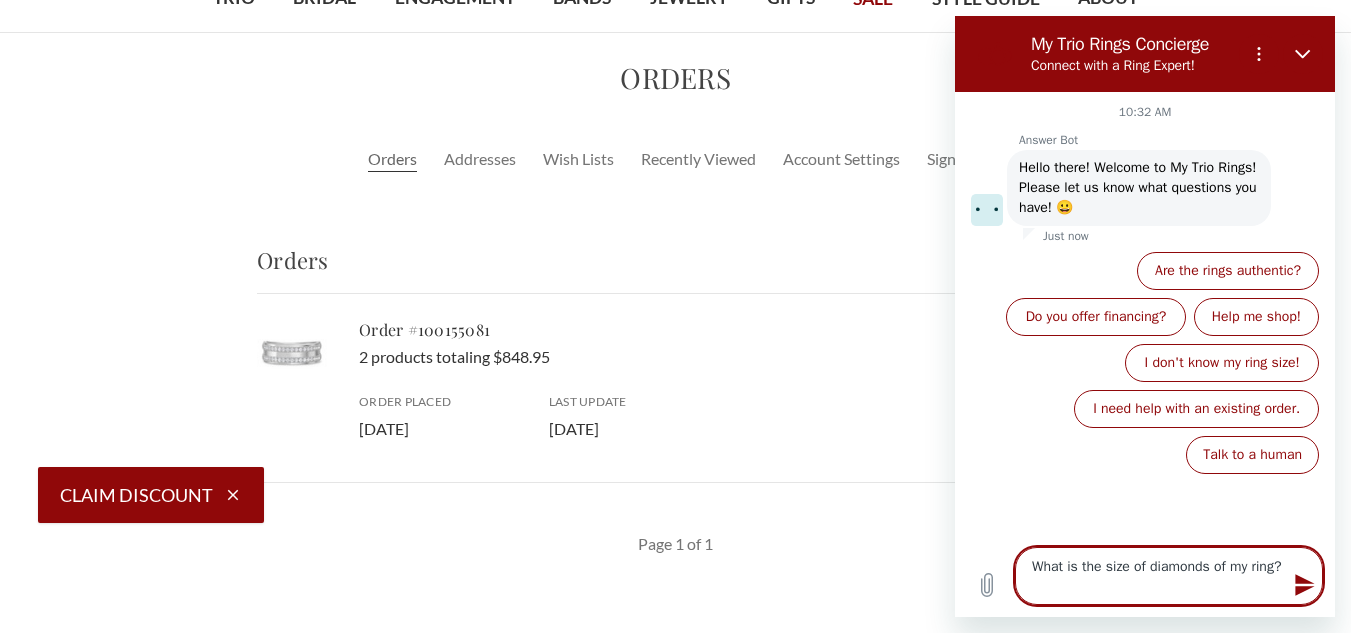 type 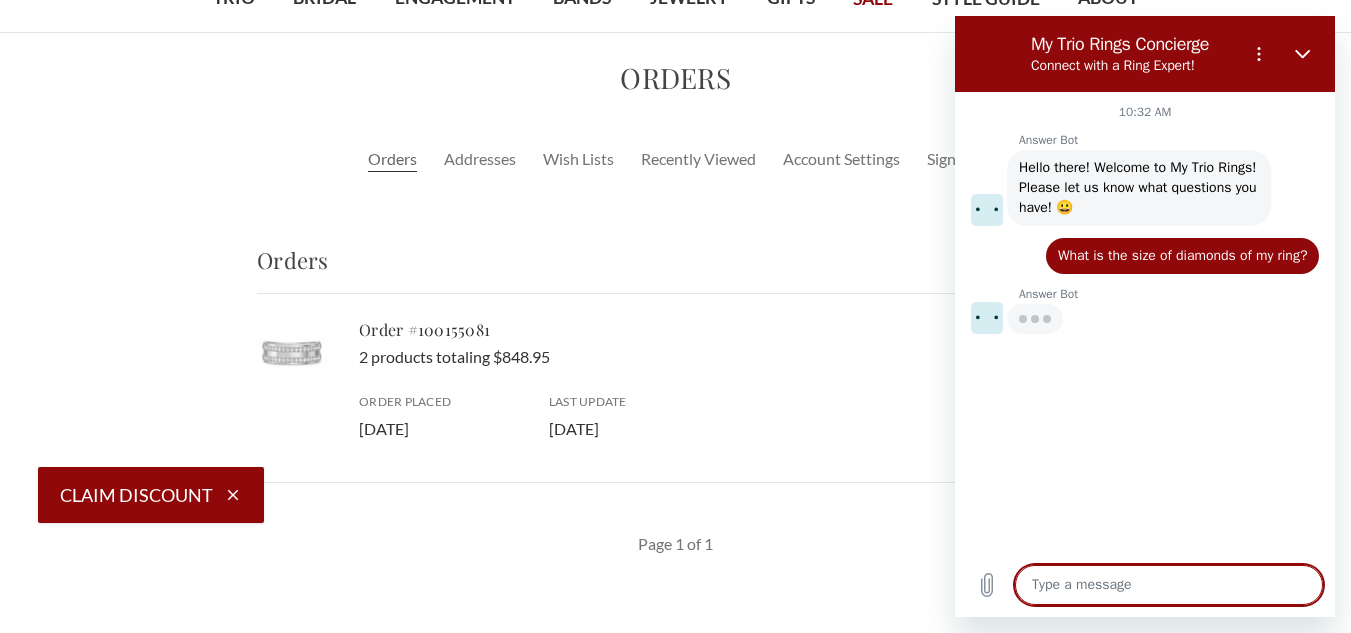 type on "x" 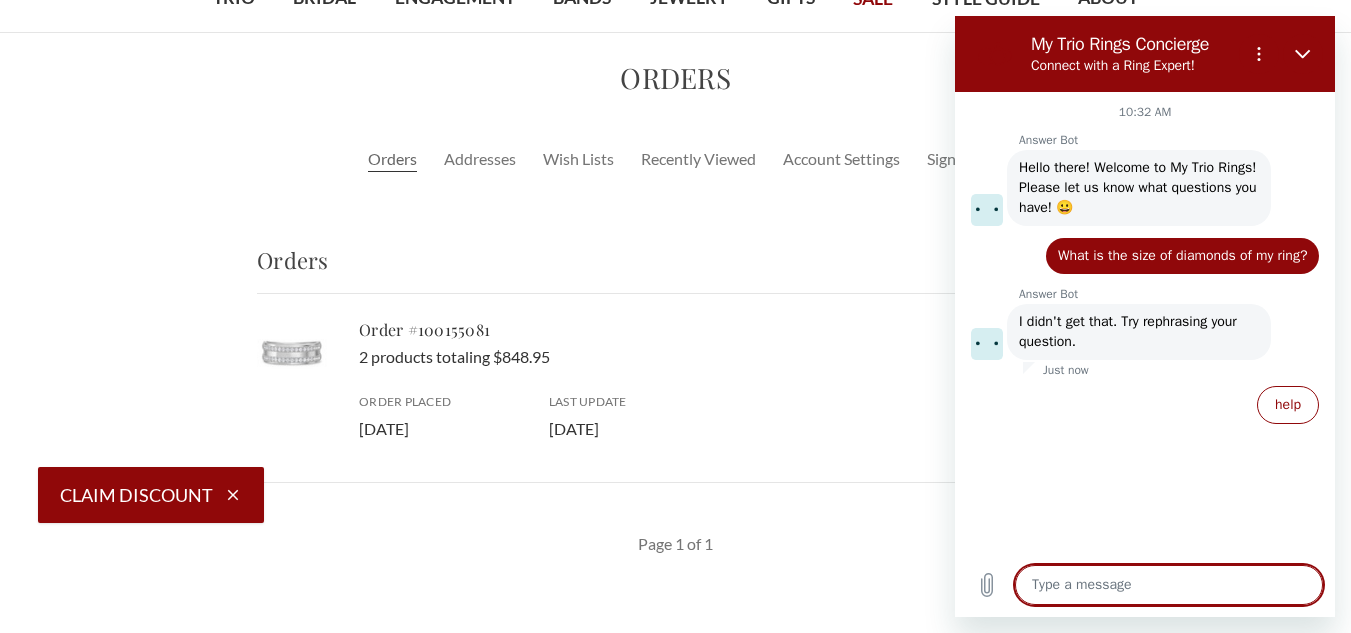 type on "w" 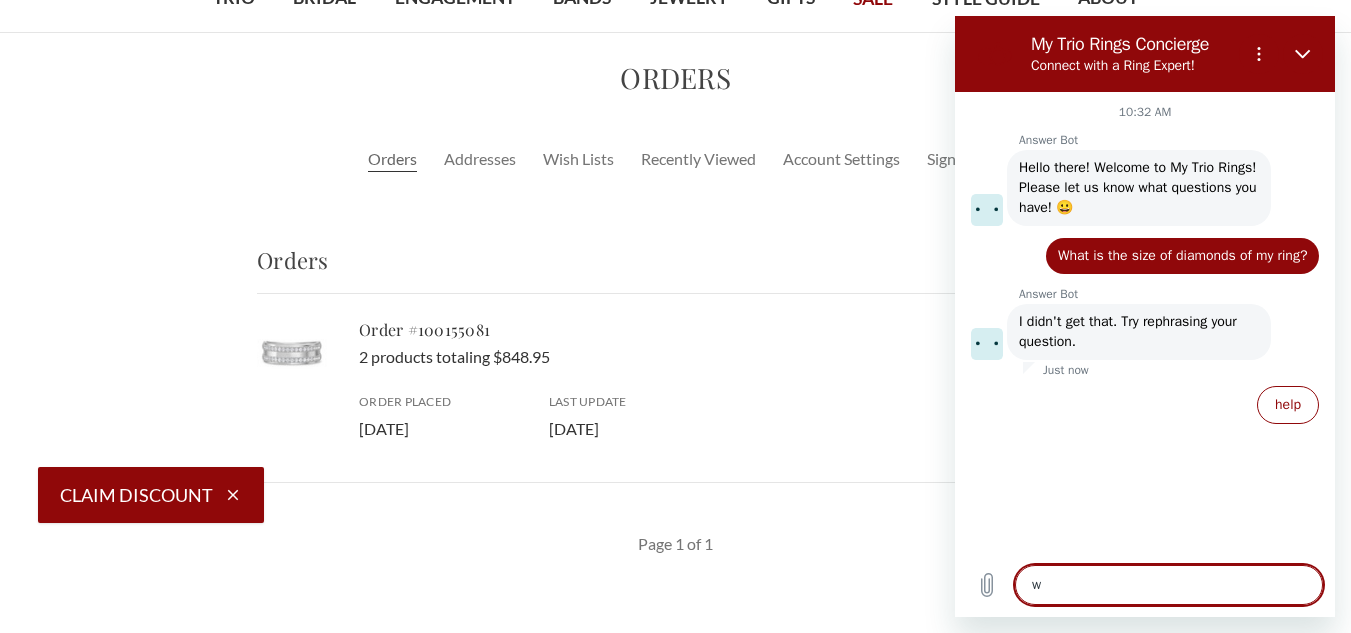 type on "x" 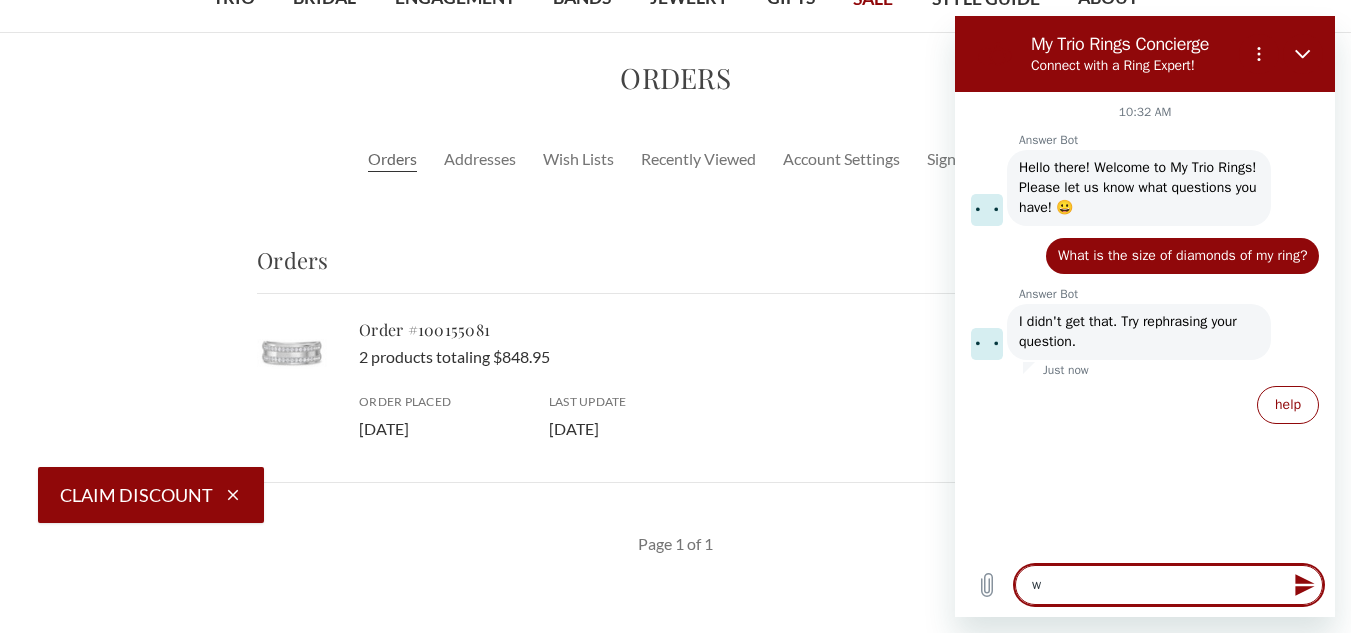 type on "wh" 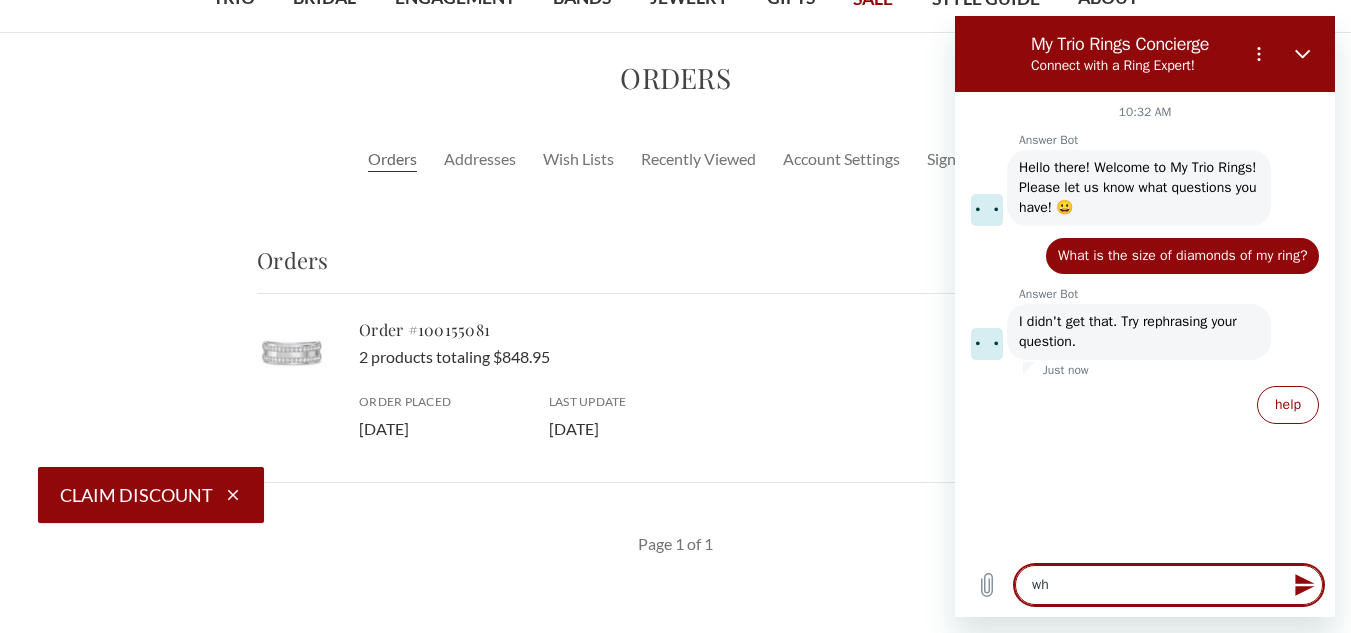 type on "whe" 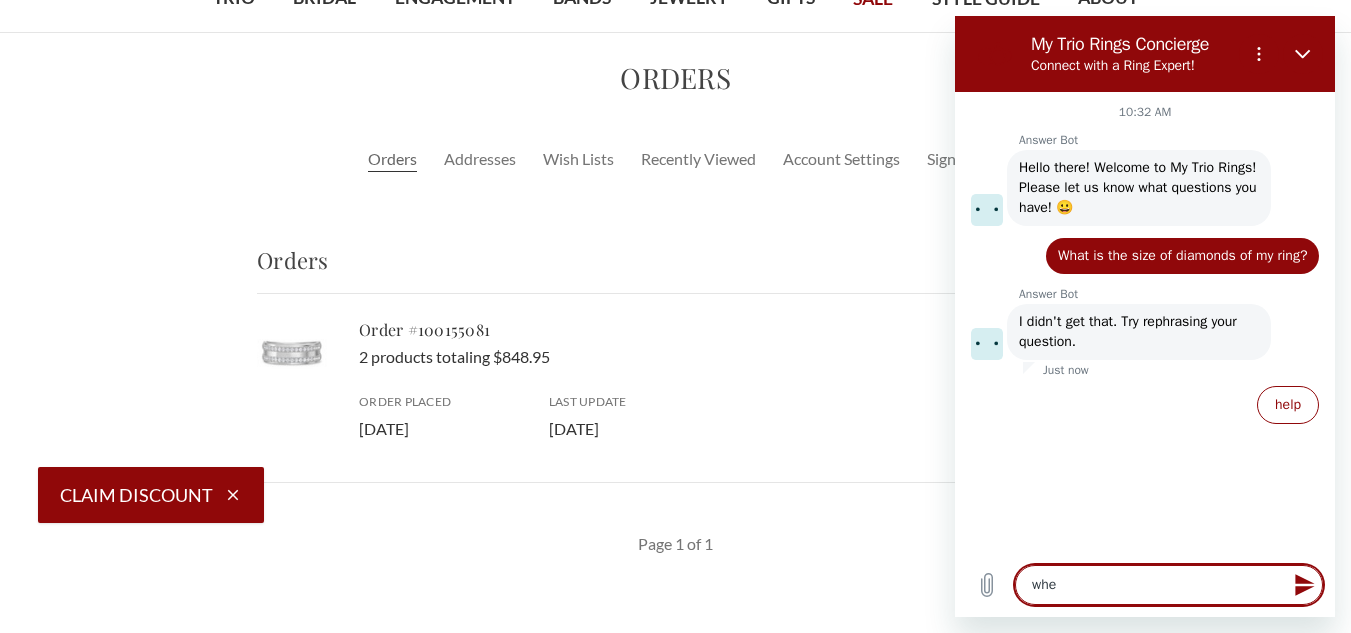 type on "wher" 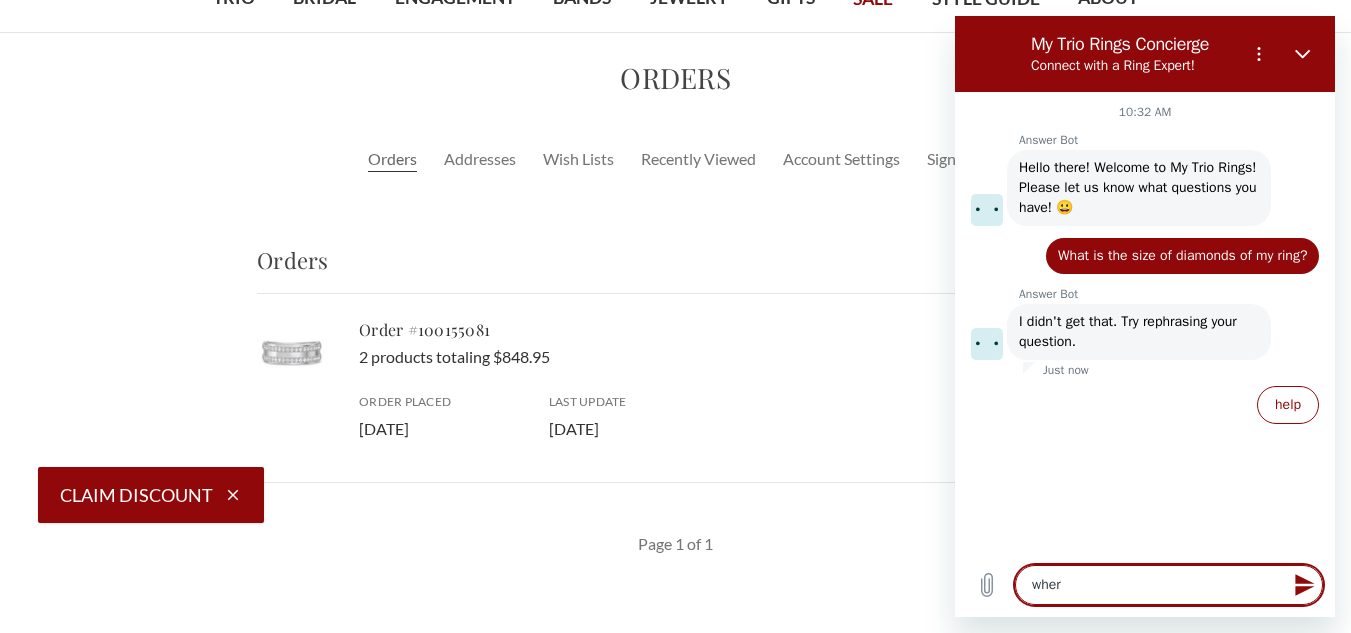 type on "x" 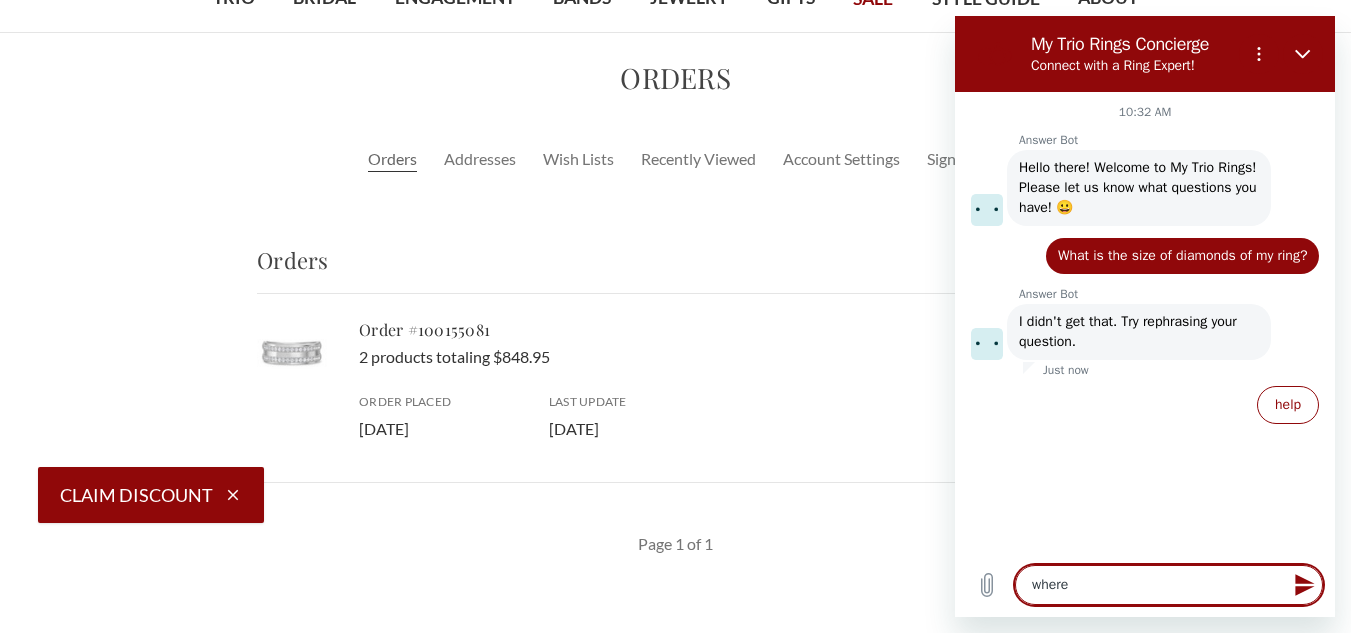 type on "where" 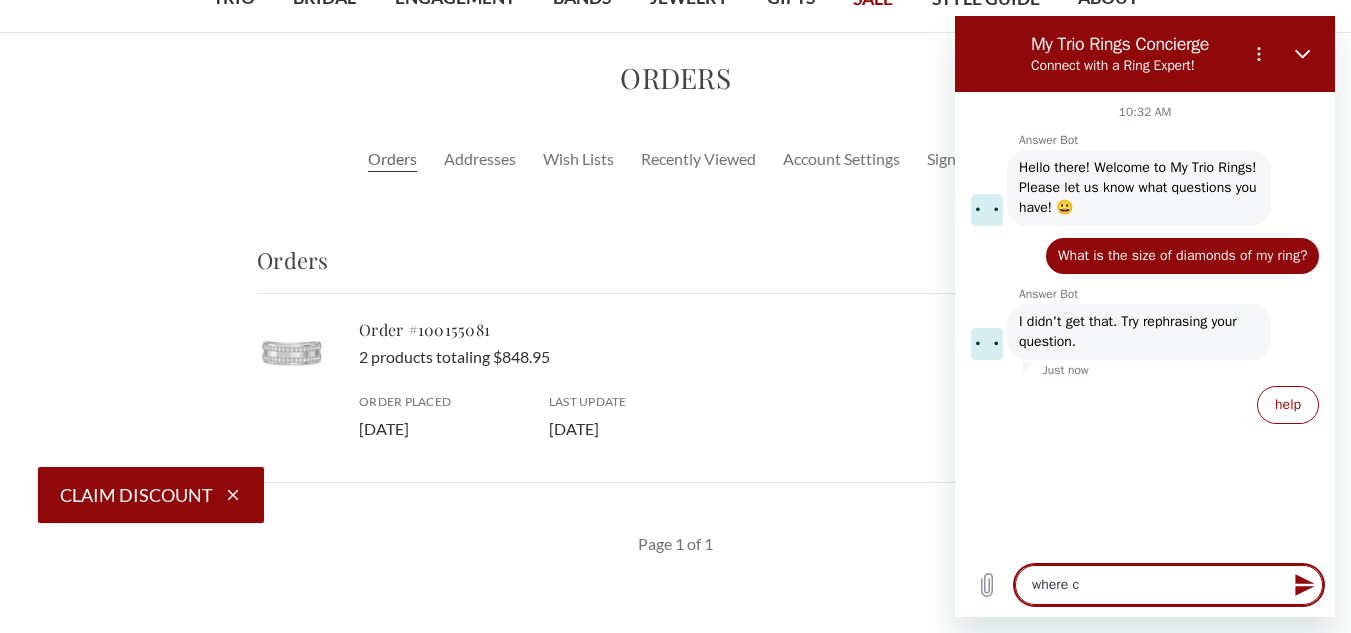 type on "x" 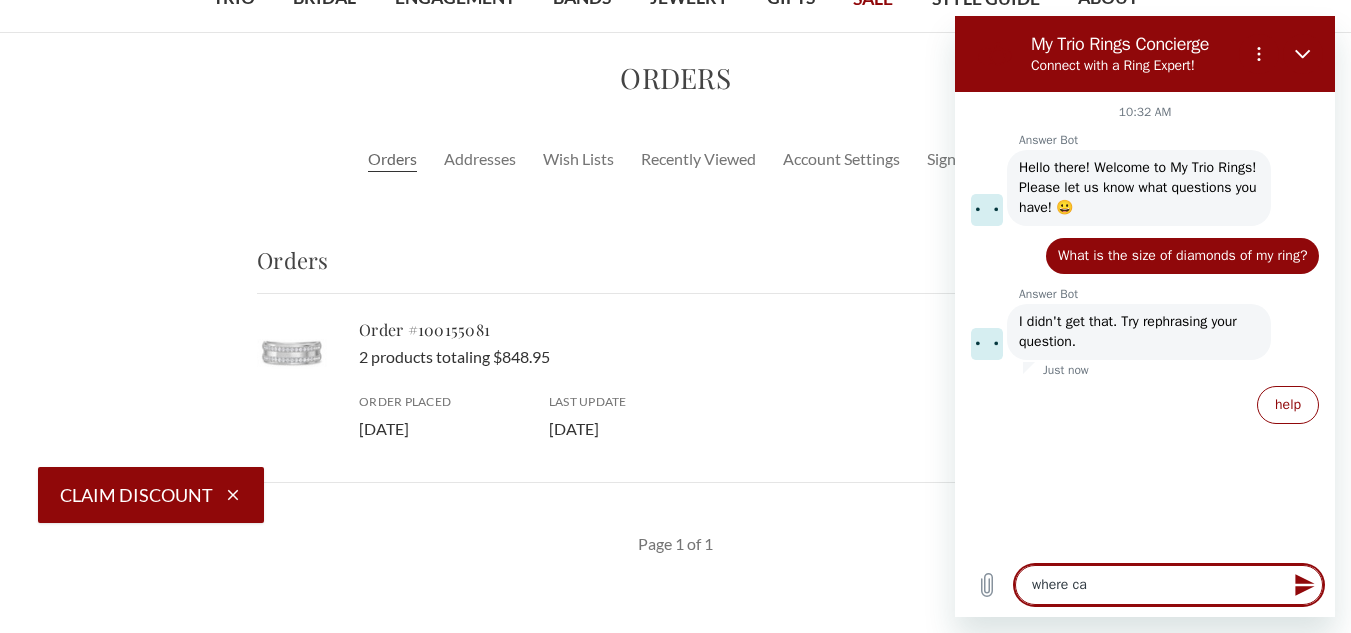 type on "where can" 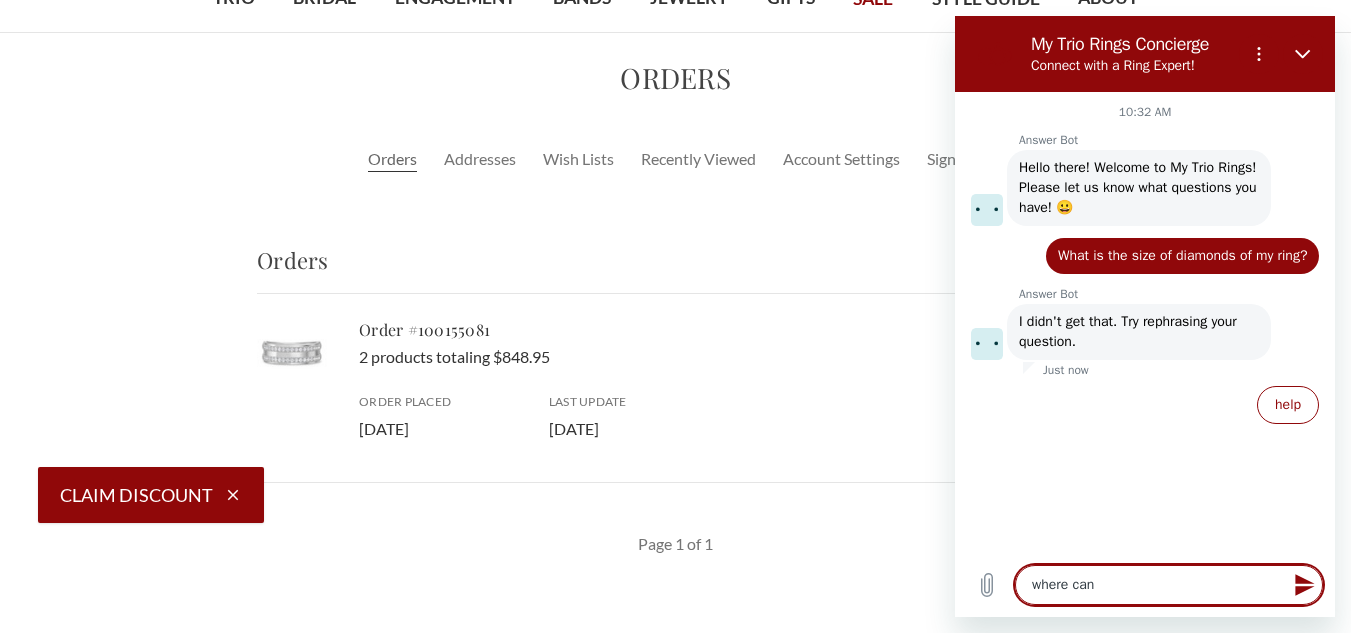 type on "where can" 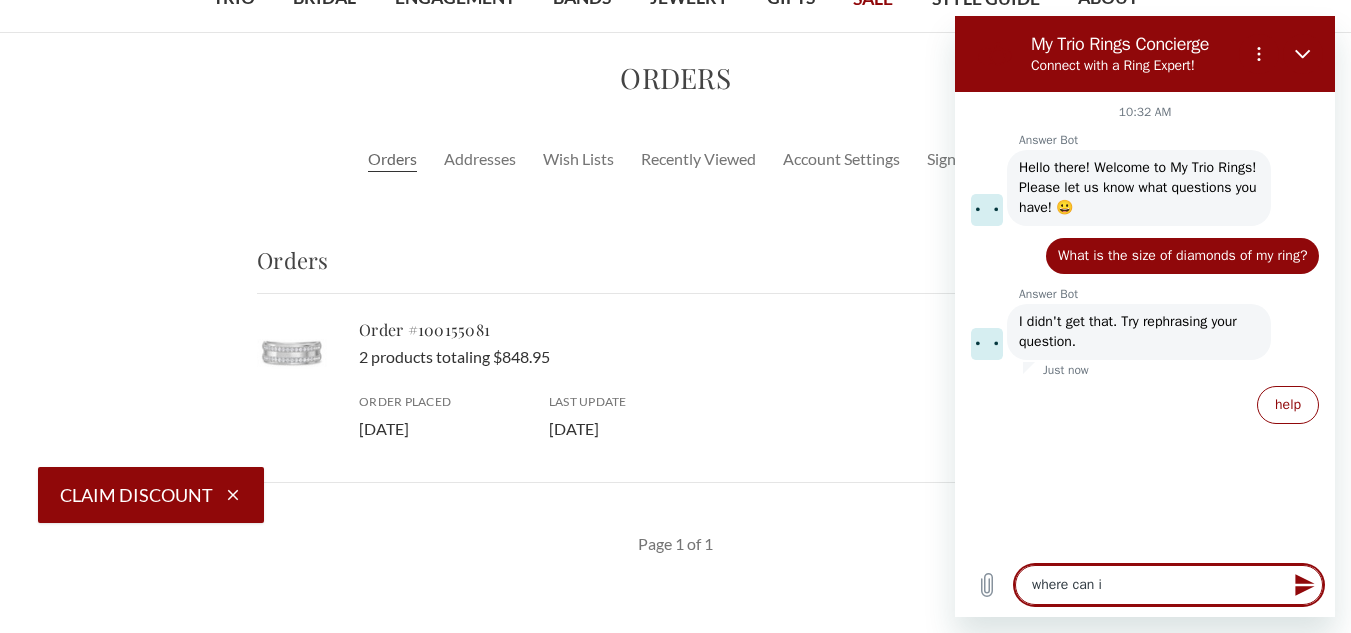 type on "where can i" 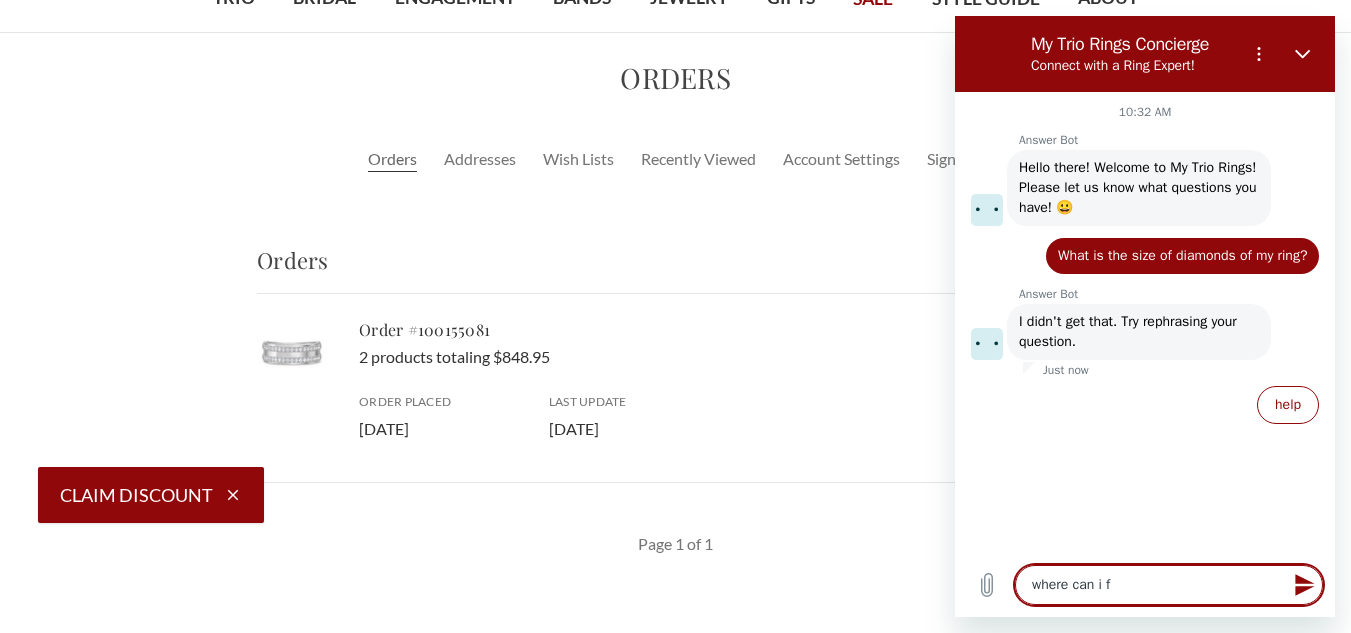 type on "where can i fi" 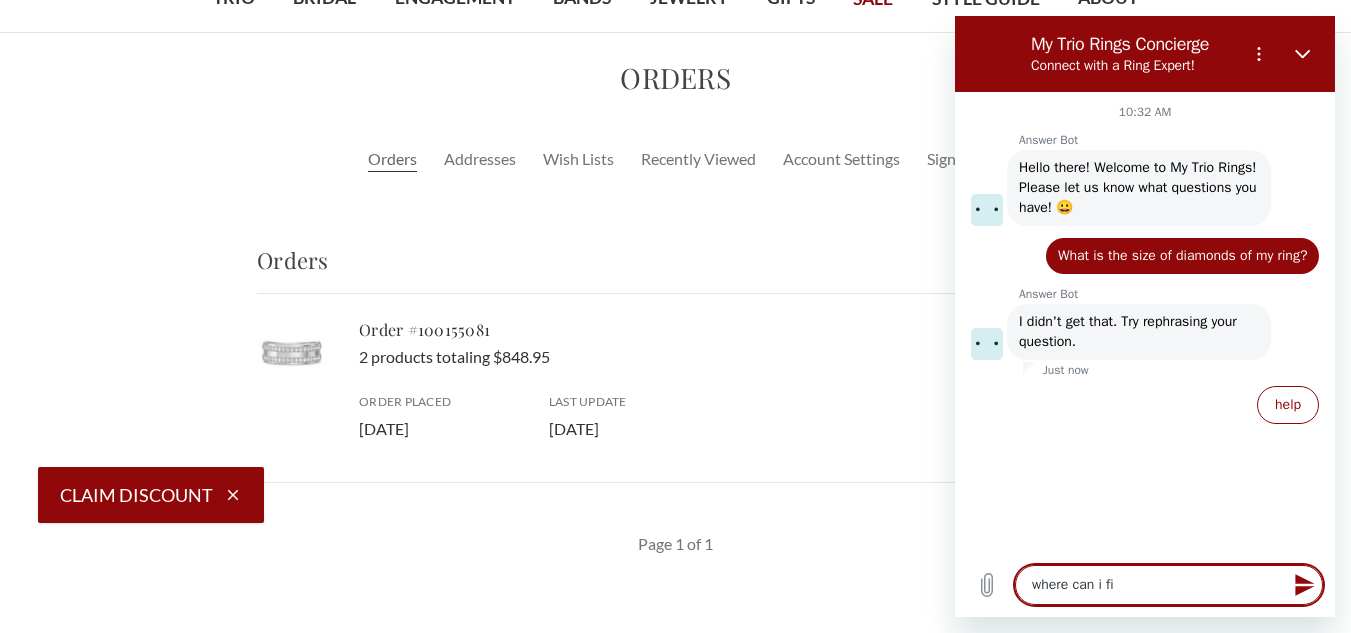 type on "where can i fin" 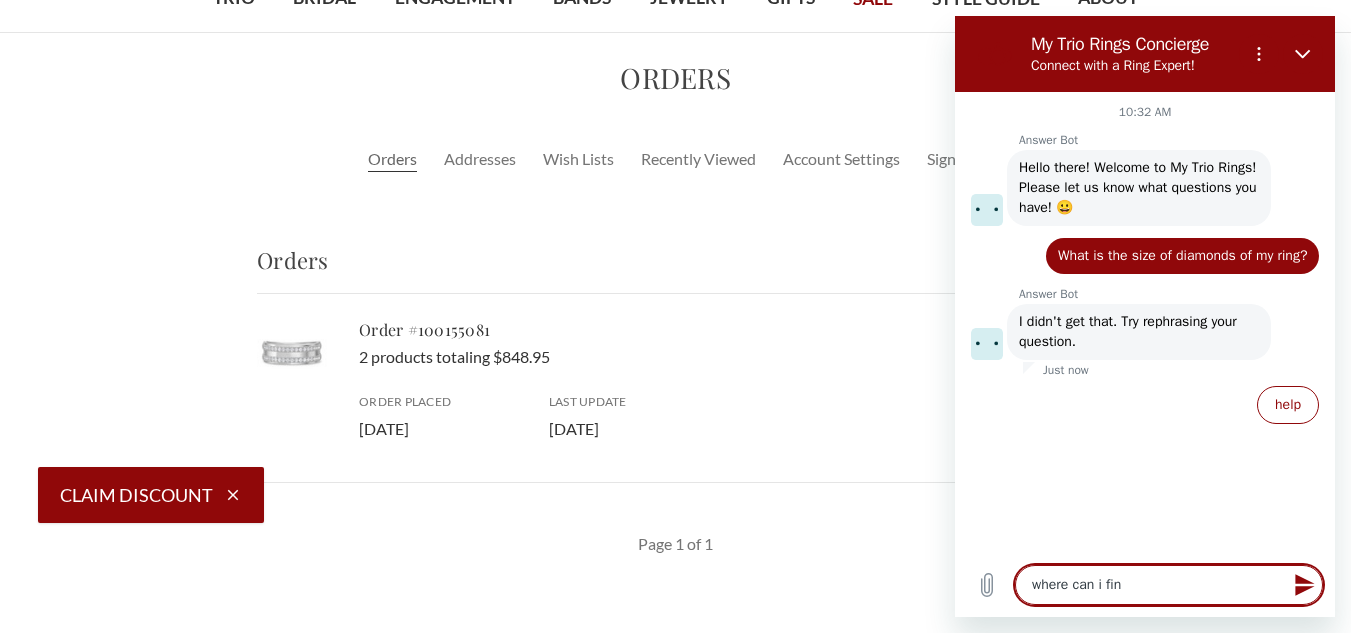type on "x" 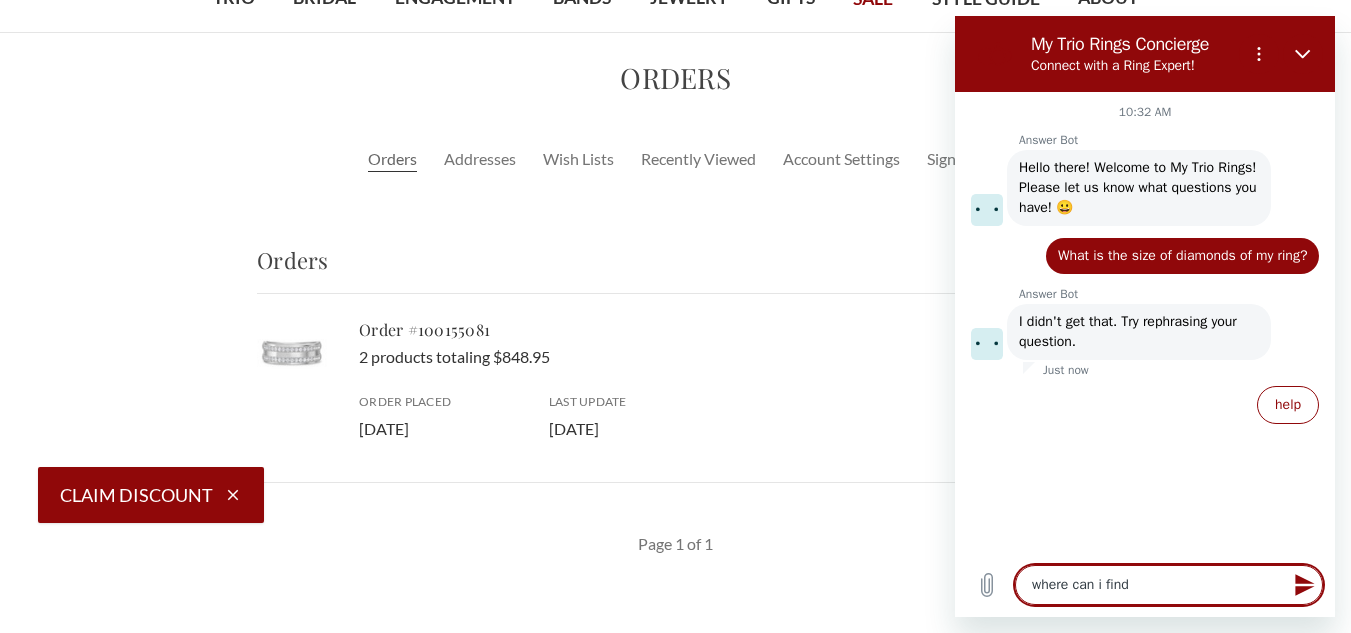type on "where can i find e" 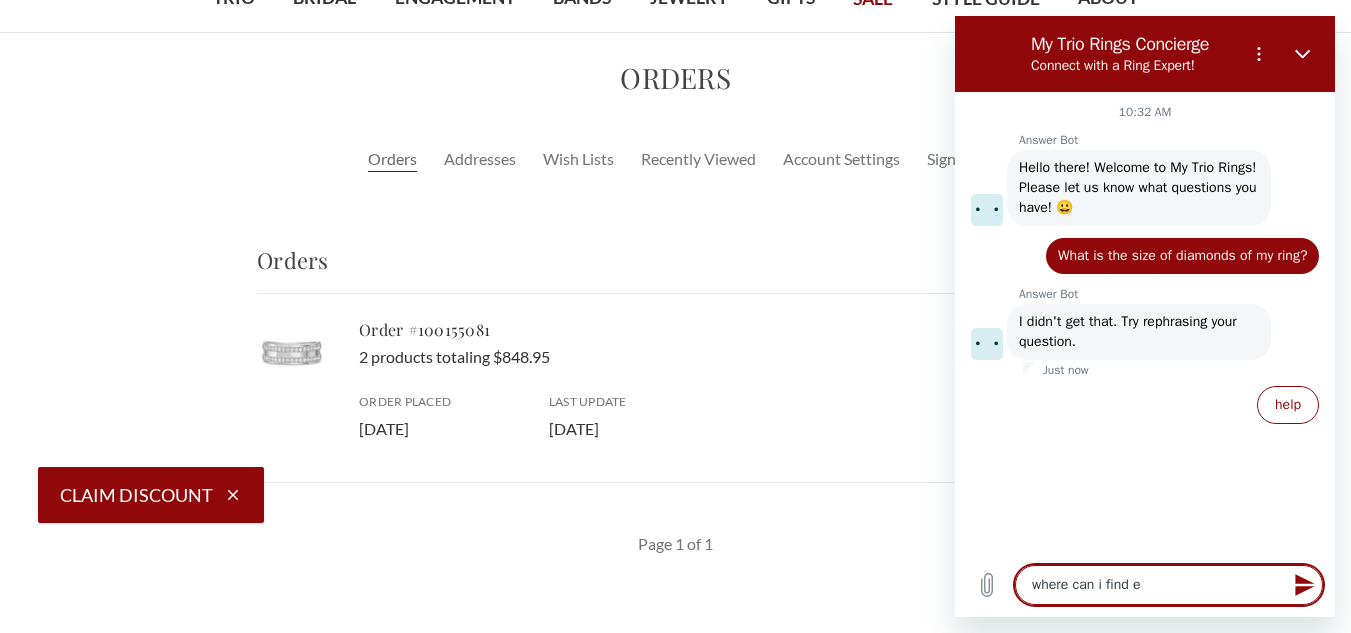 type on "x" 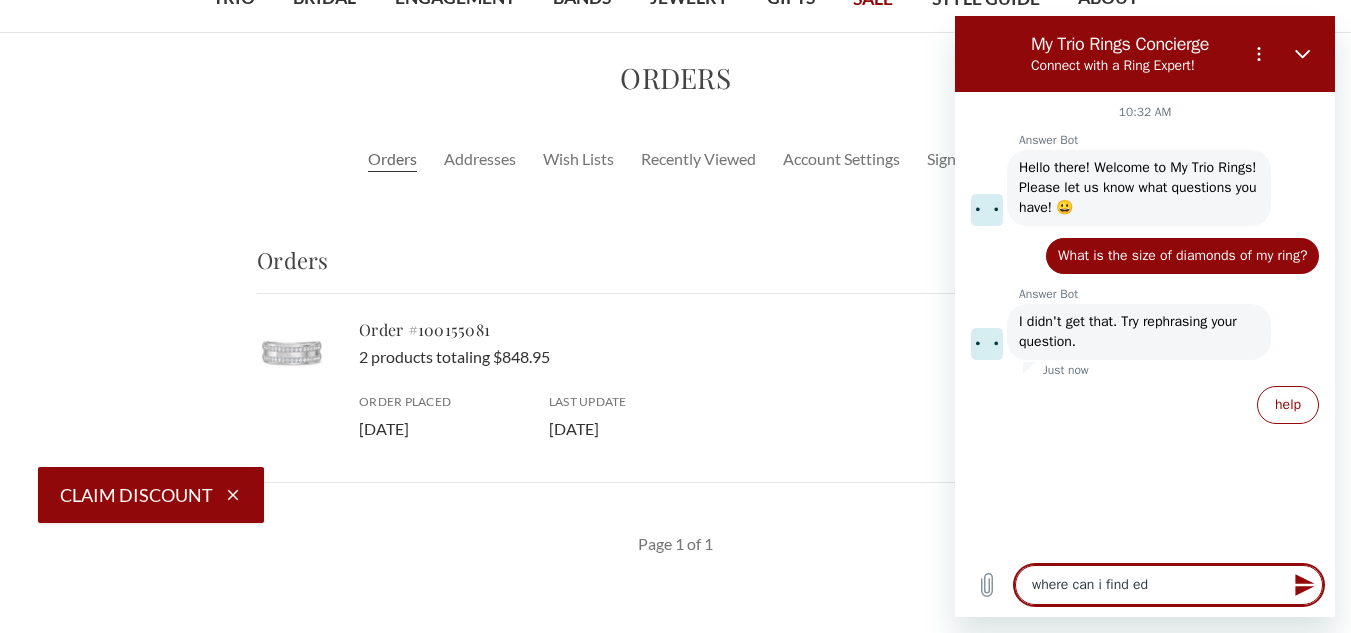 type on "where can i find e" 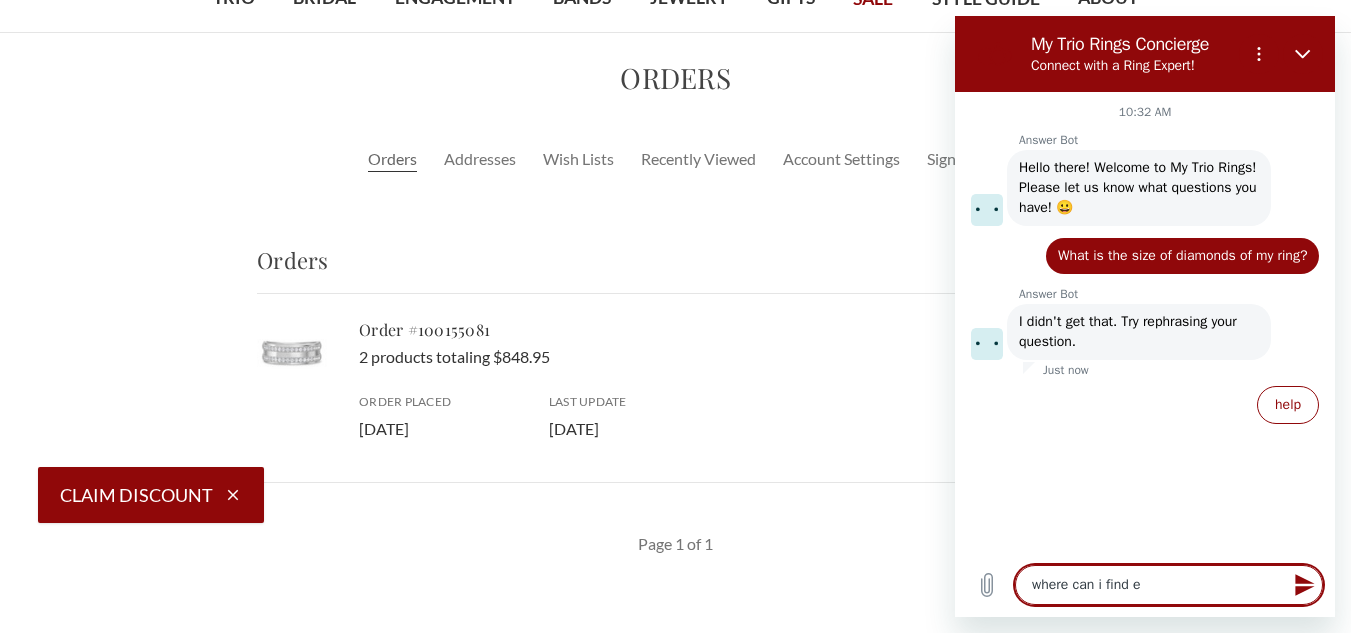 type on "where can i find" 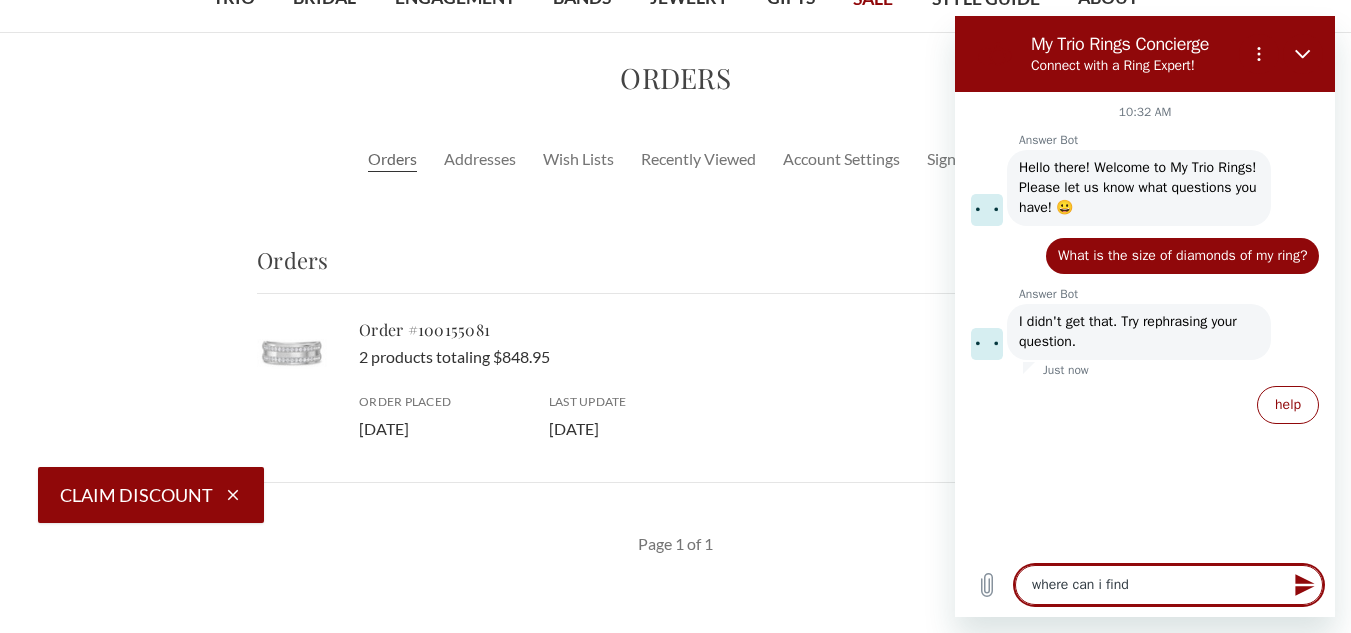 type on "where can i find d" 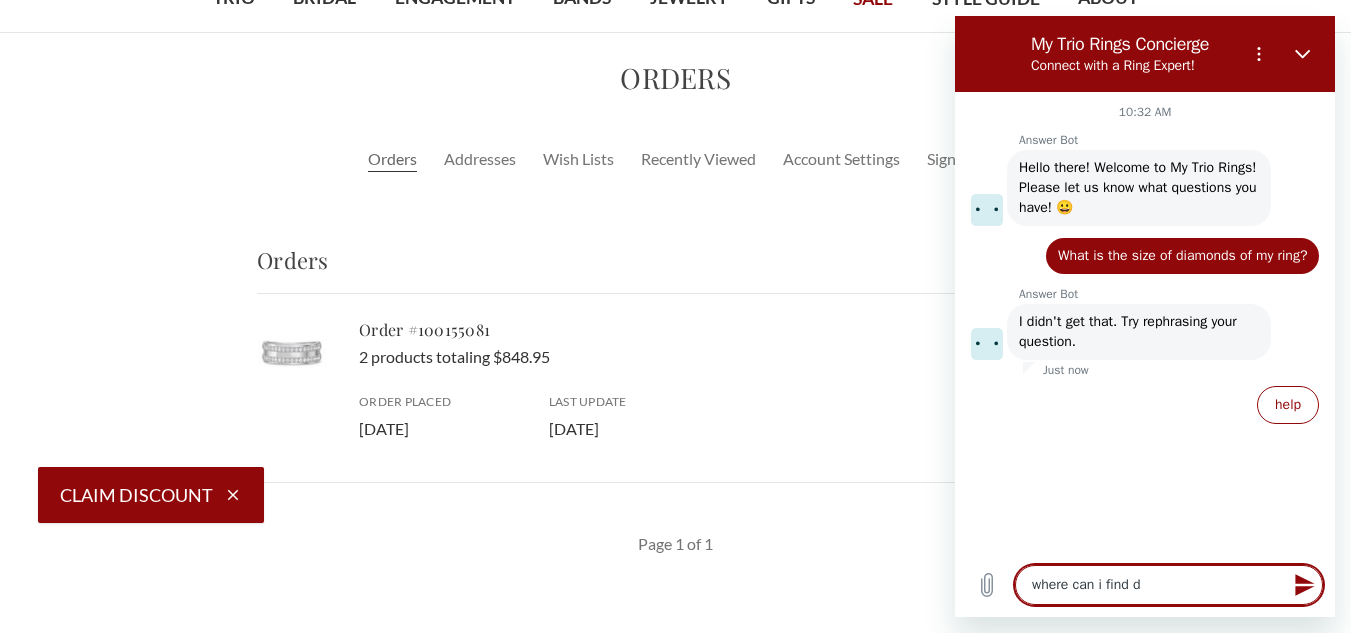 type on "where can i find de" 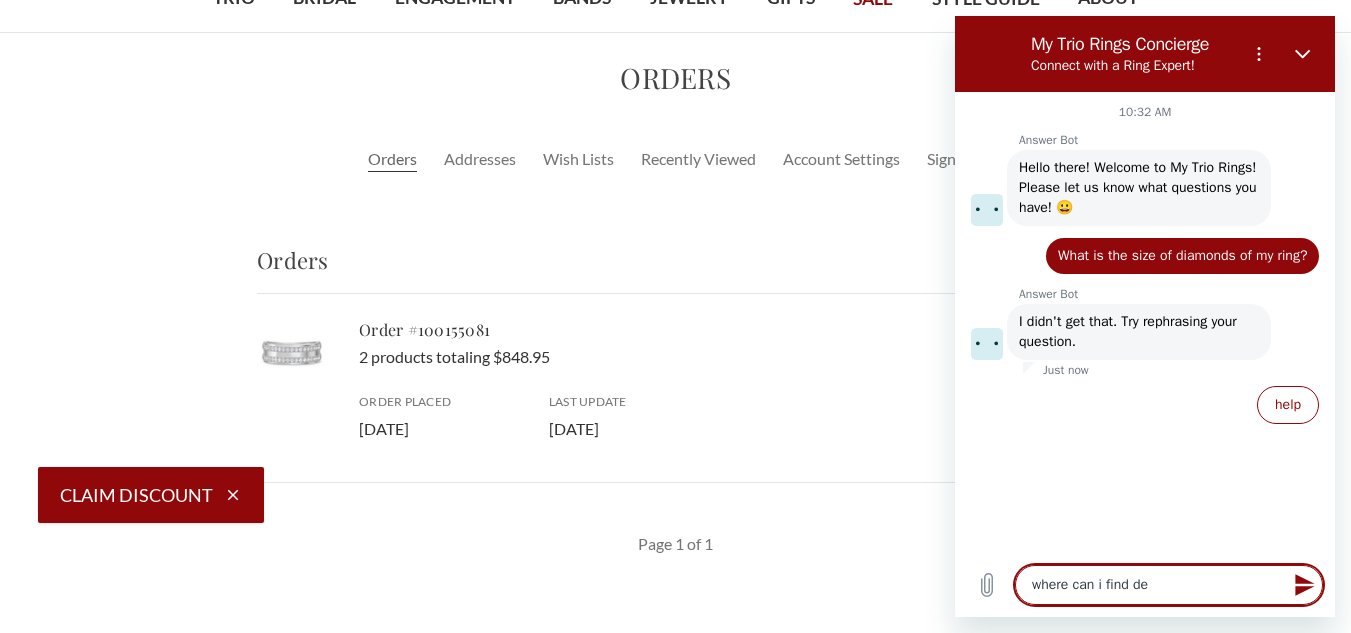 type on "where can i find des" 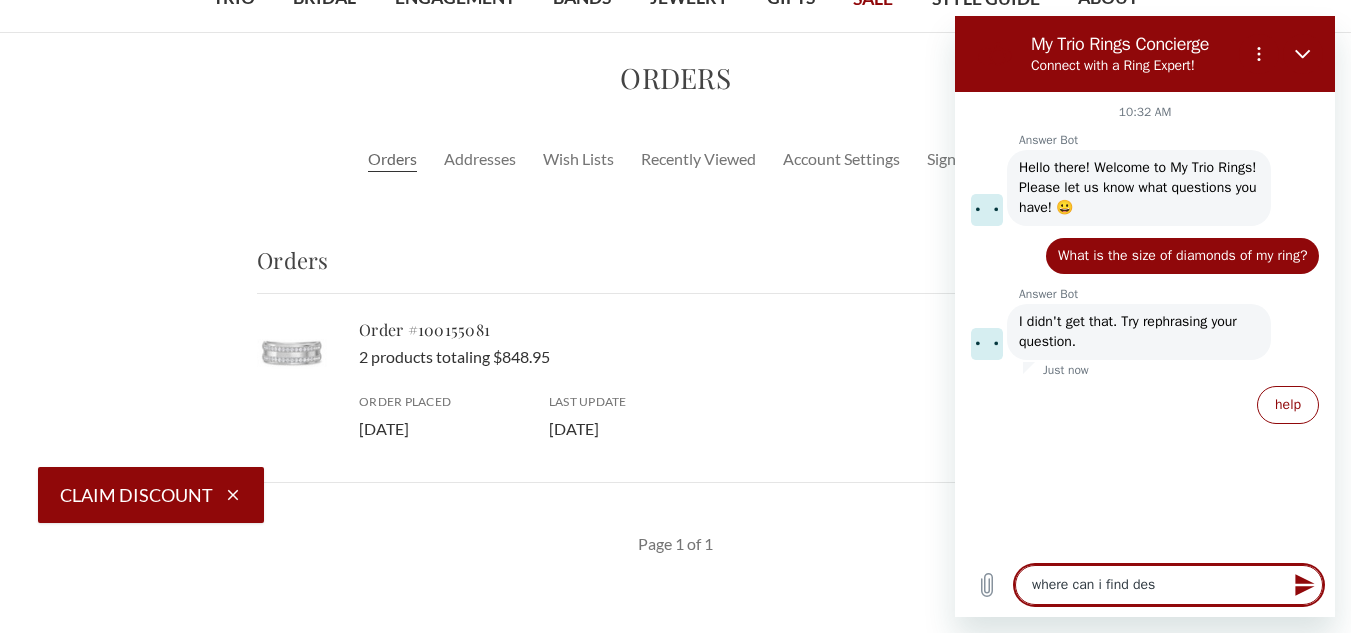type on "where can i find desr" 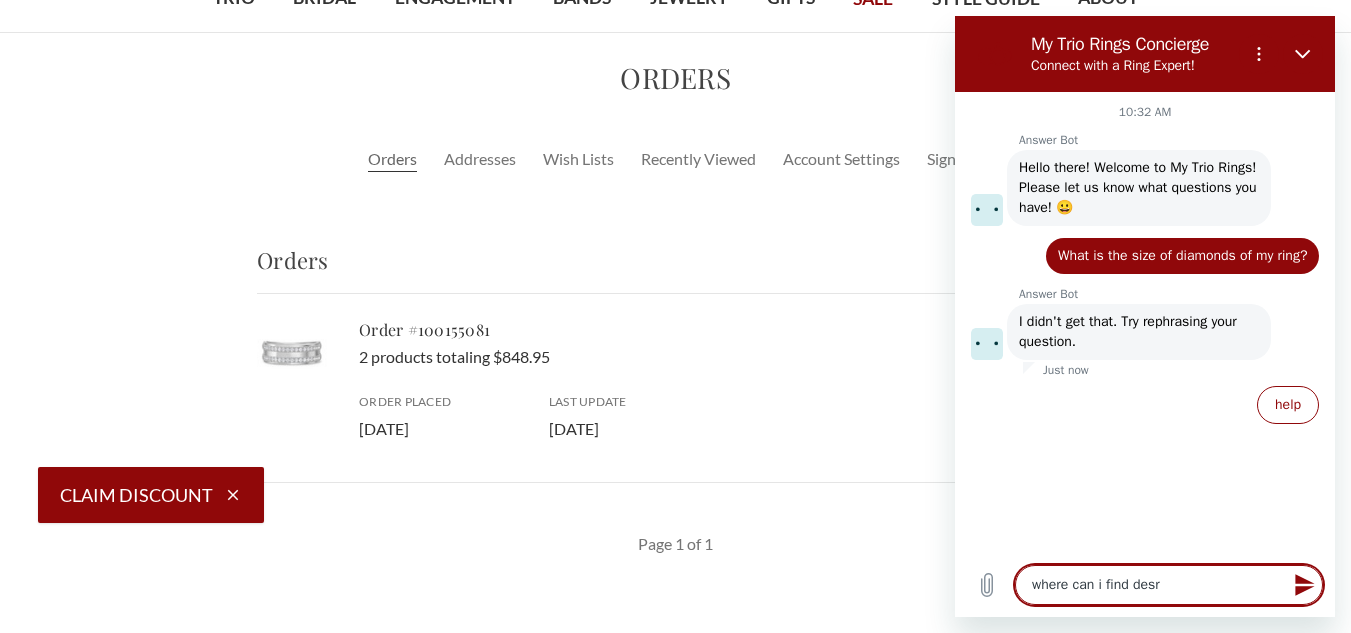 type on "where can i find desrp" 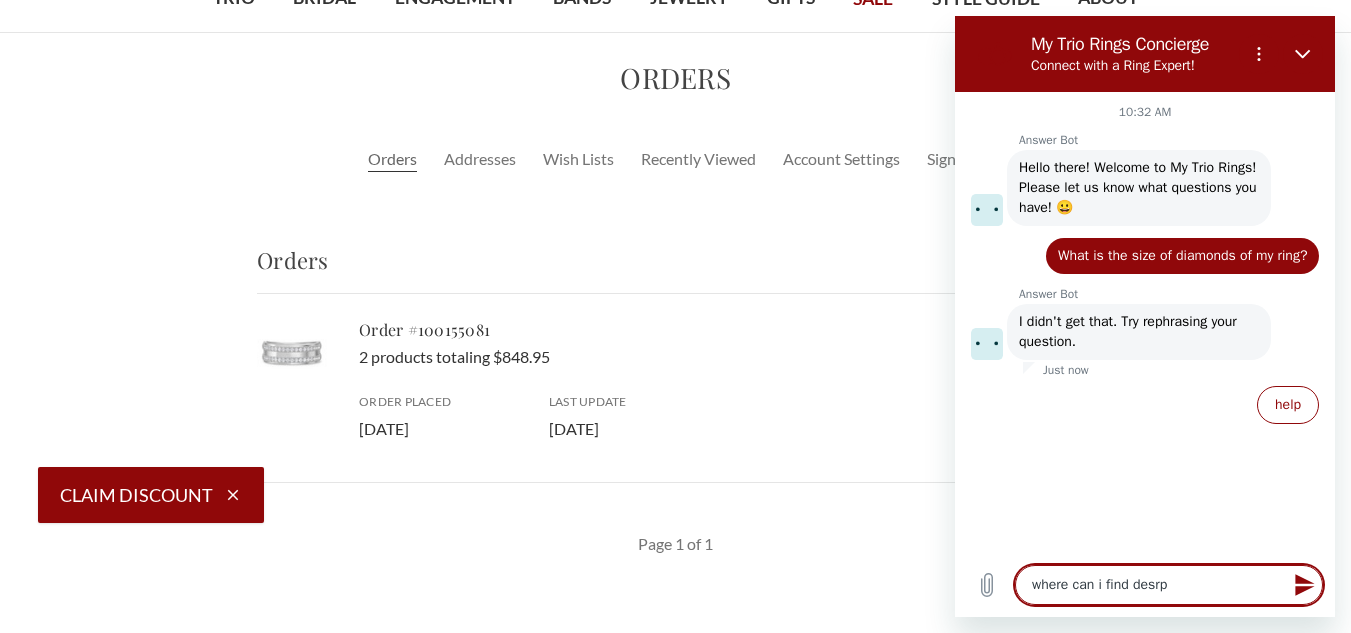 type on "where can i find desrpi" 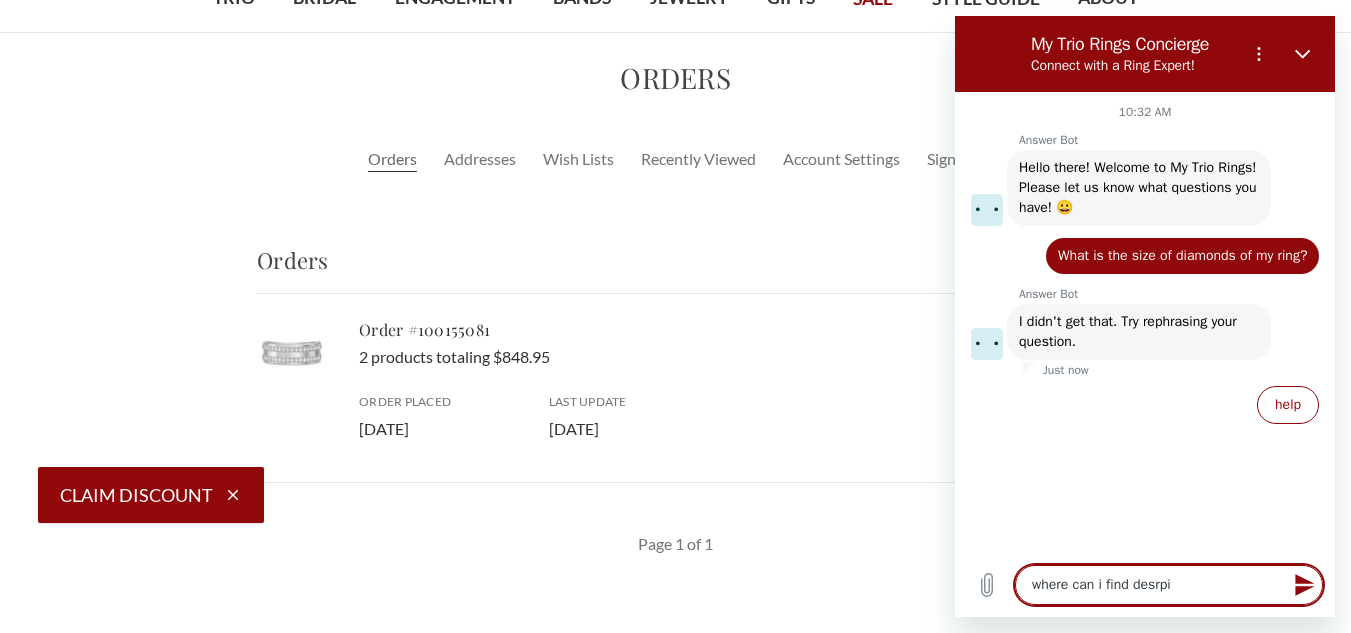 type on "where can i find desrpio" 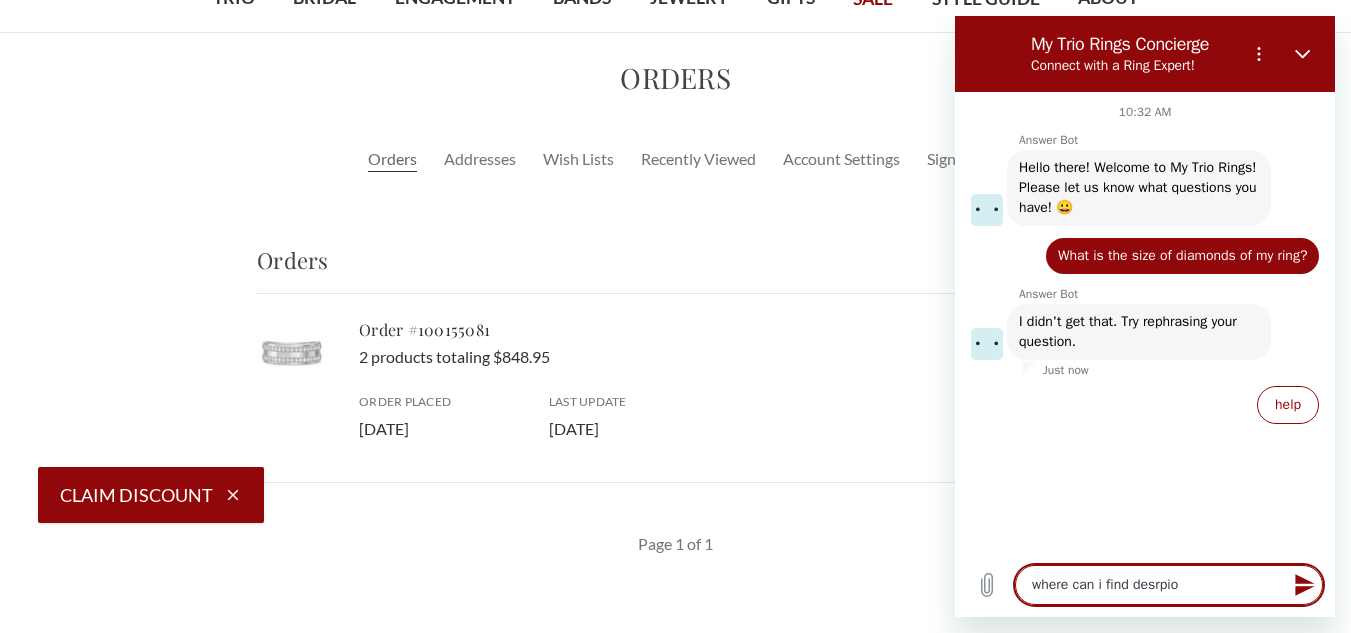 type on "x" 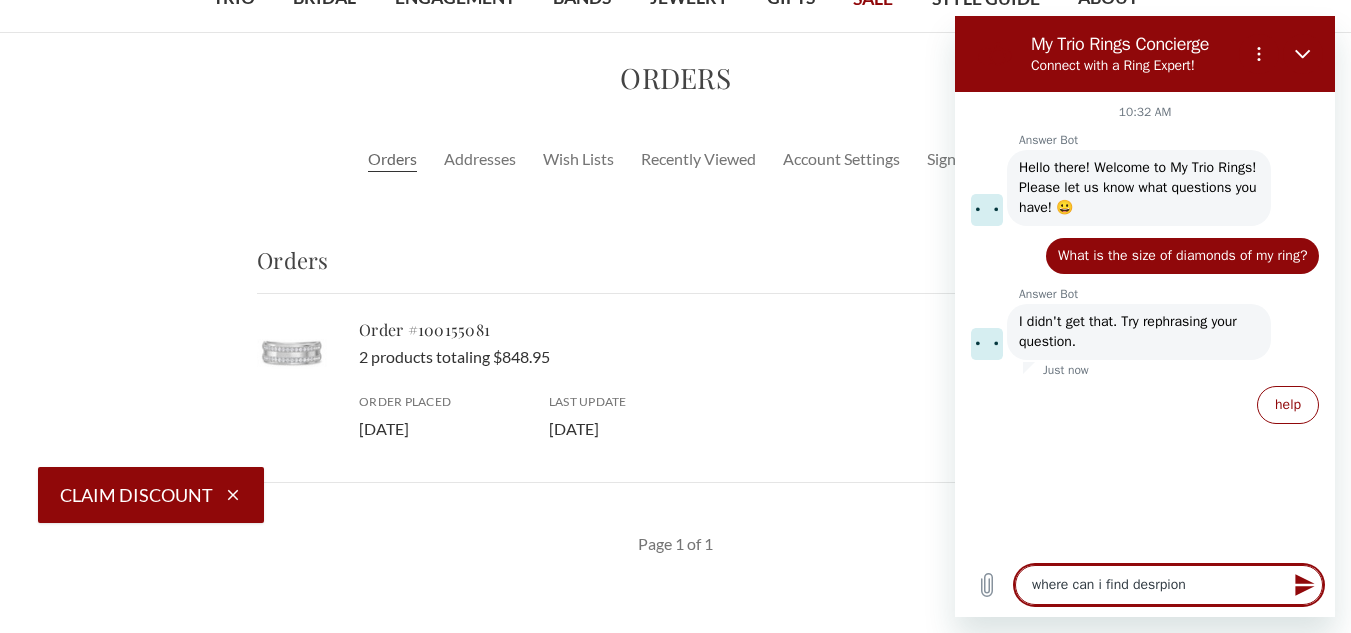 type on "where can i find desrpion" 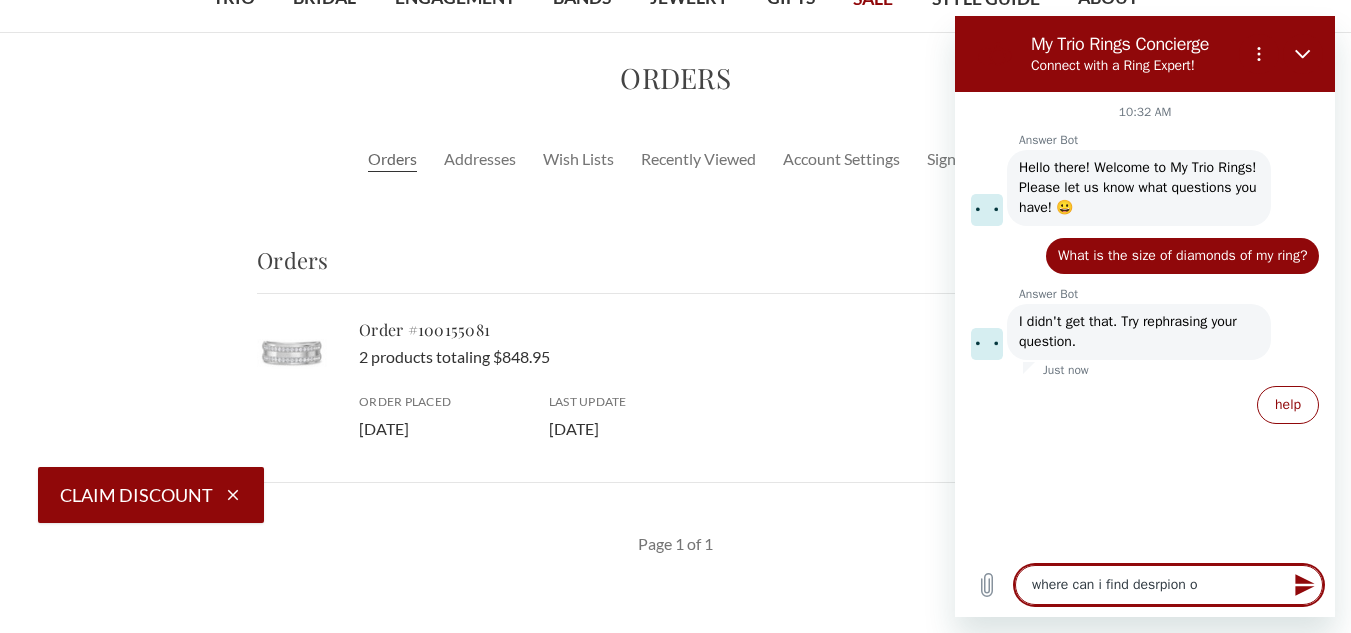 type on "x" 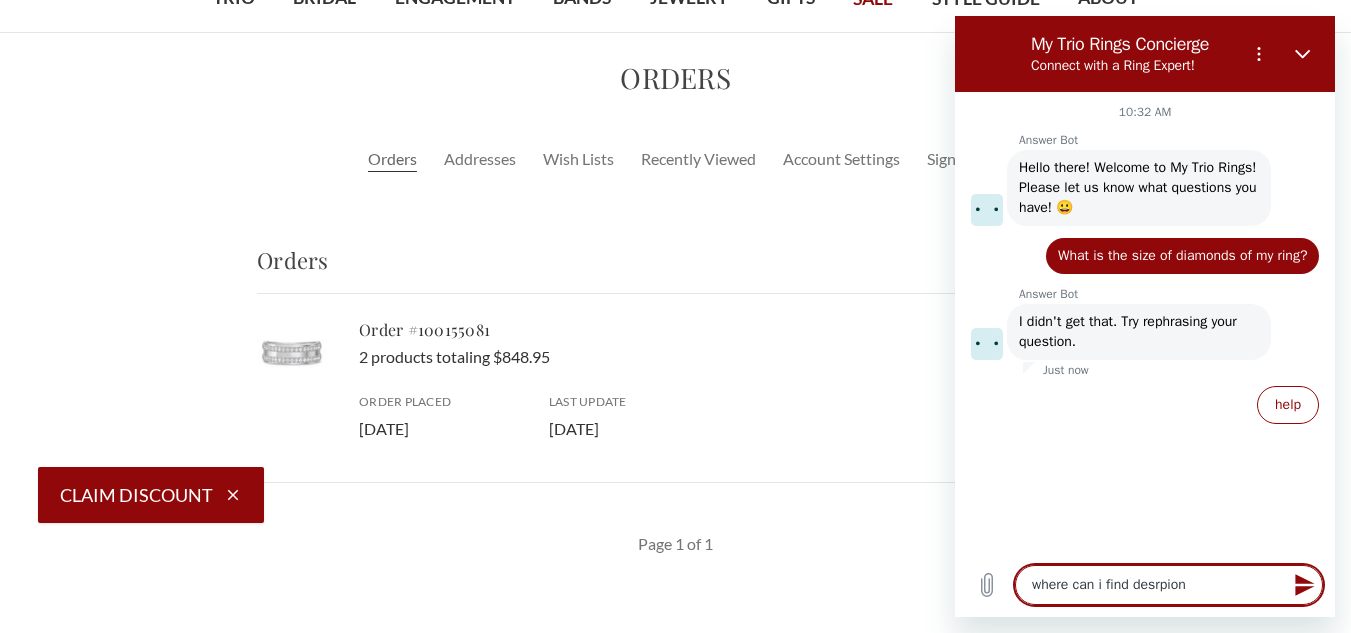 type on "where can i find desrpion" 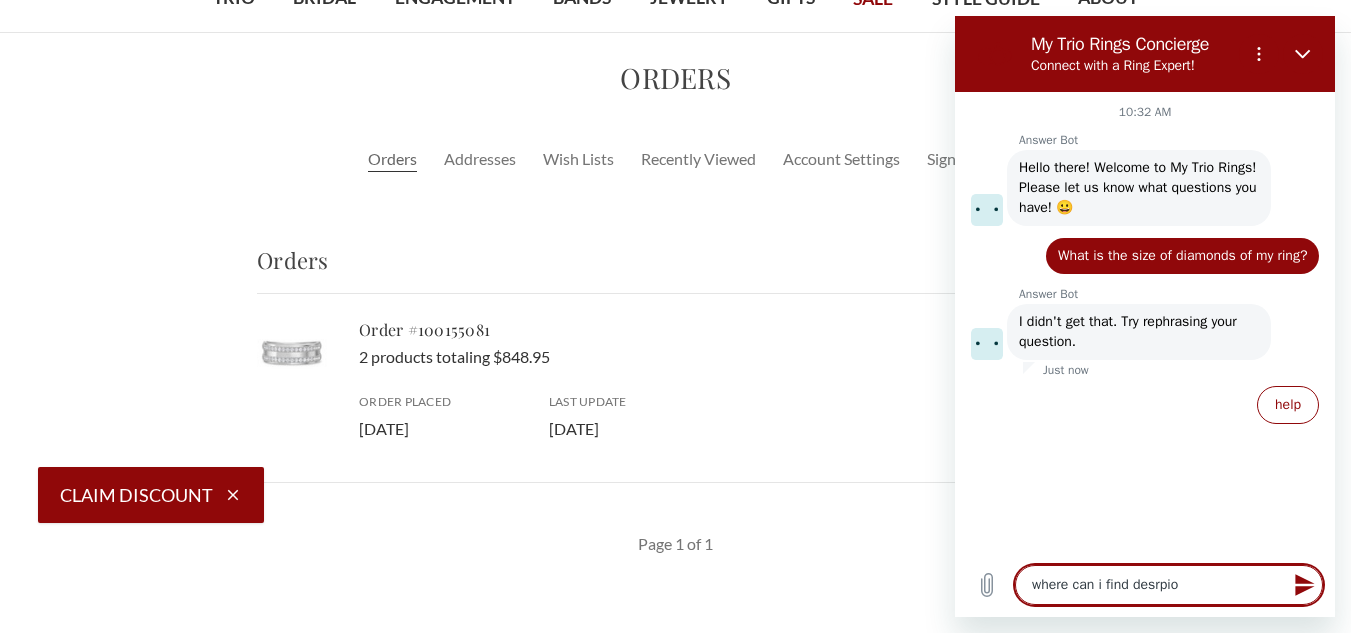 type on "where can i find desrpi" 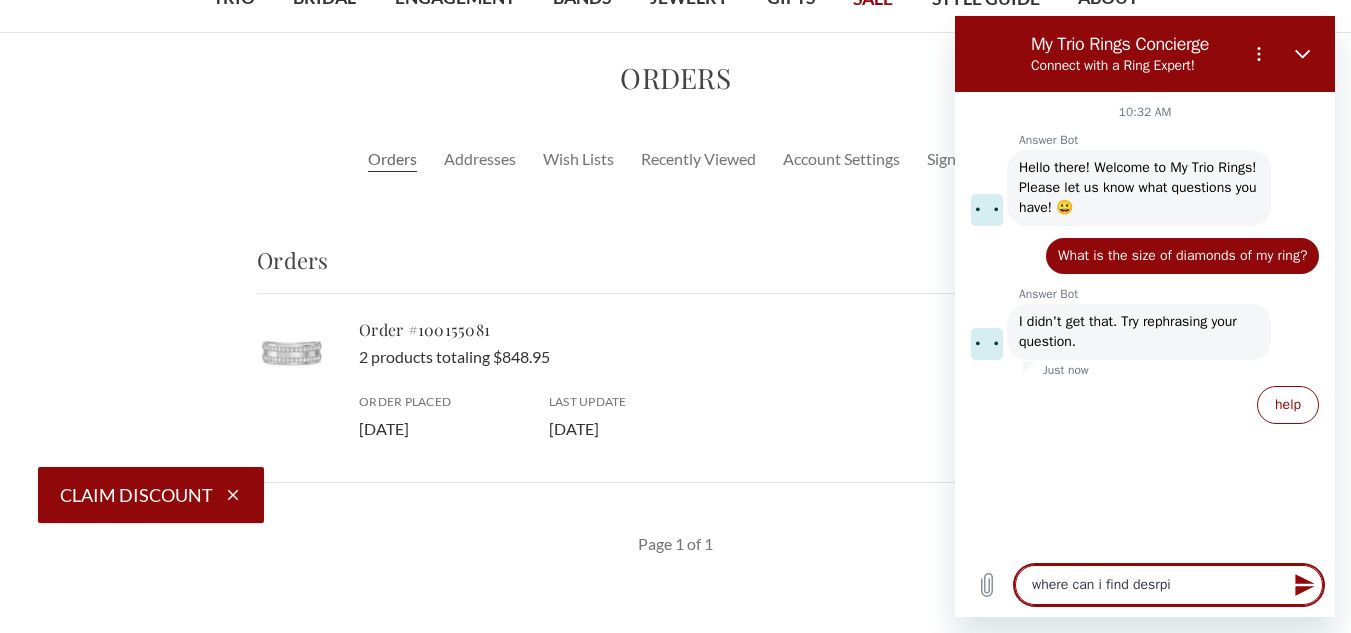 type on "where can i find desrp" 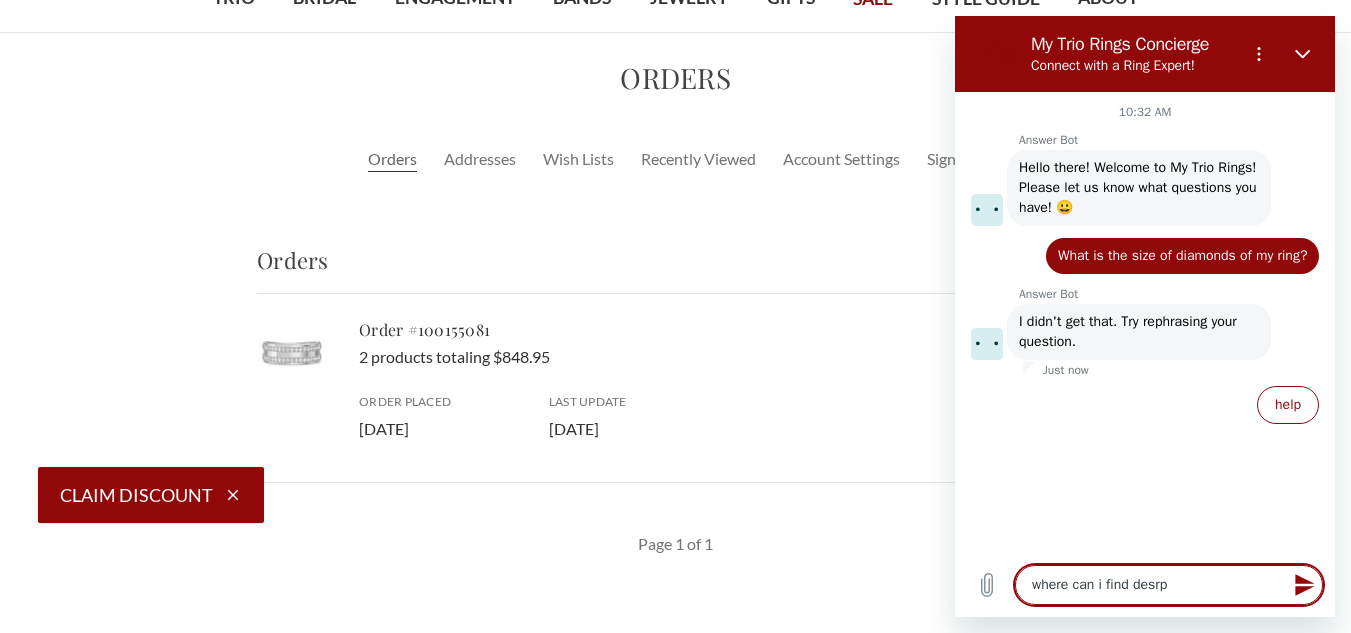 type on "where can i find desr" 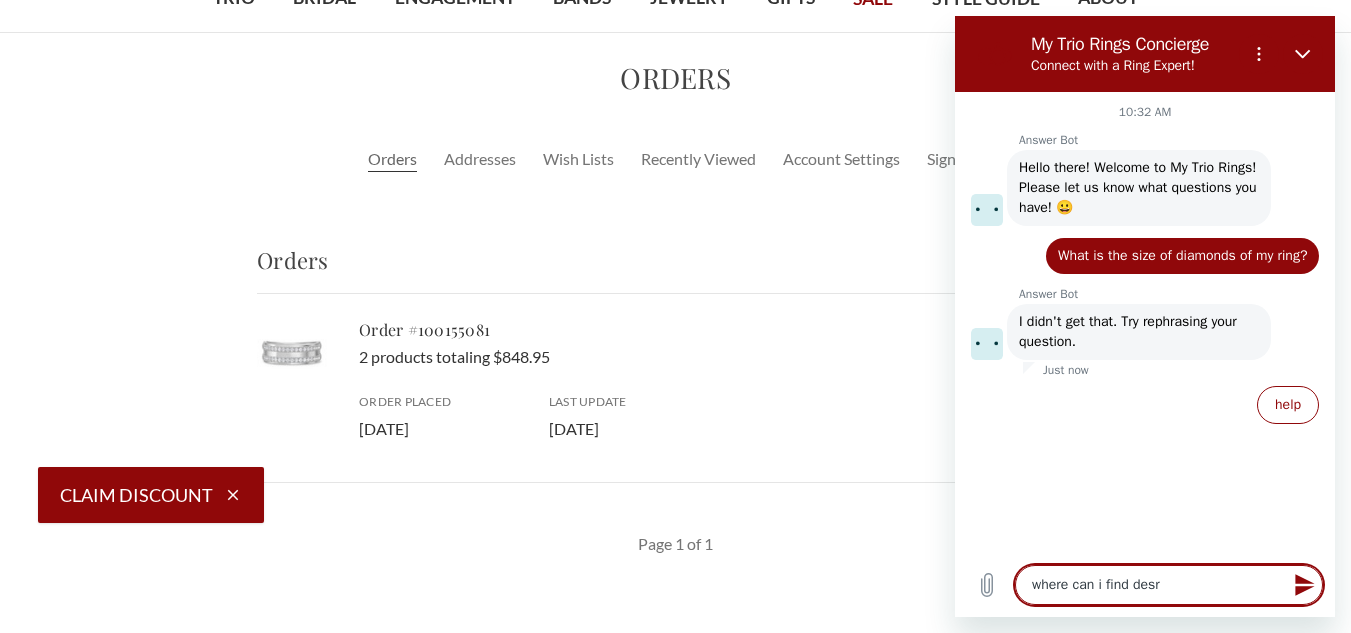 type on "x" 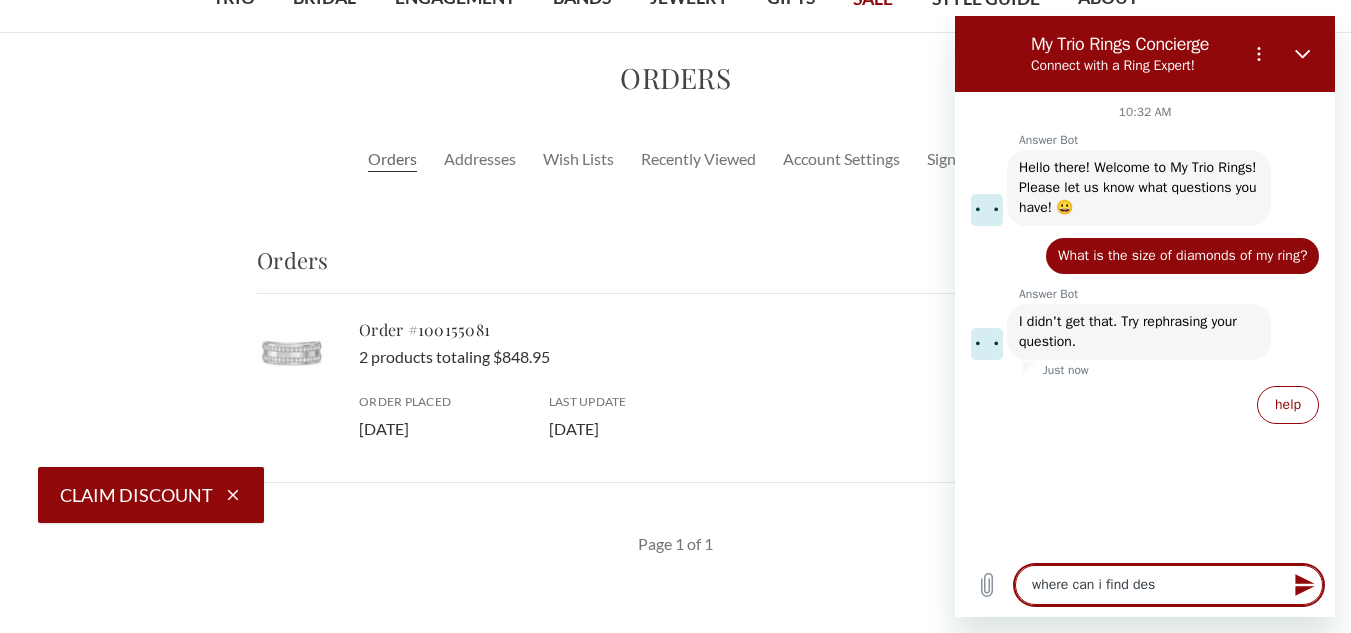 type on "where can i find desc" 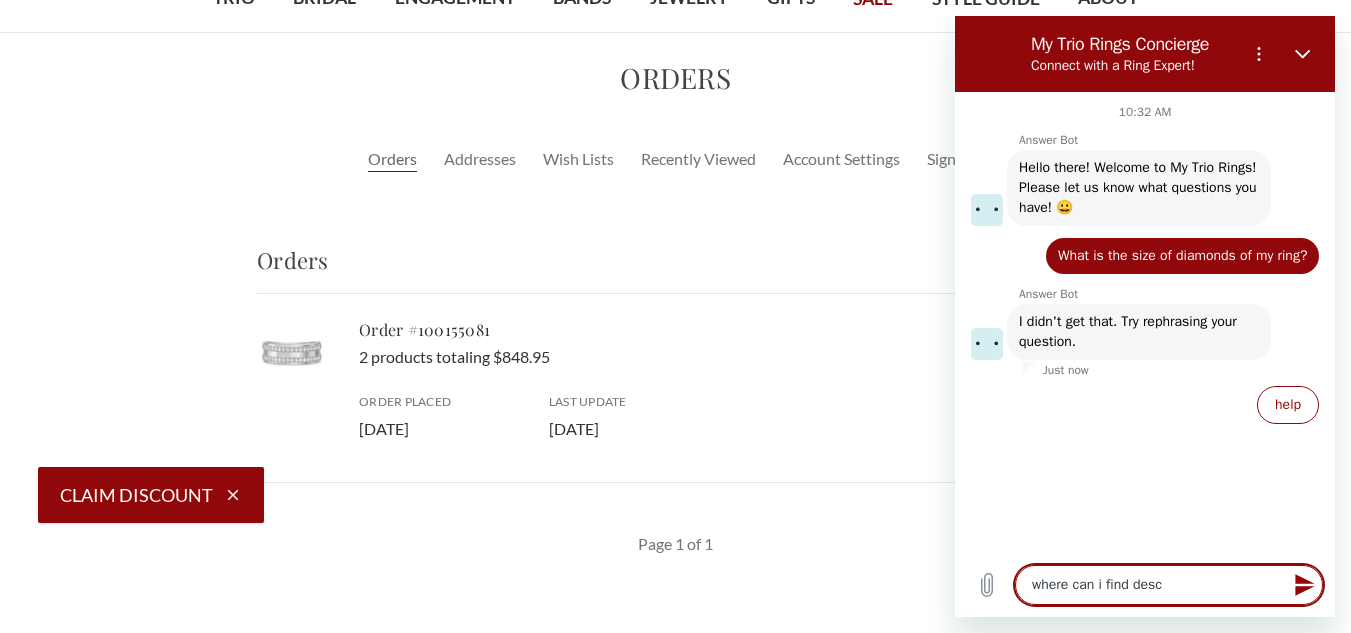type on "x" 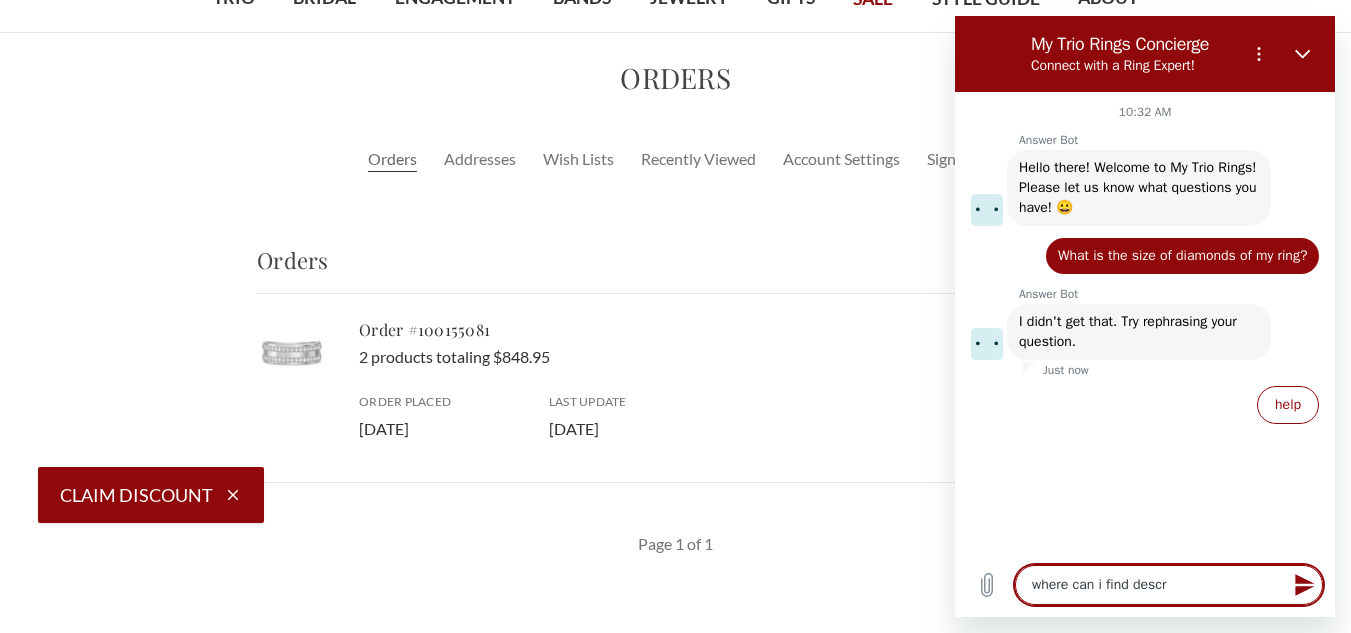 type on "where can i find descri" 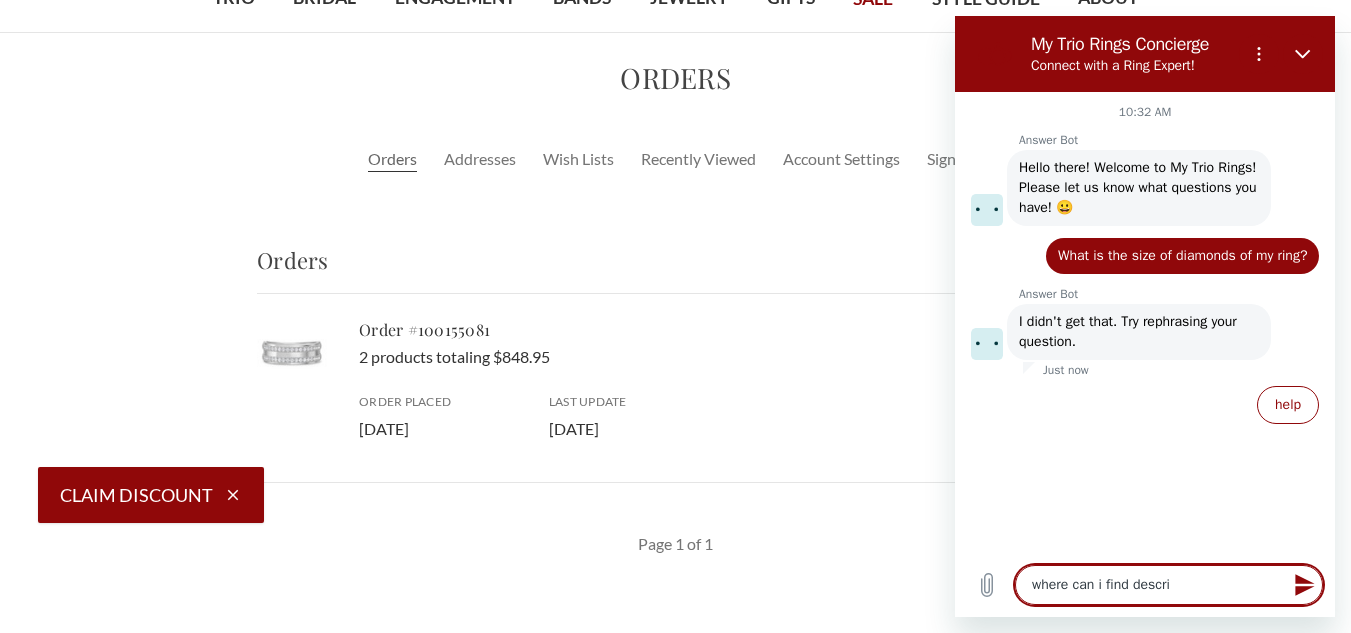 type on "where can i find descrip" 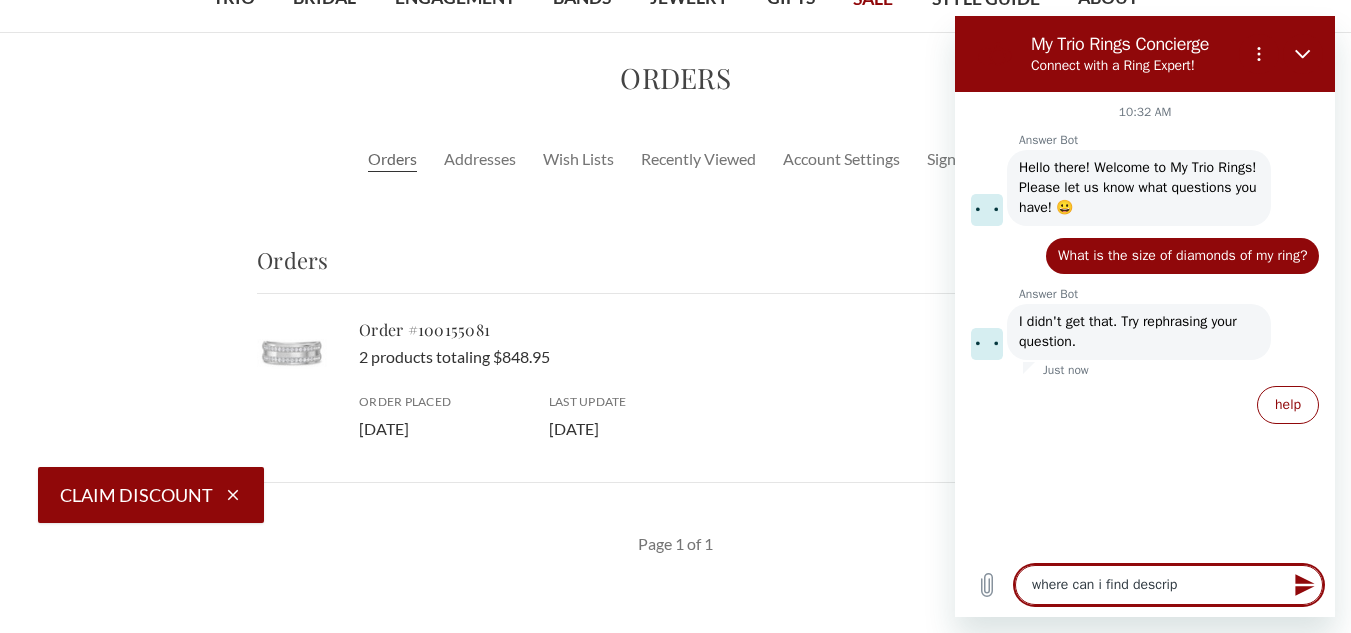 type on "x" 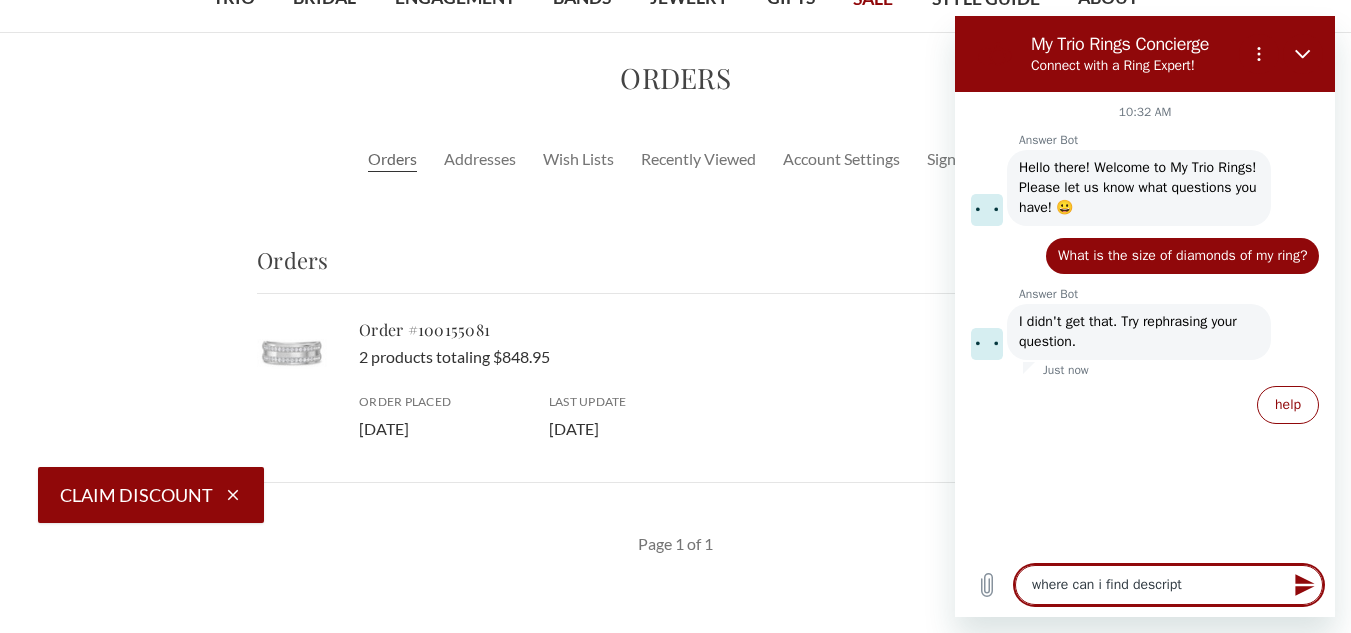 type on "where can i find descripti" 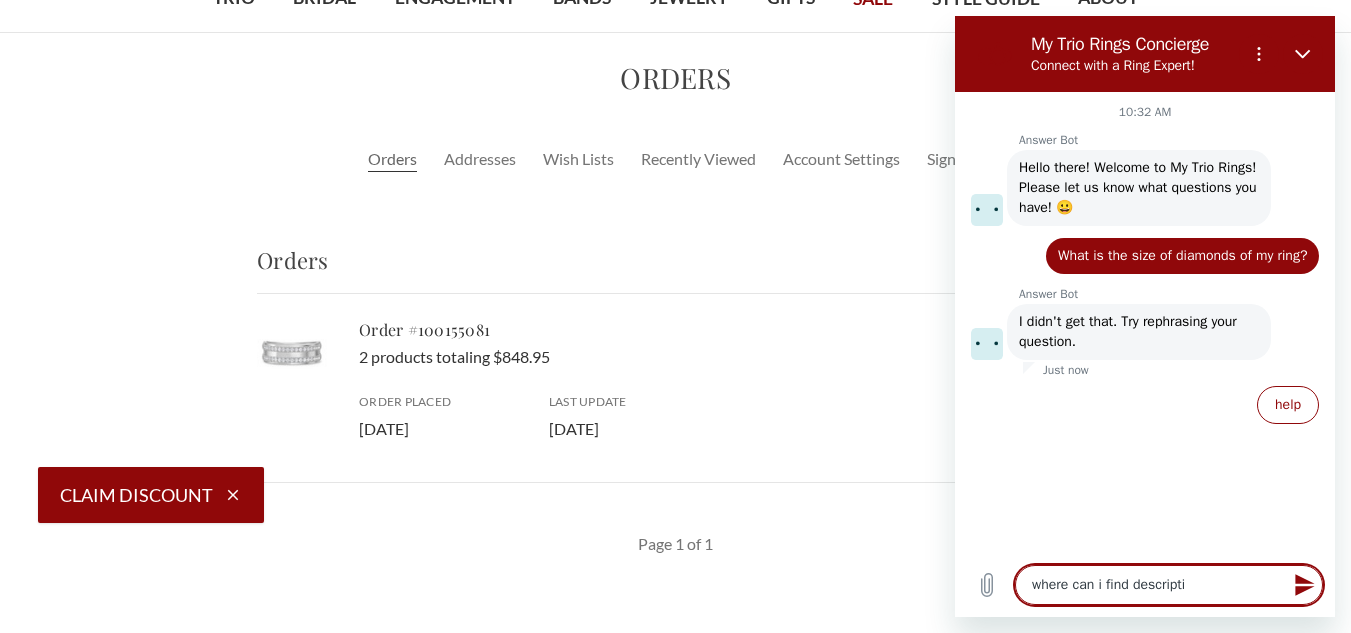 type on "where can i find descriptio" 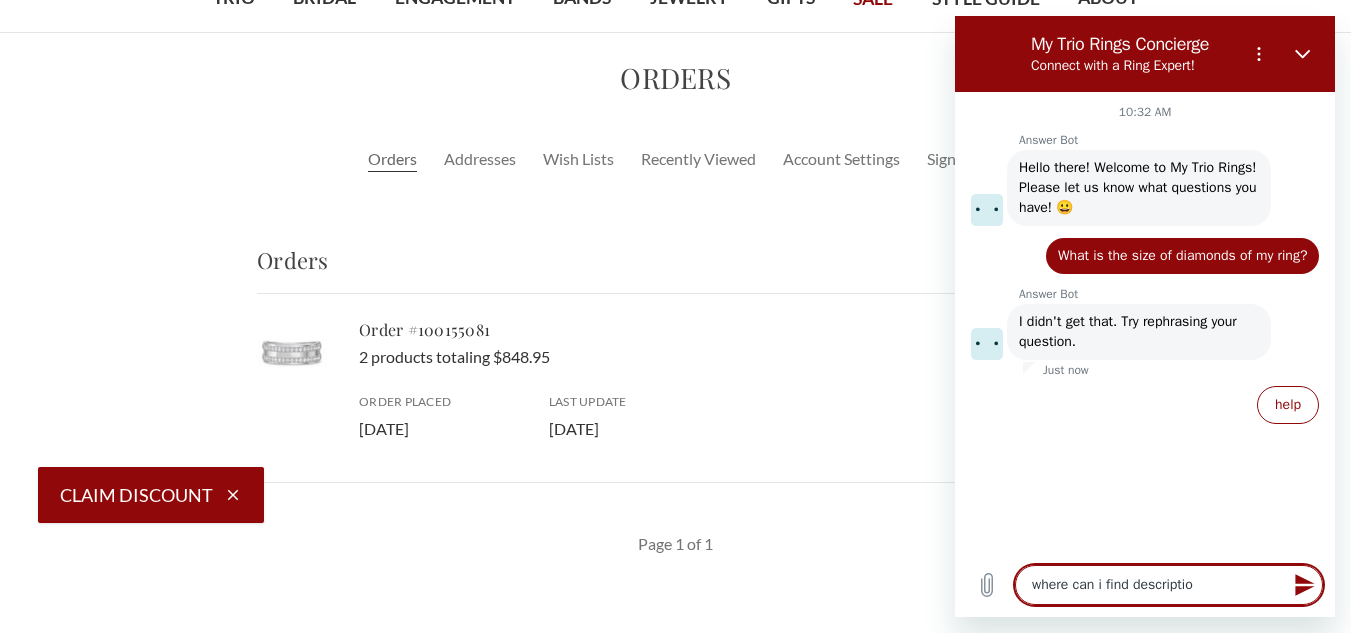 type on "x" 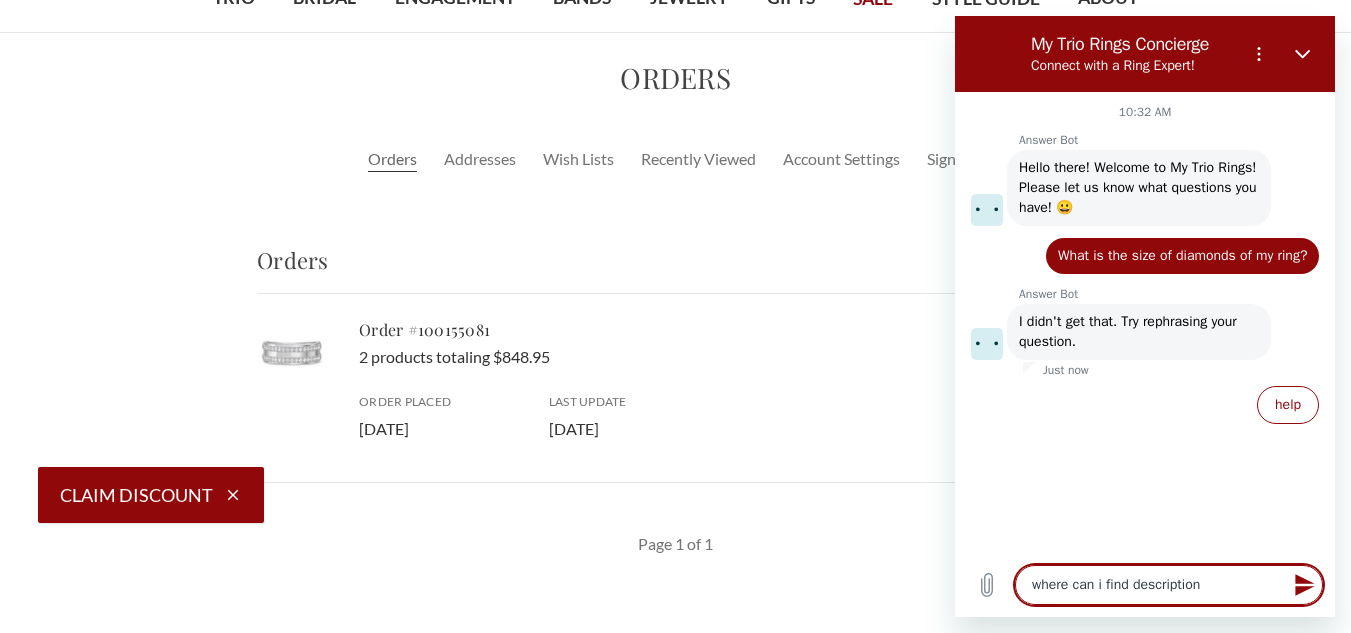 type on "where can i find description" 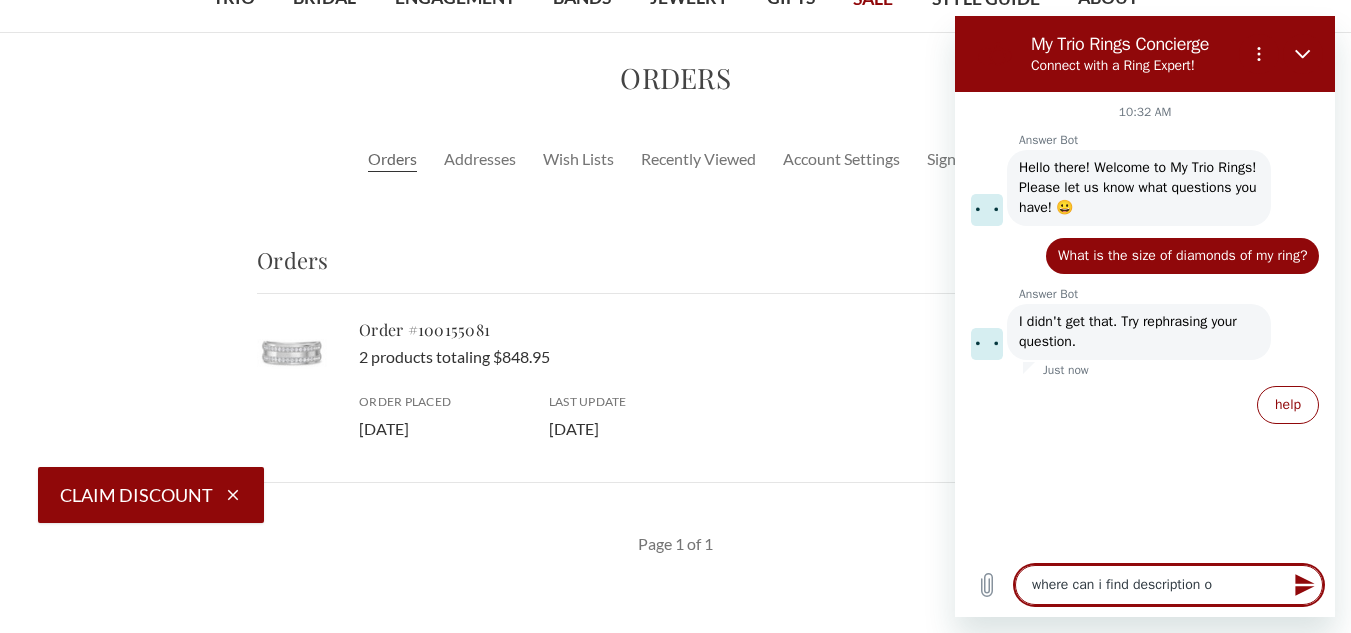 type on "x" 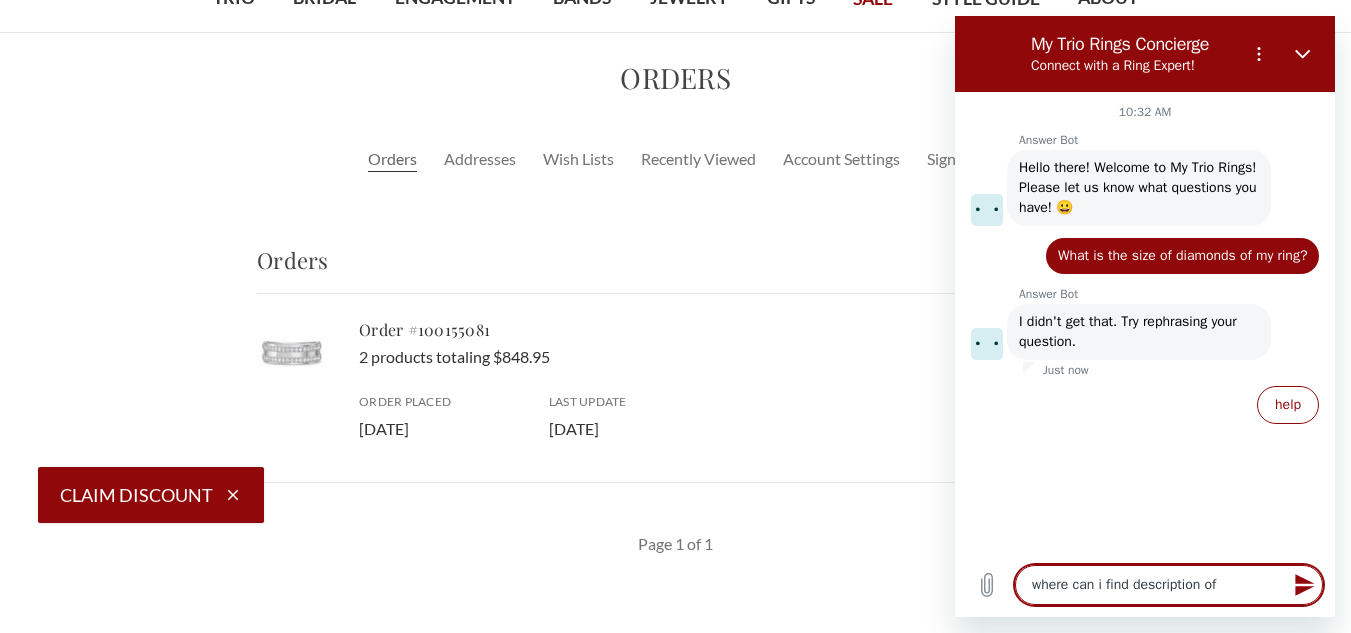 type on "where can i find description of" 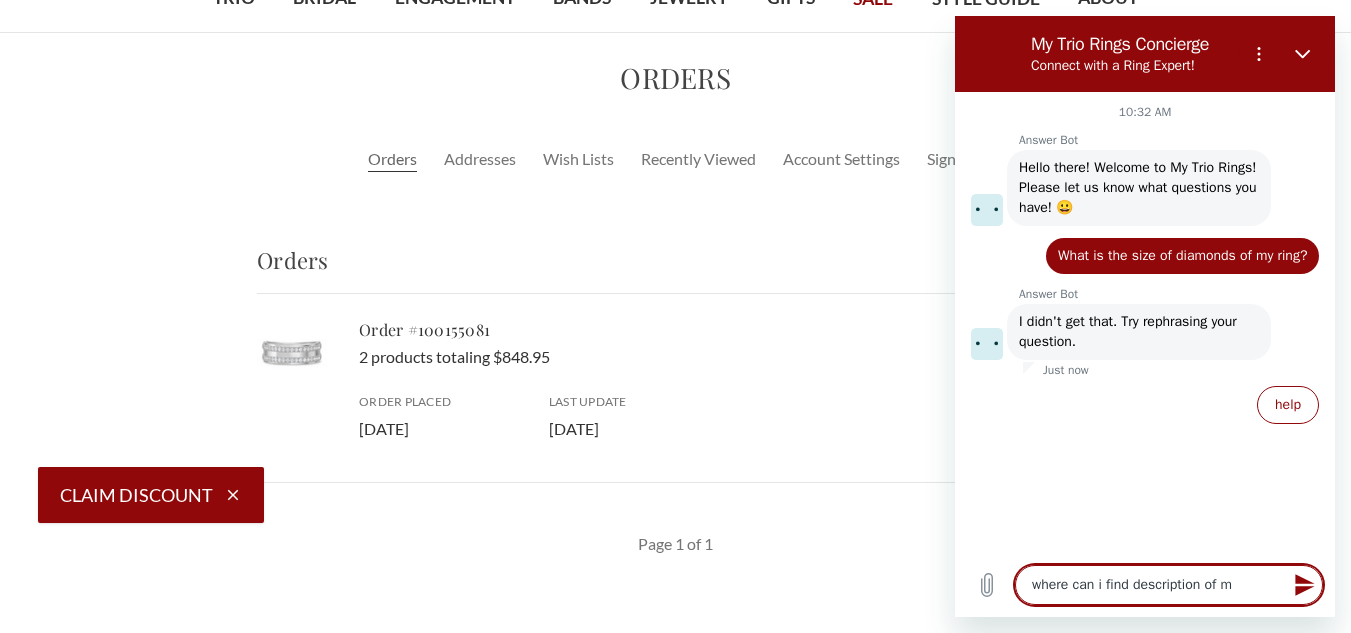 type on "x" 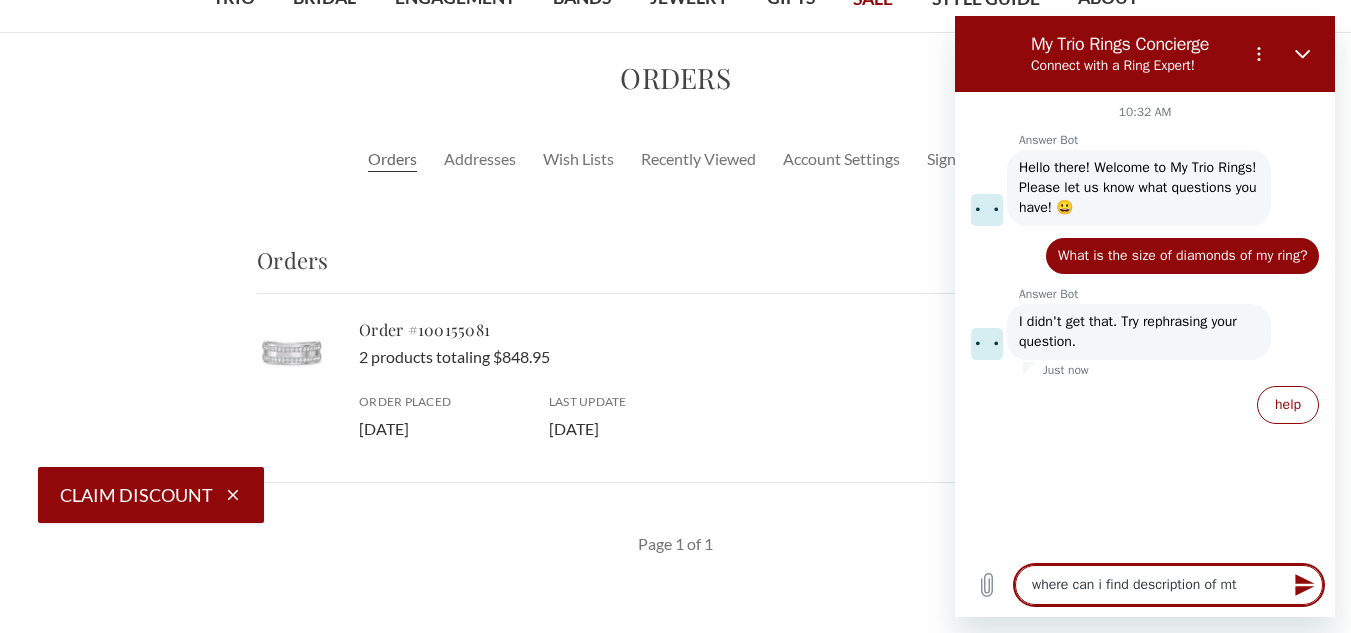 type on "where can i find description of mty" 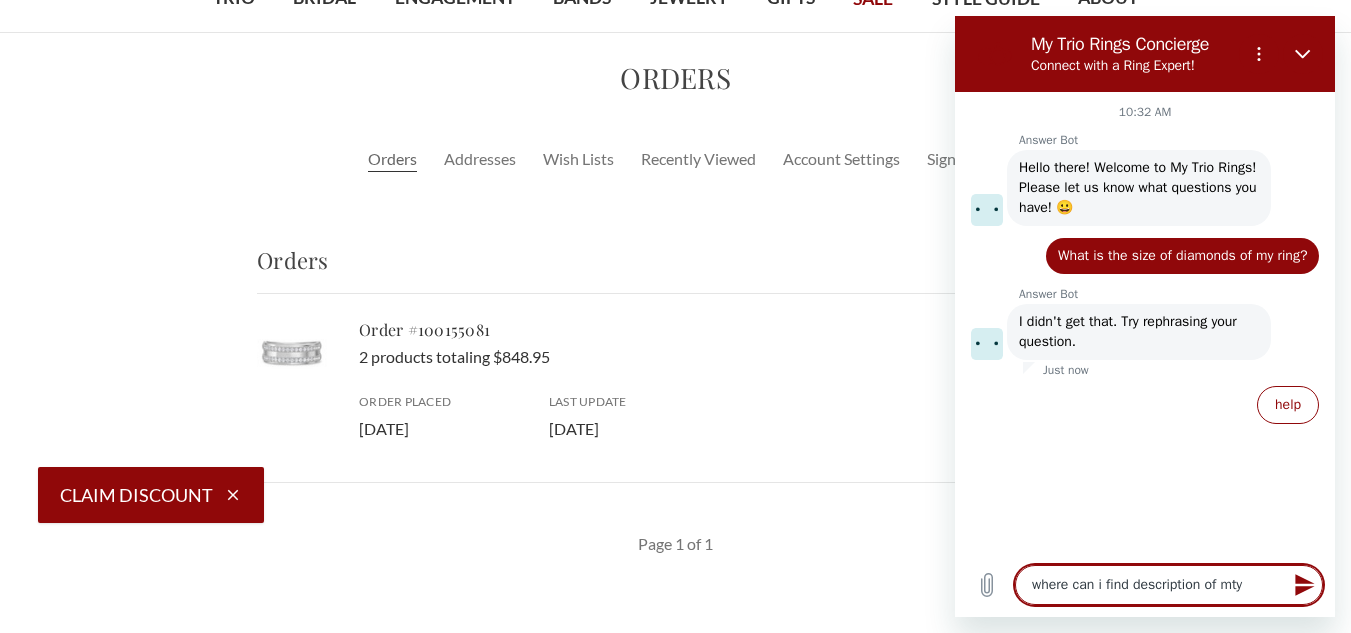 type on "where can i find description of mty" 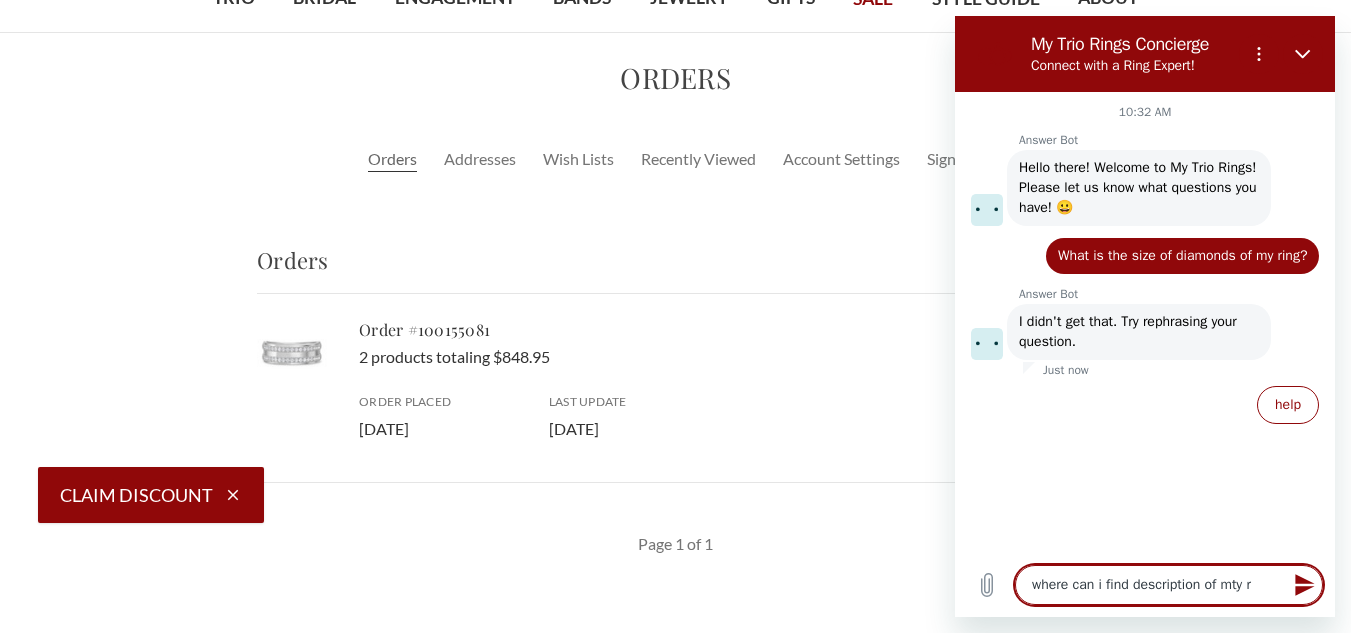 type on "x" 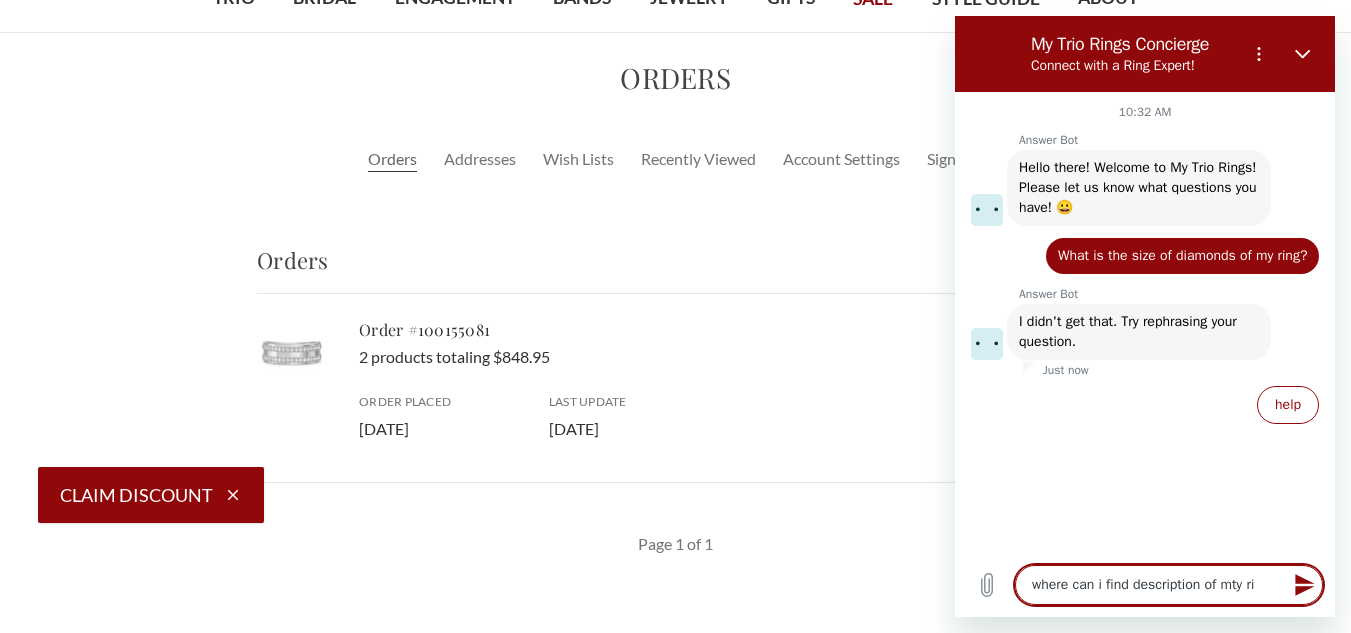 type on "where can i find description of mty r" 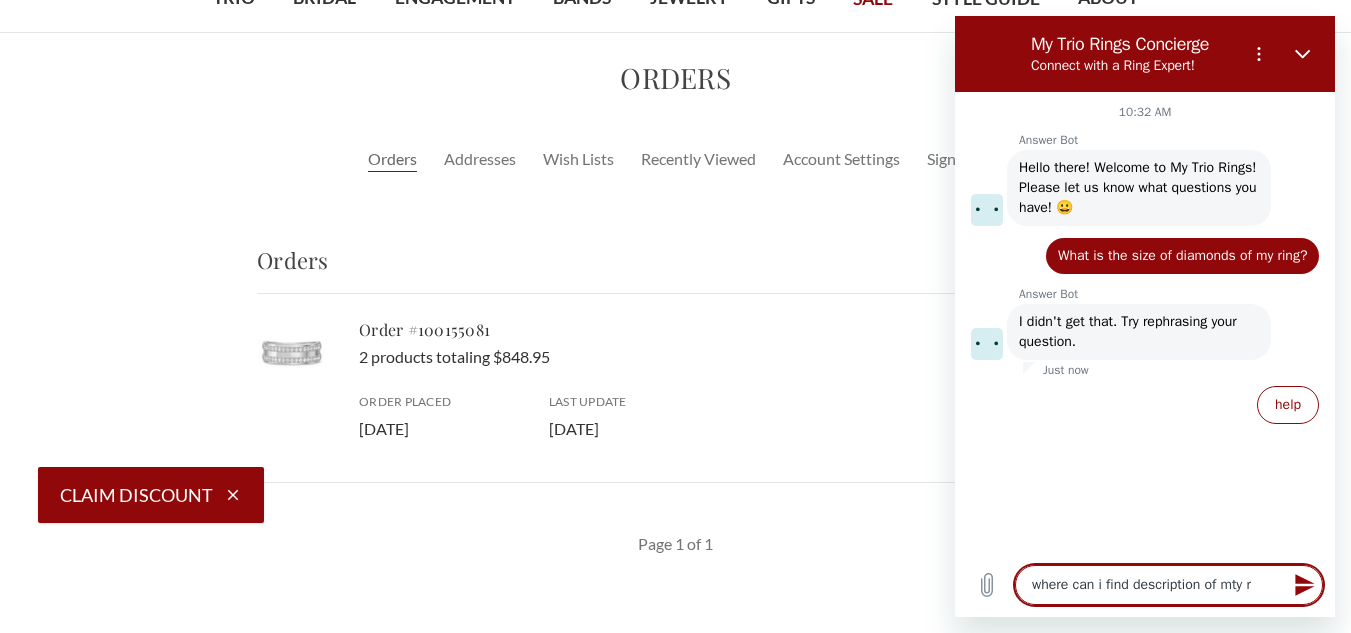 type on "where can i find description of mty" 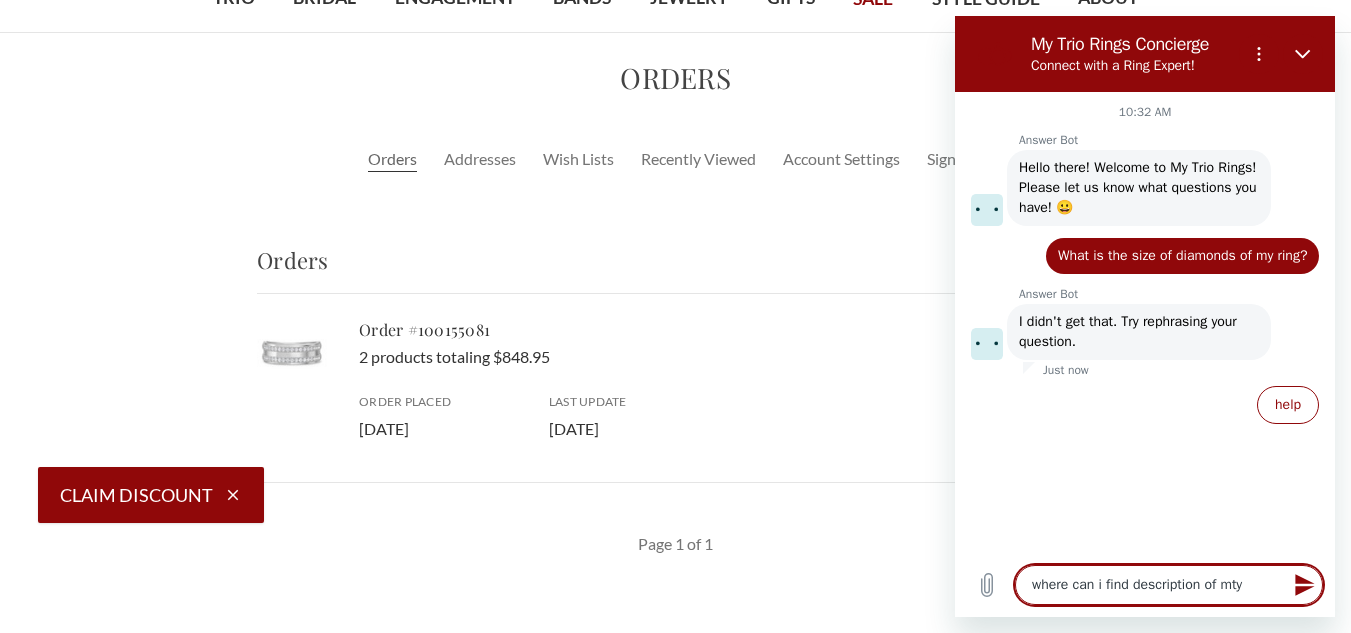 type on "where can i find description of mty" 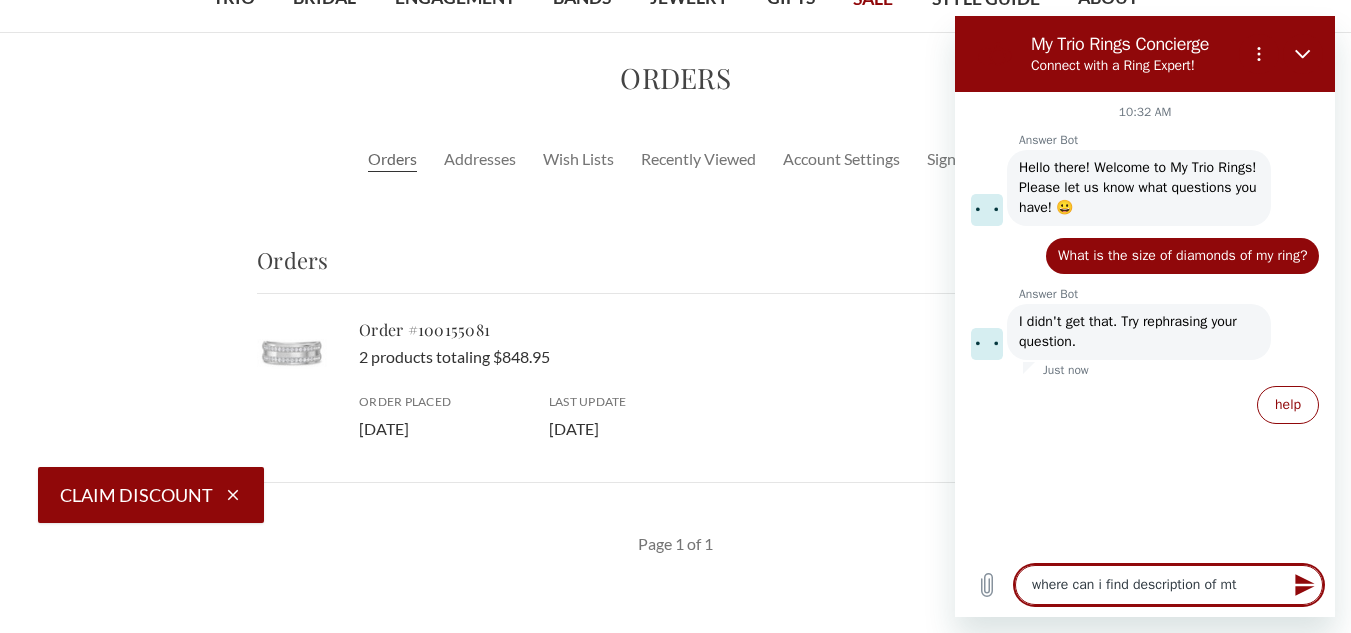 type 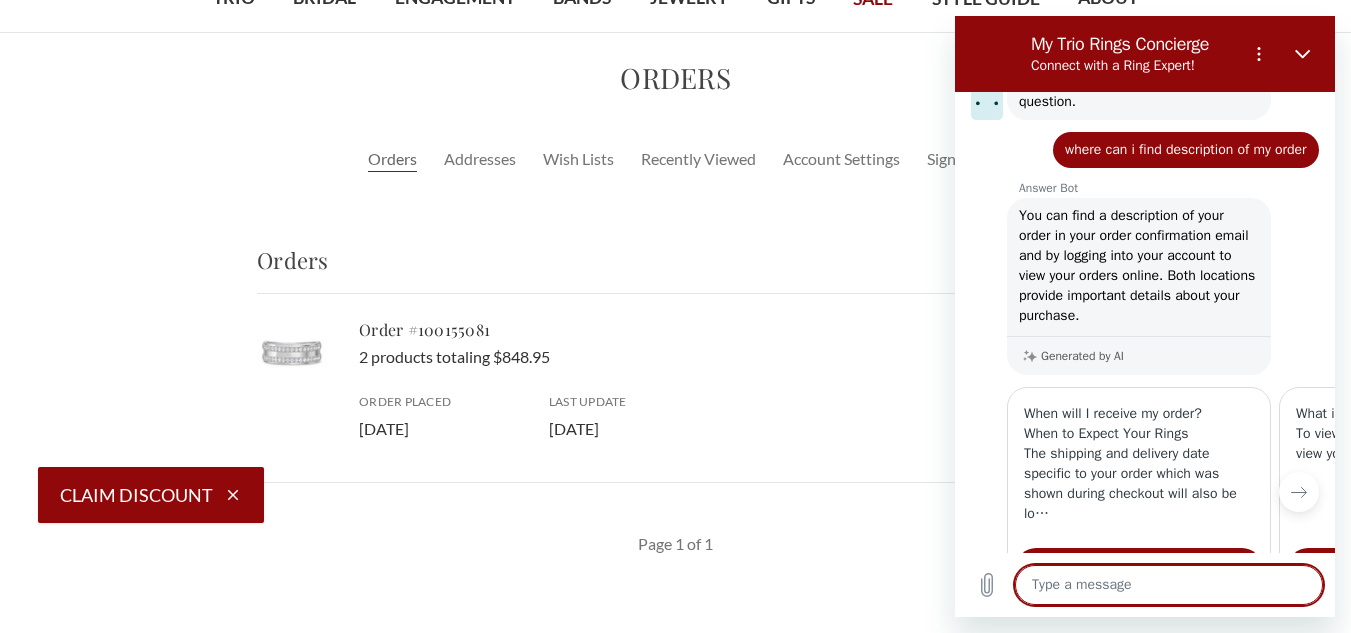 scroll, scrollTop: 443, scrollLeft: 0, axis: vertical 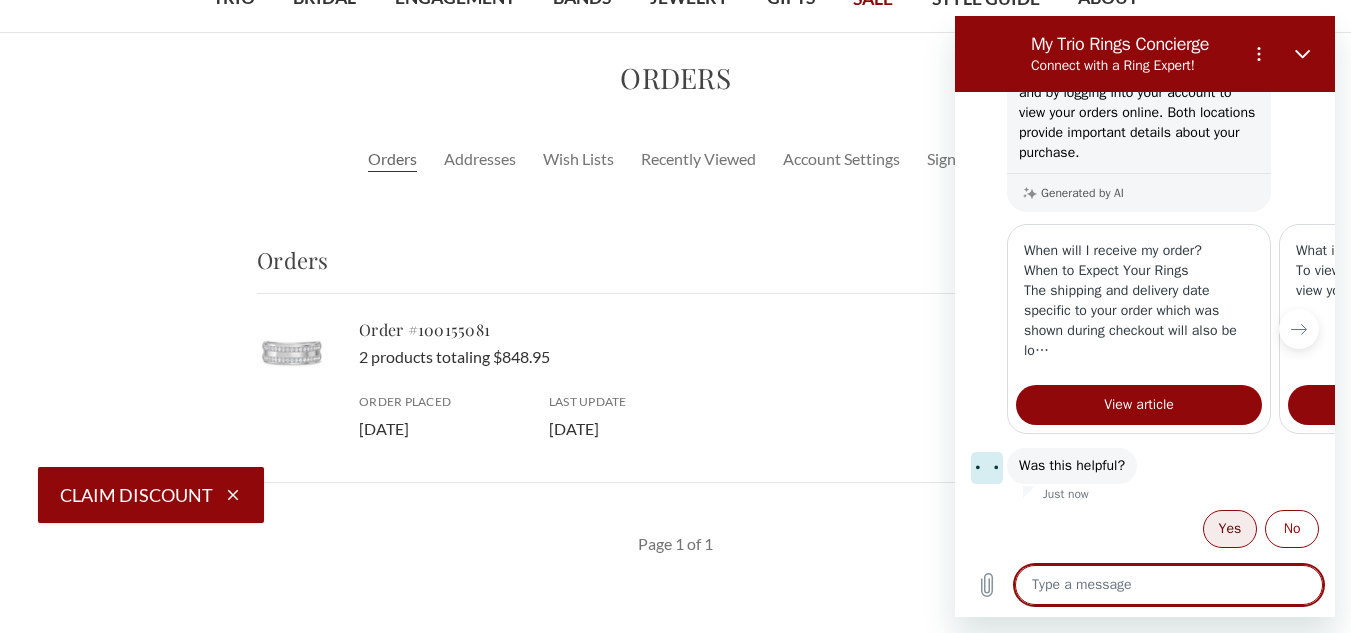 click on "Yes" at bounding box center [1230, 529] 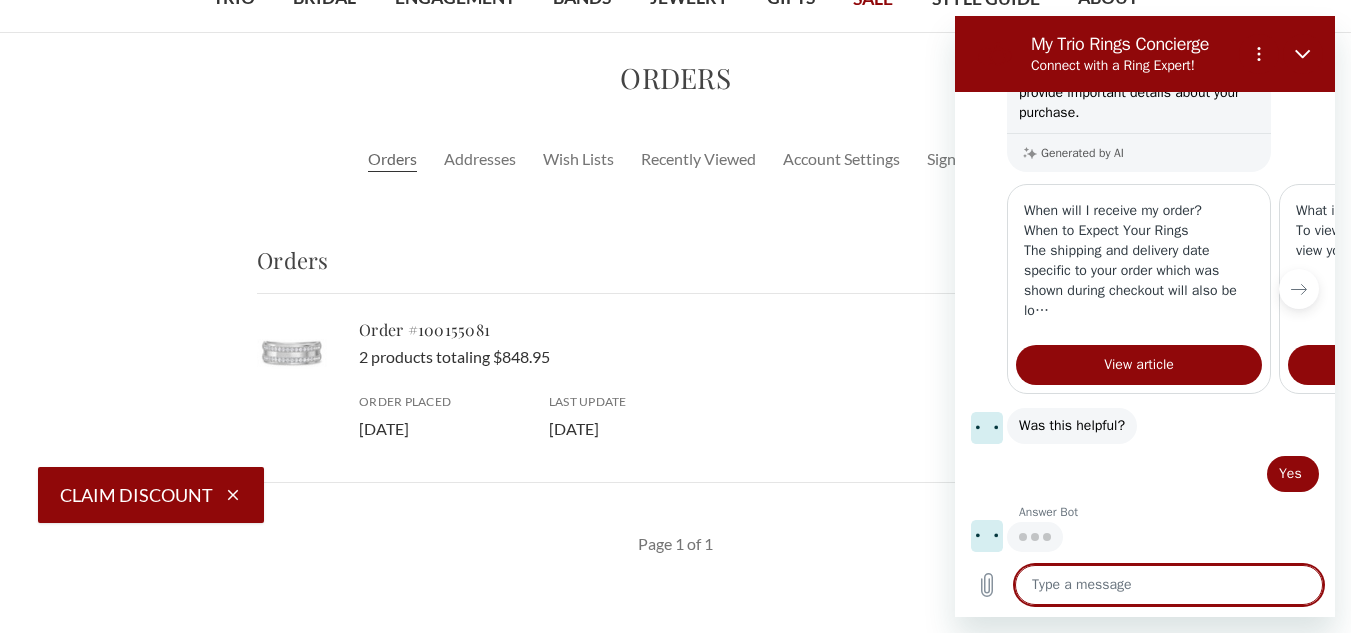 scroll, scrollTop: 483, scrollLeft: 0, axis: vertical 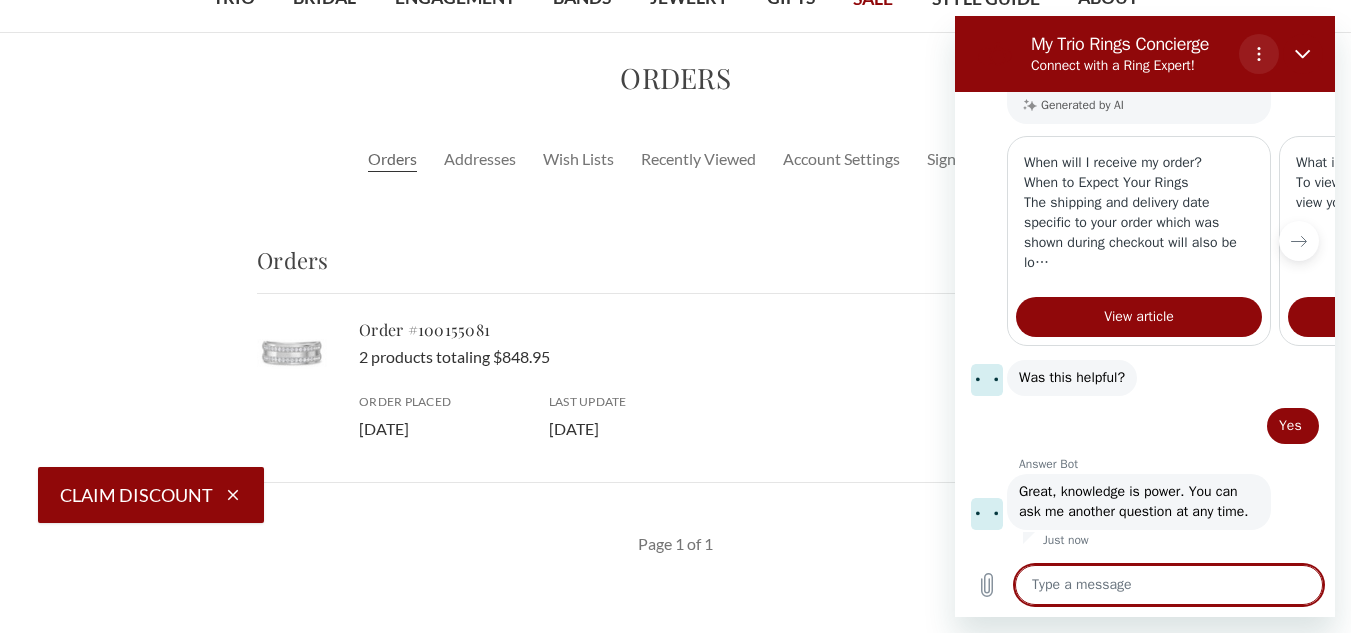 click 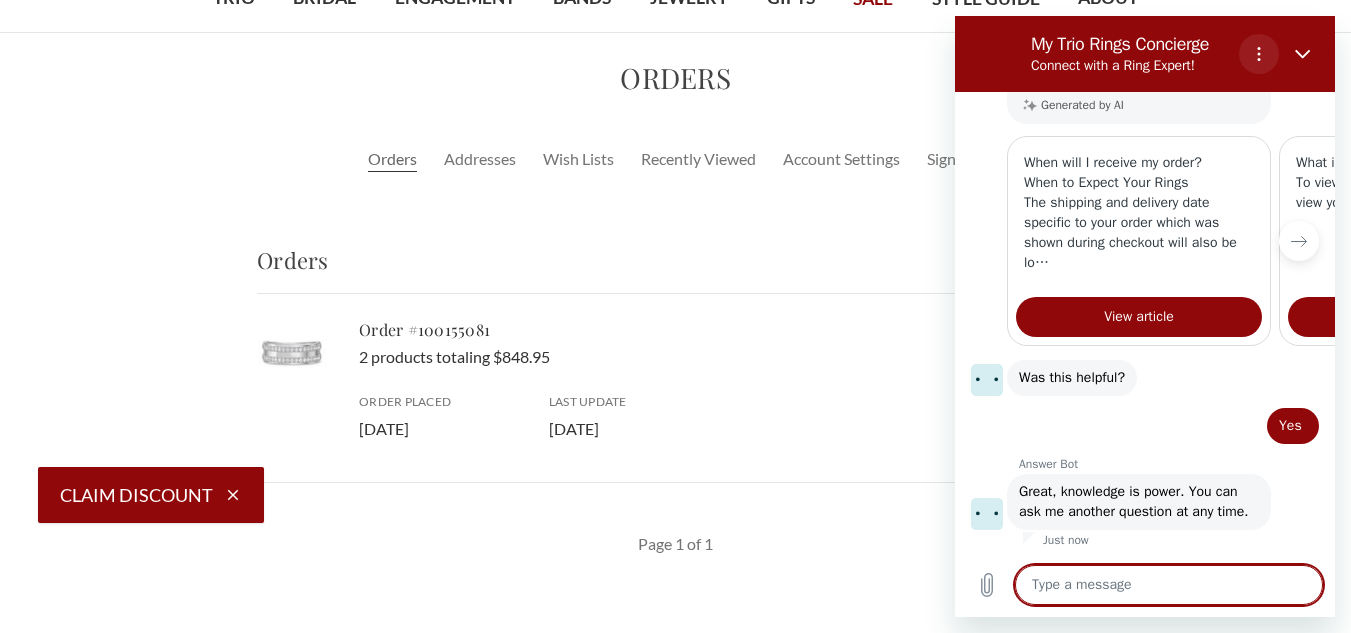 scroll, scrollTop: 551, scrollLeft: 0, axis: vertical 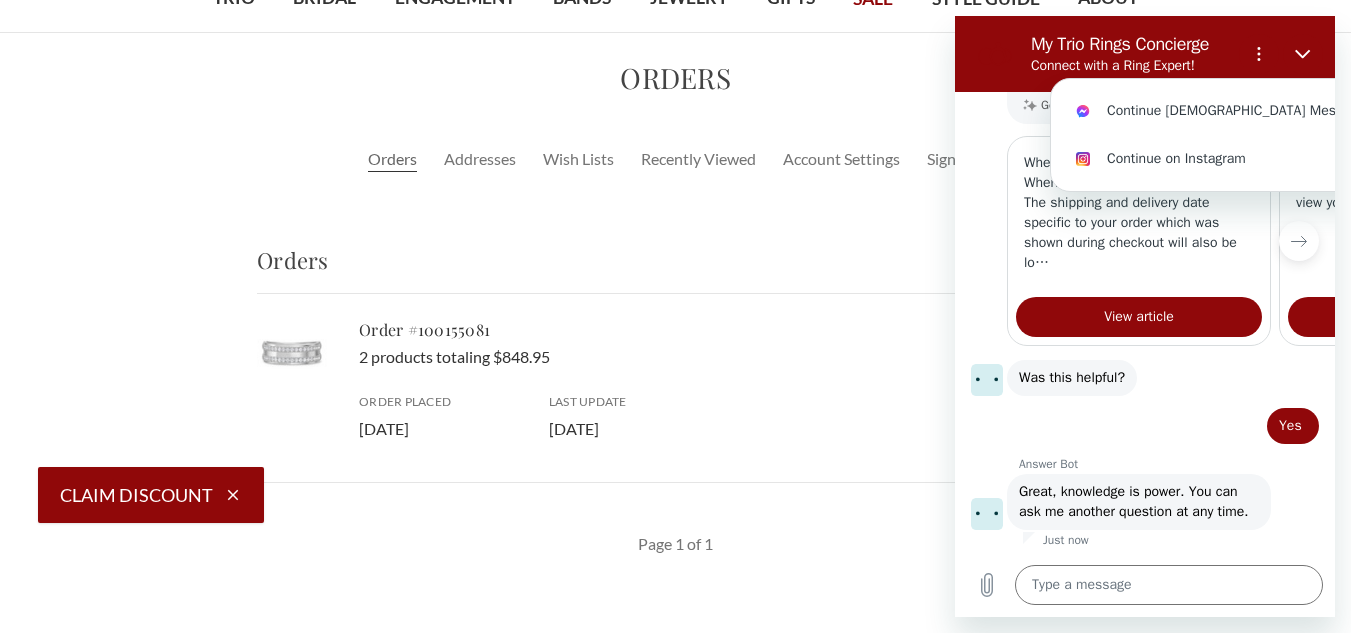 click on "Order Placed
27th Apr 2025
Last Update
27th Apr 2025" at bounding box center [726, 417] 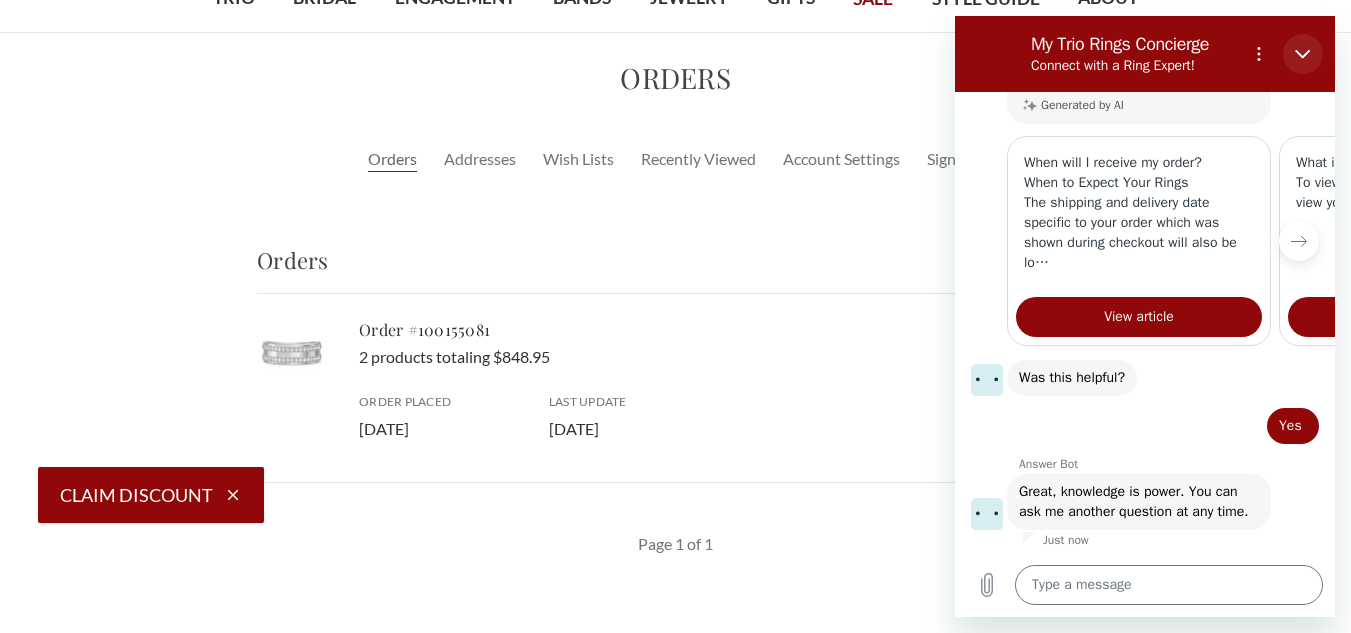 click 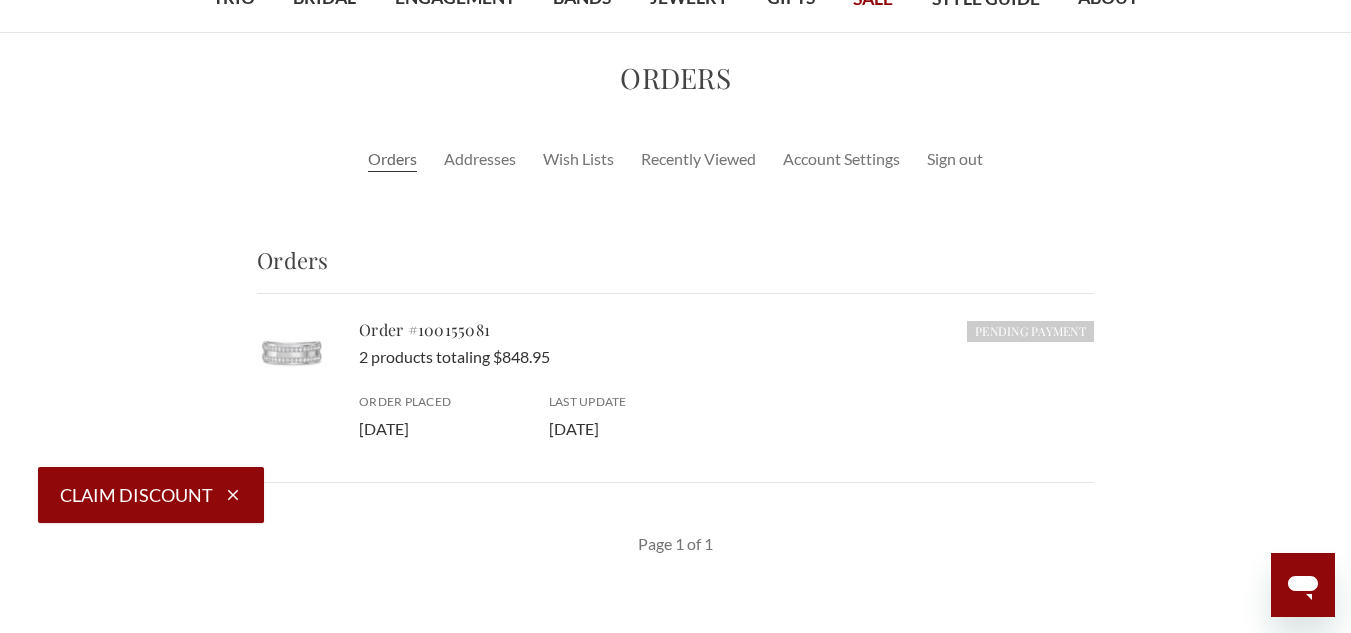 click at bounding box center [292, 353] 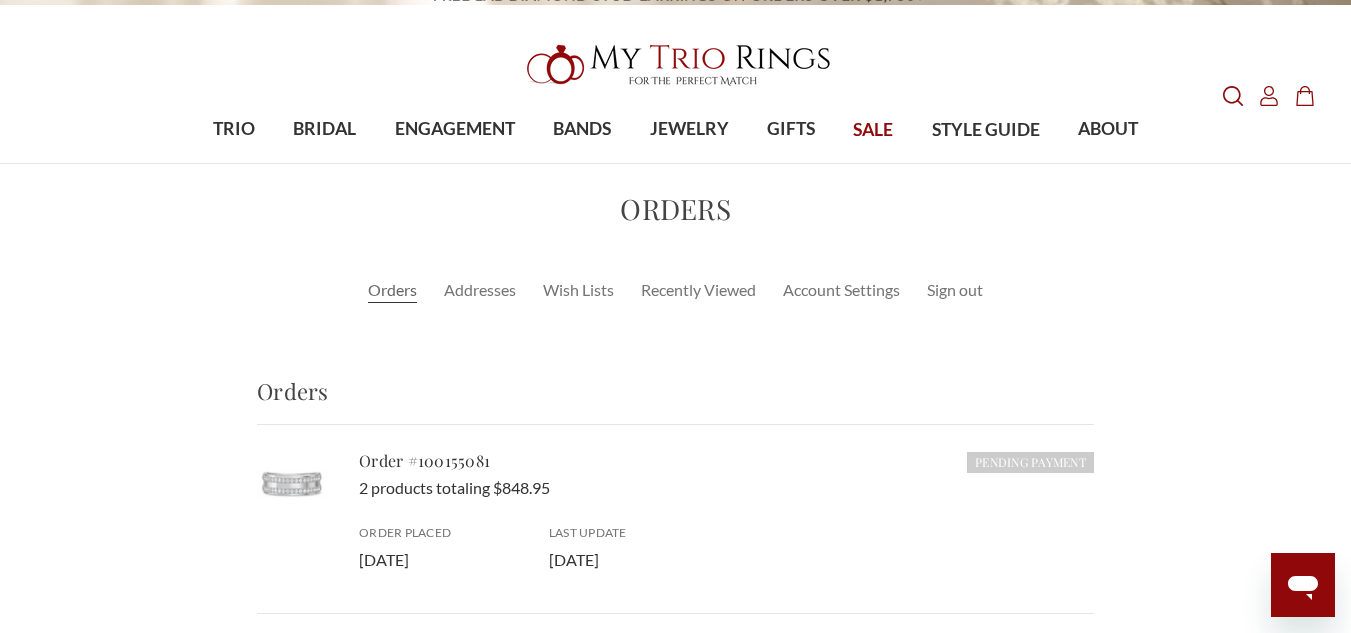 scroll, scrollTop: 0, scrollLeft: 0, axis: both 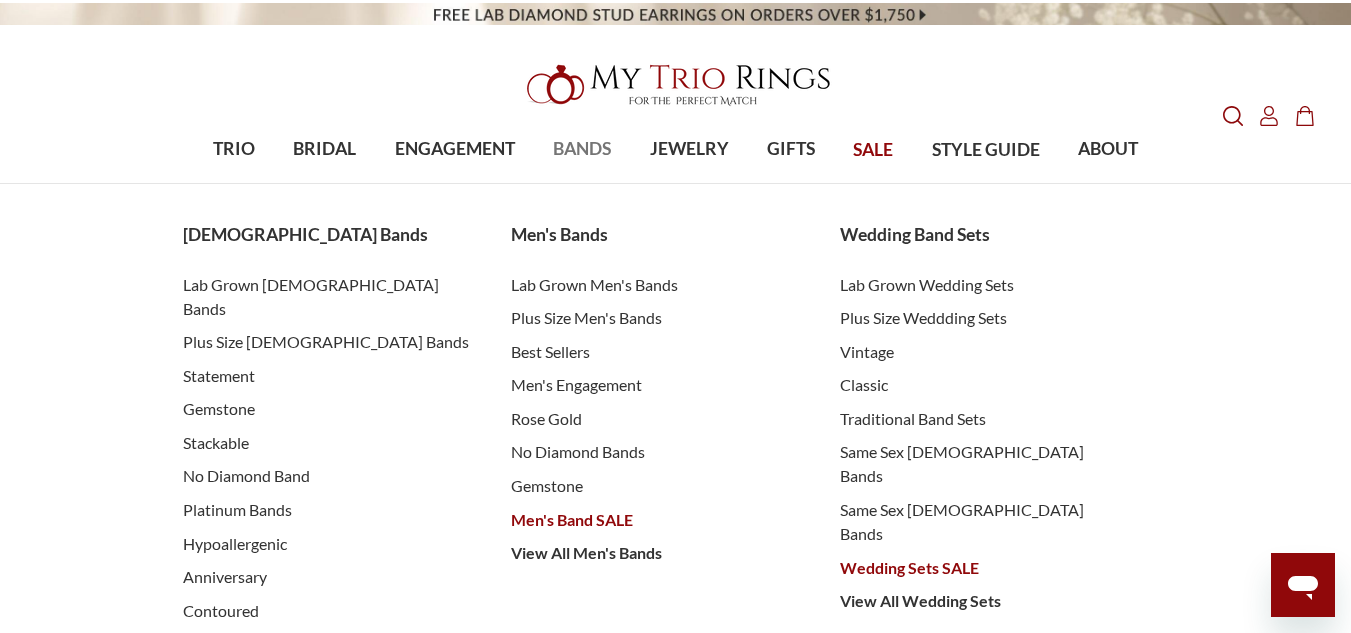 click on "BANDS" at bounding box center (582, 149) 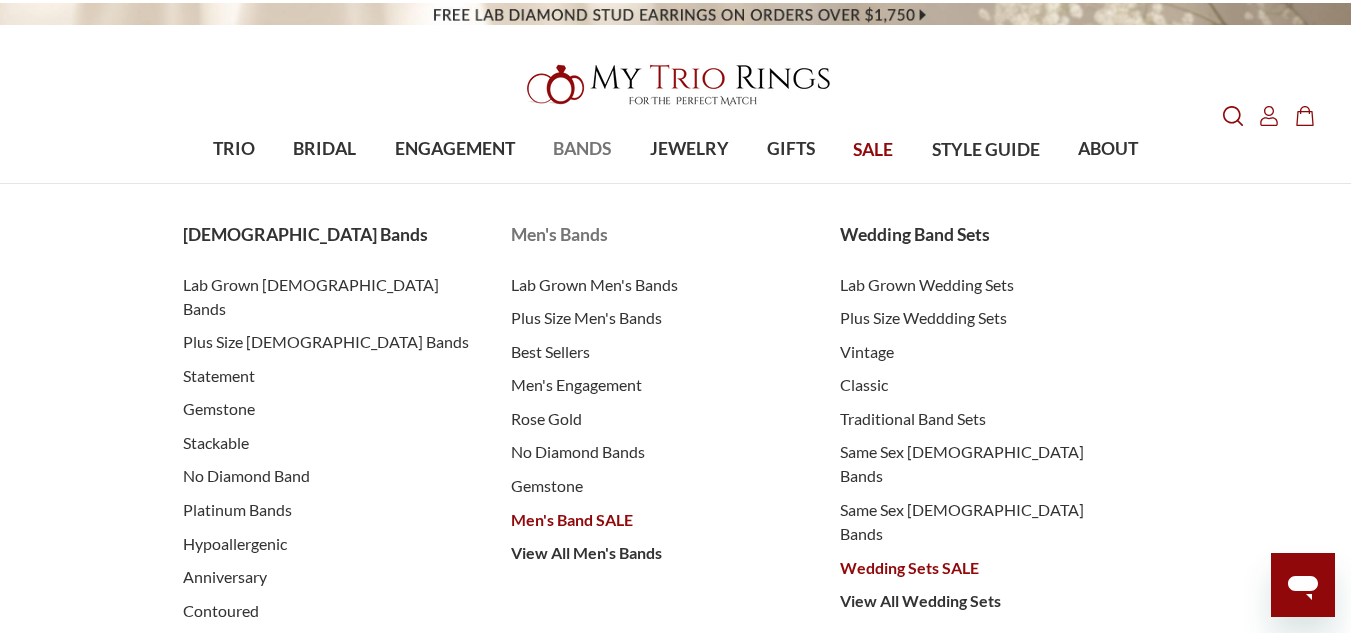 click on "Men's Band SALE" at bounding box center (655, 520) 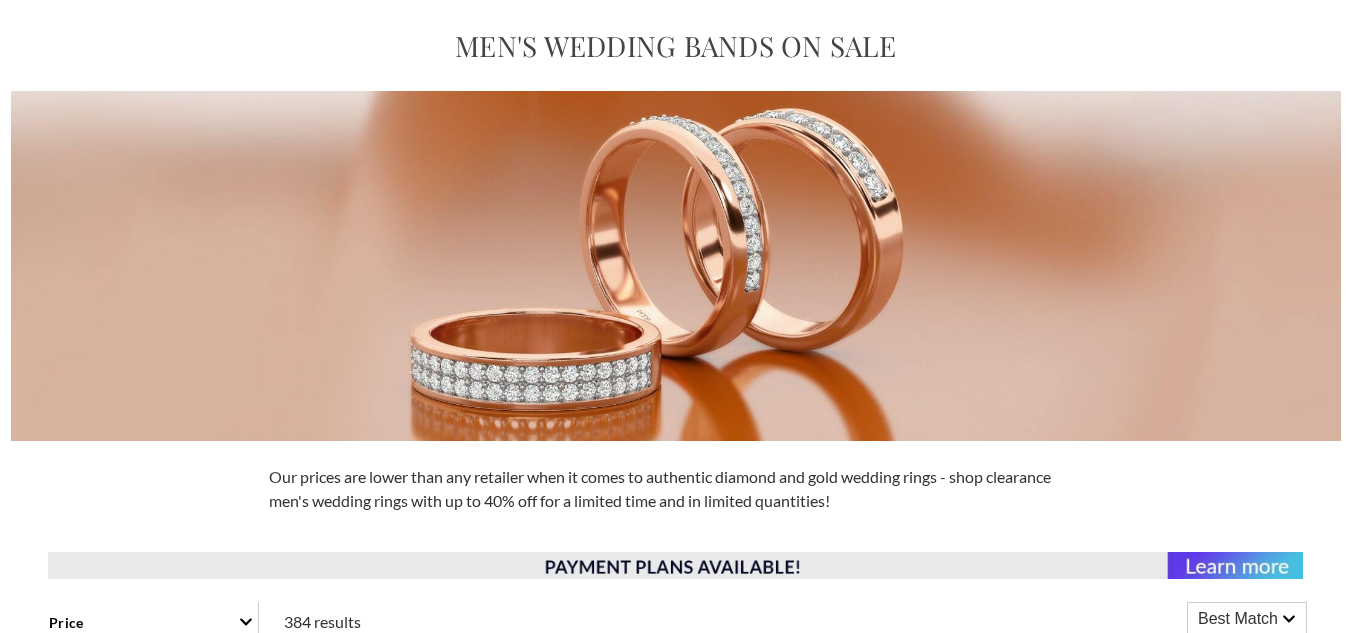 scroll, scrollTop: 642, scrollLeft: 0, axis: vertical 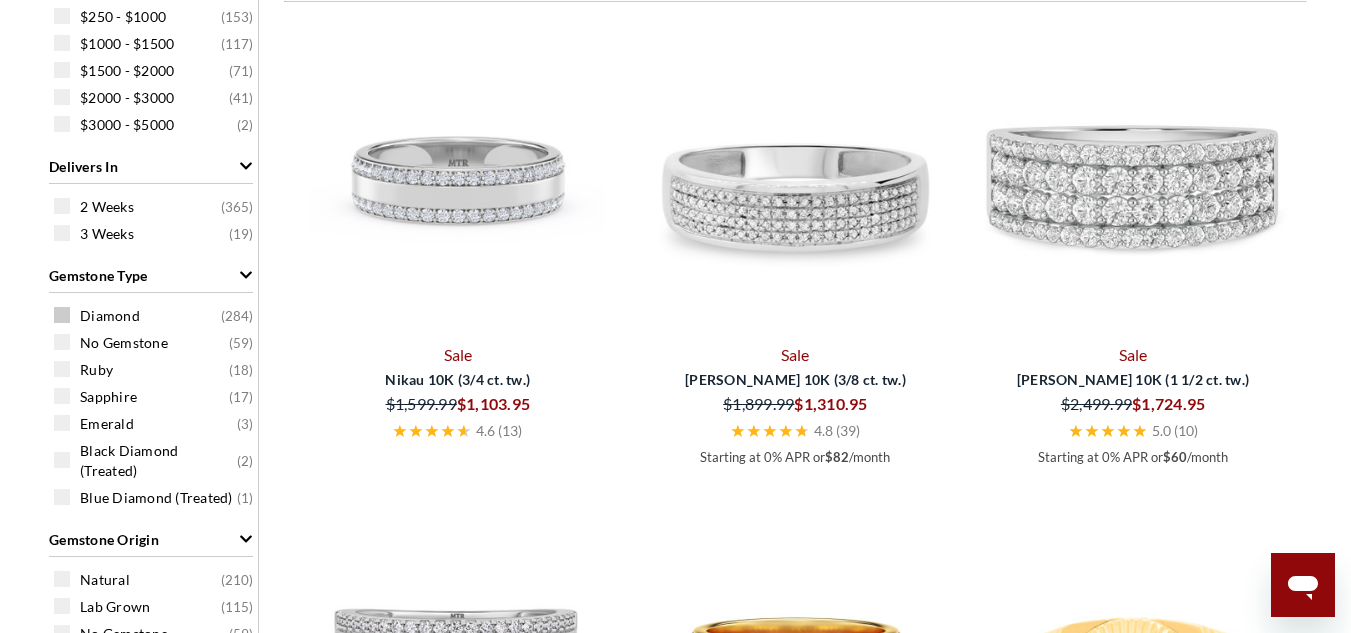 click at bounding box center (62, 315) 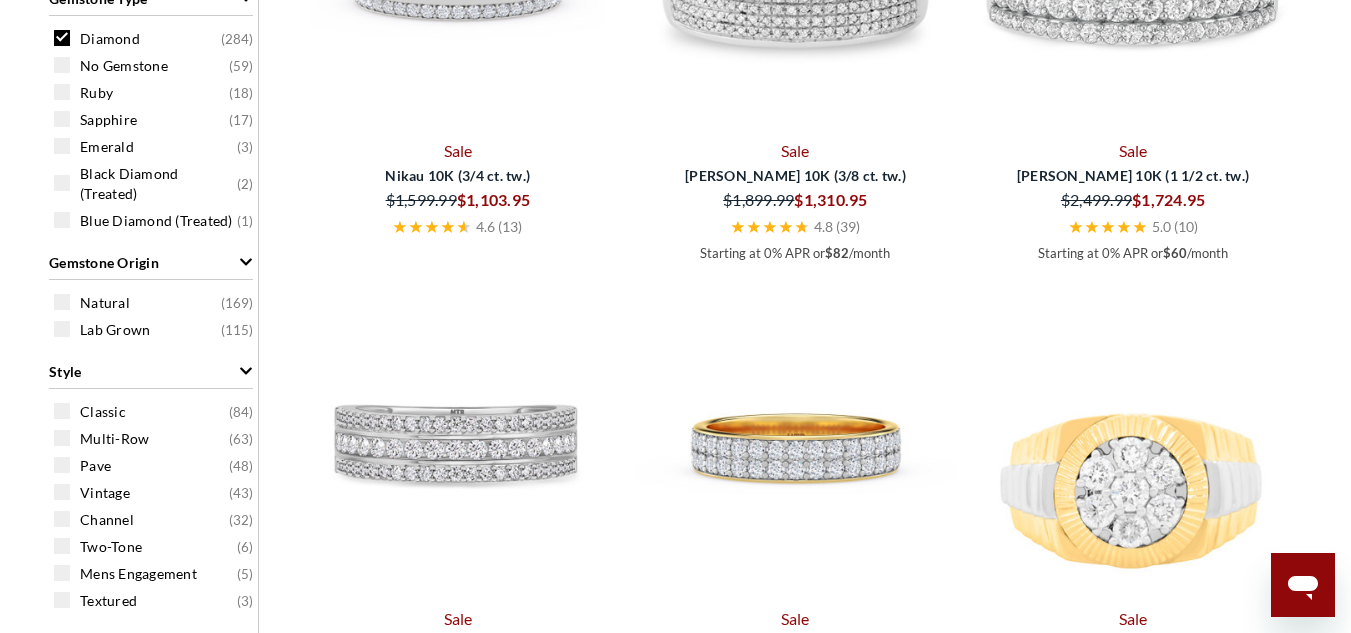 scroll, scrollTop: 1114, scrollLeft: 0, axis: vertical 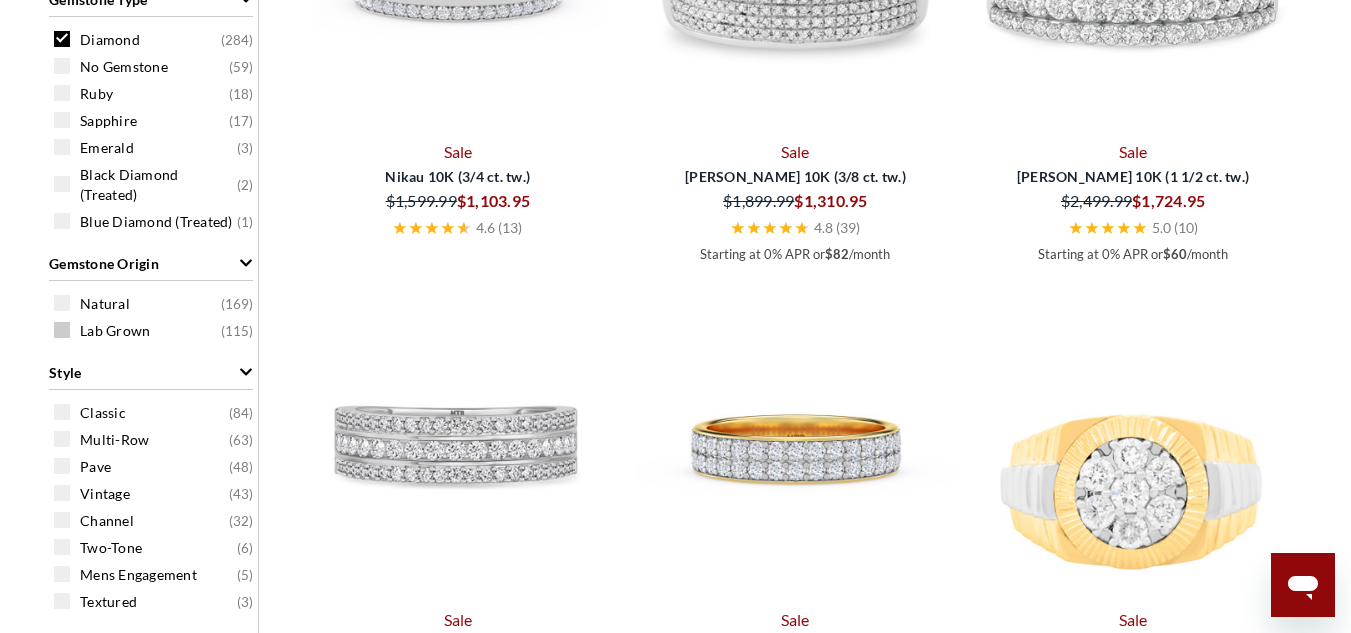 click on "Lab Grown" at bounding box center [115, 331] 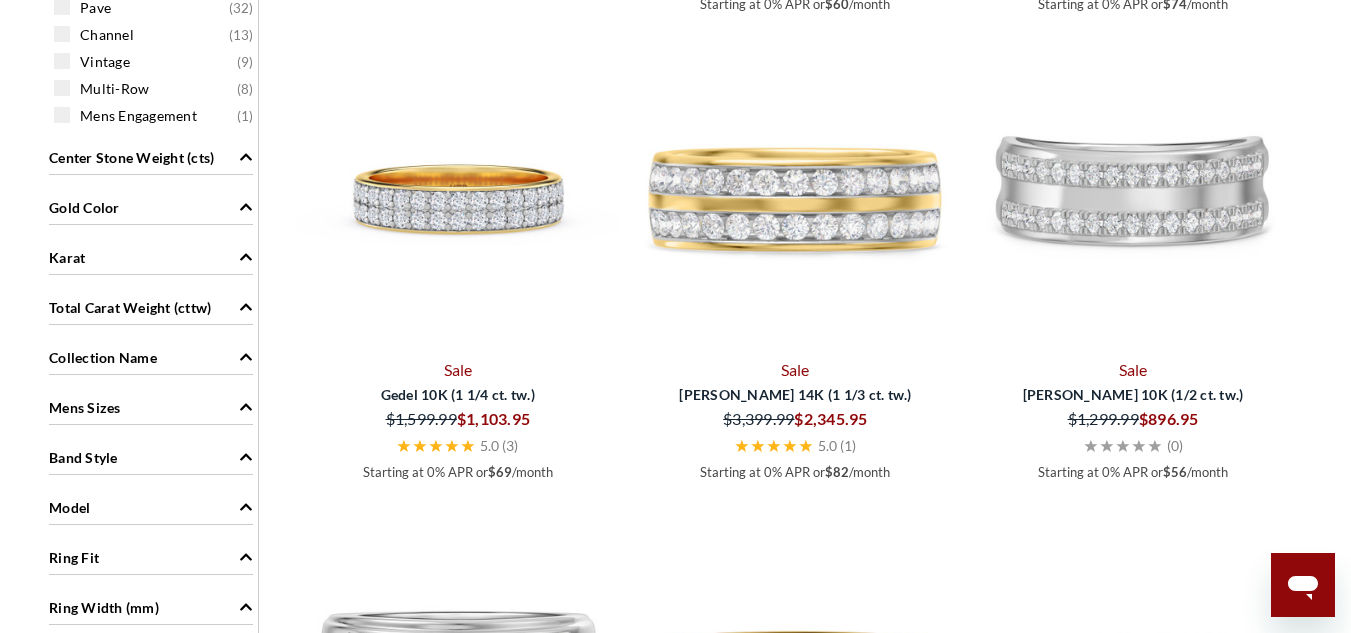 scroll, scrollTop: 1361, scrollLeft: 0, axis: vertical 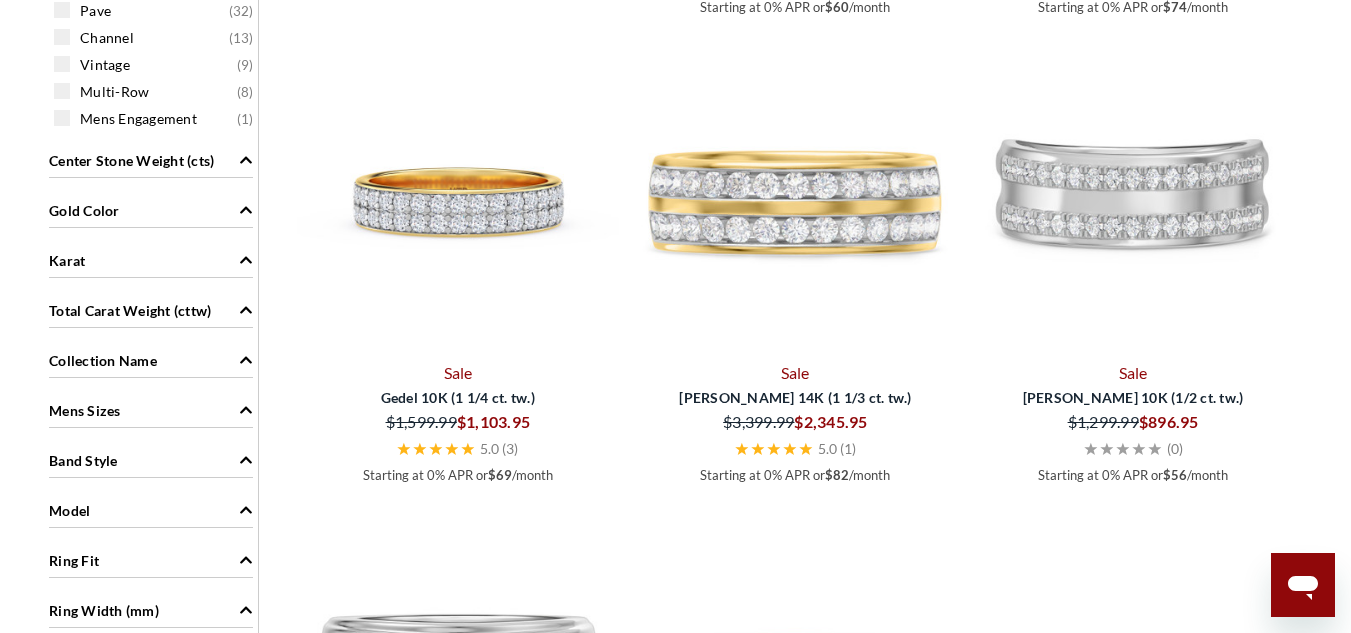 click 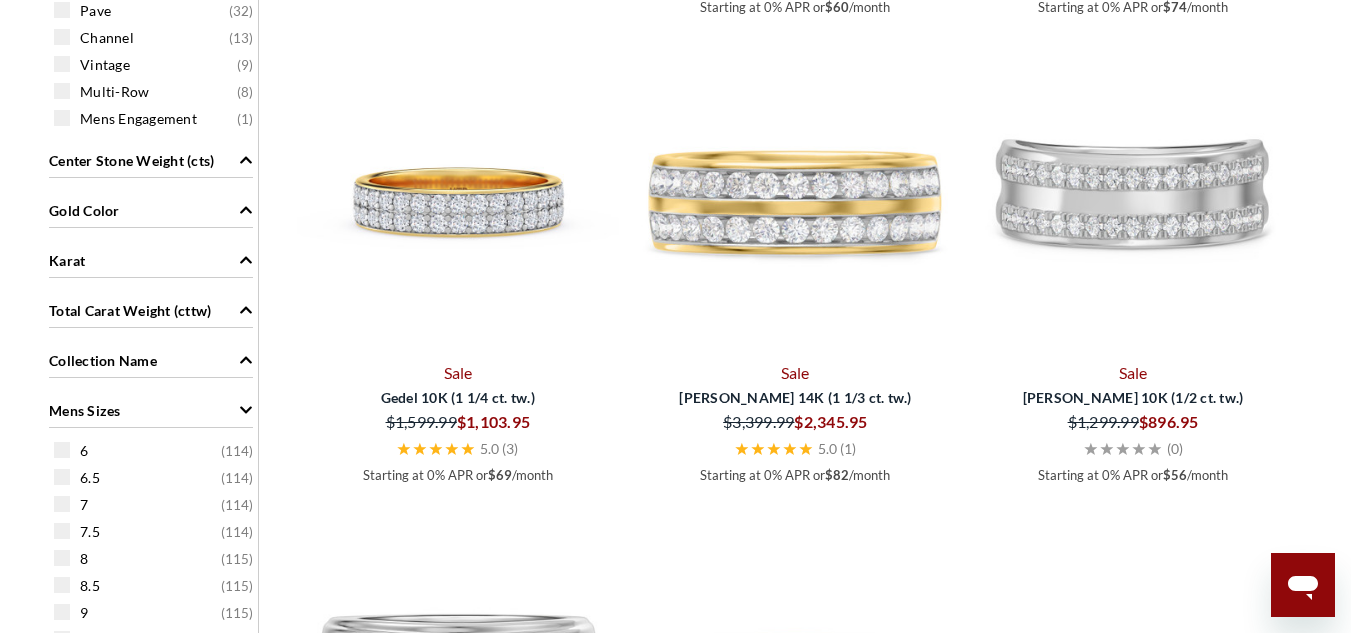 scroll, scrollTop: 226, scrollLeft: 0, axis: vertical 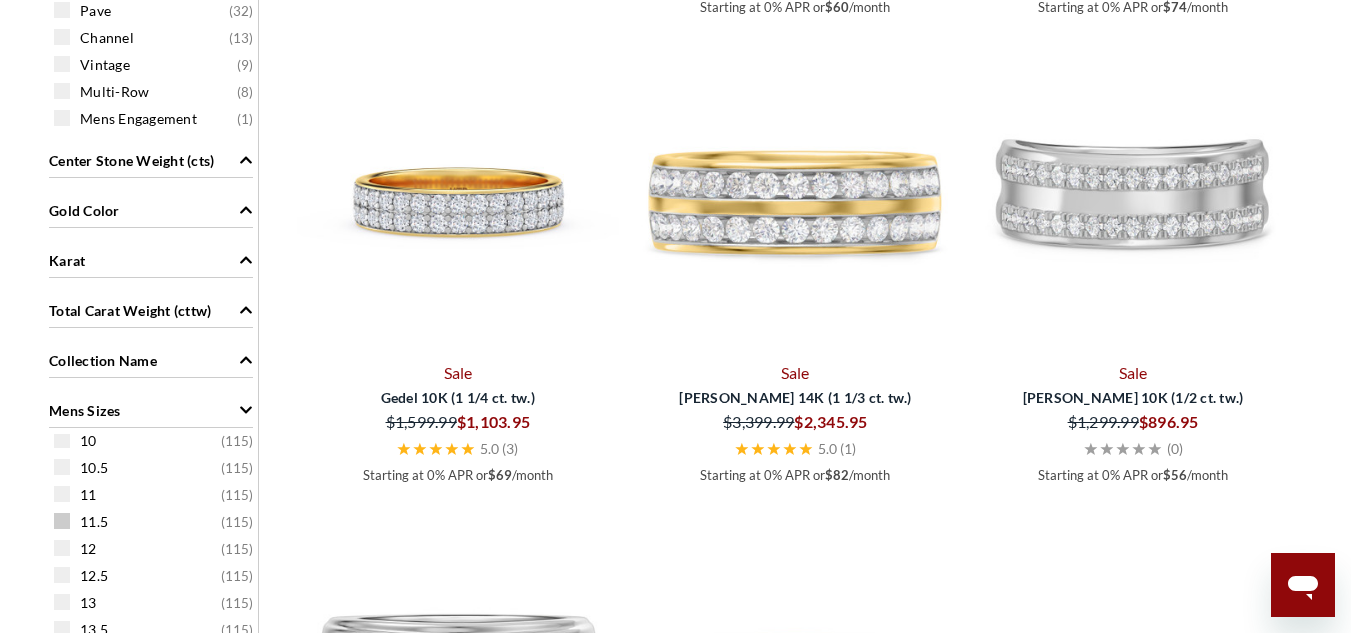 click at bounding box center [62, 521] 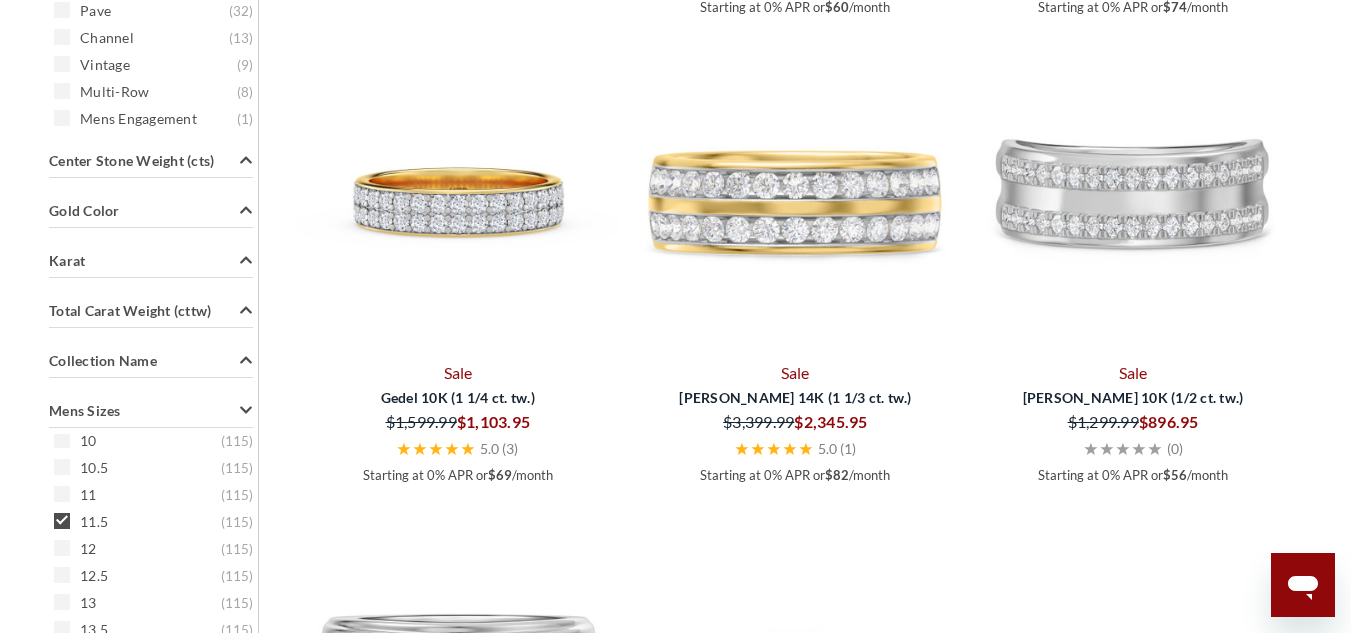 scroll, scrollTop: 798, scrollLeft: 0, axis: vertical 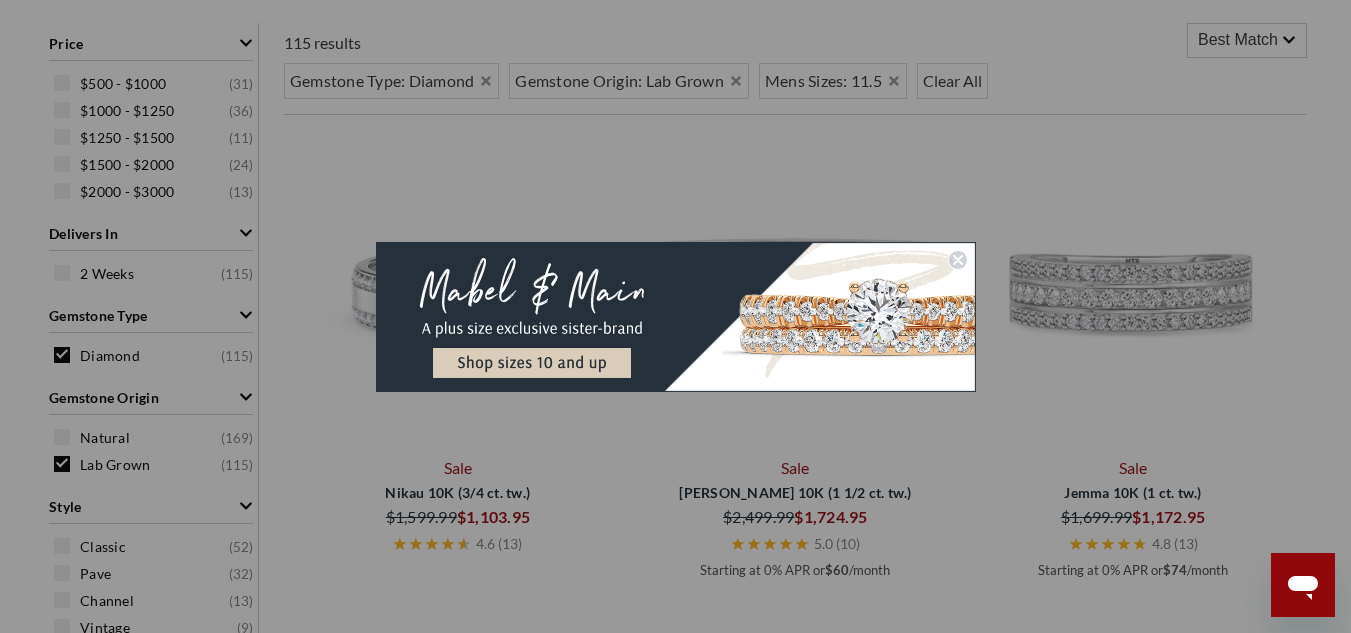 click at bounding box center (676, 317) 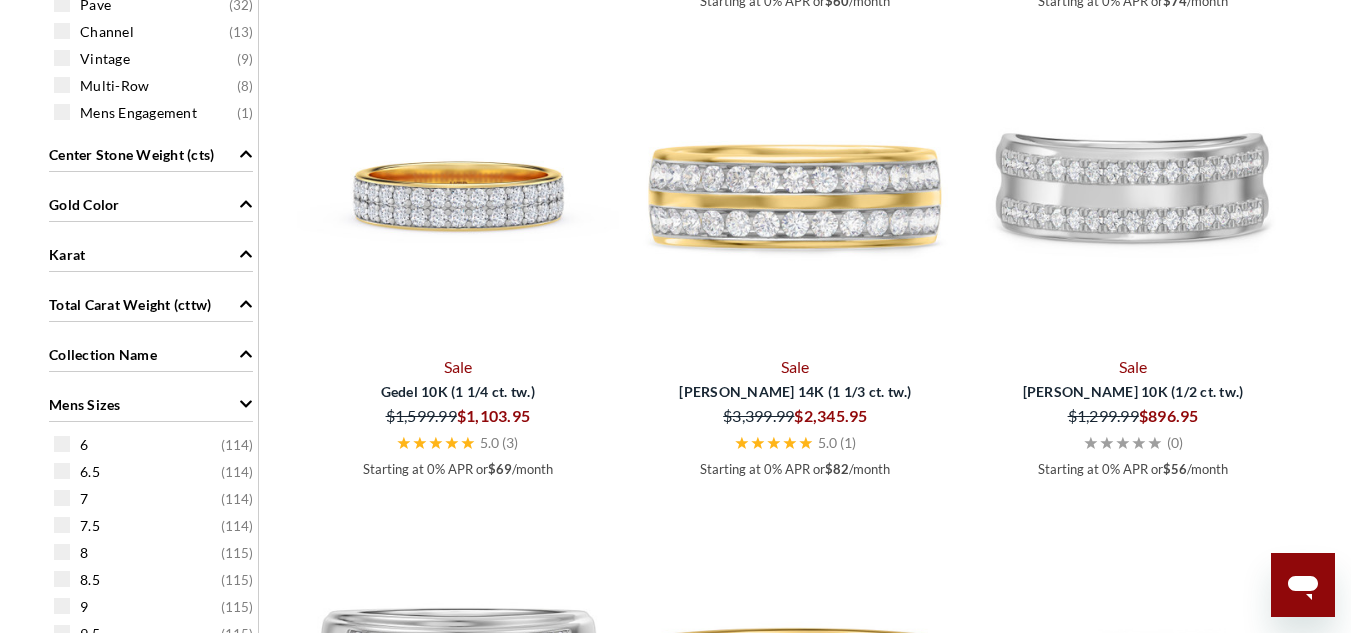 scroll, scrollTop: 1372, scrollLeft: 0, axis: vertical 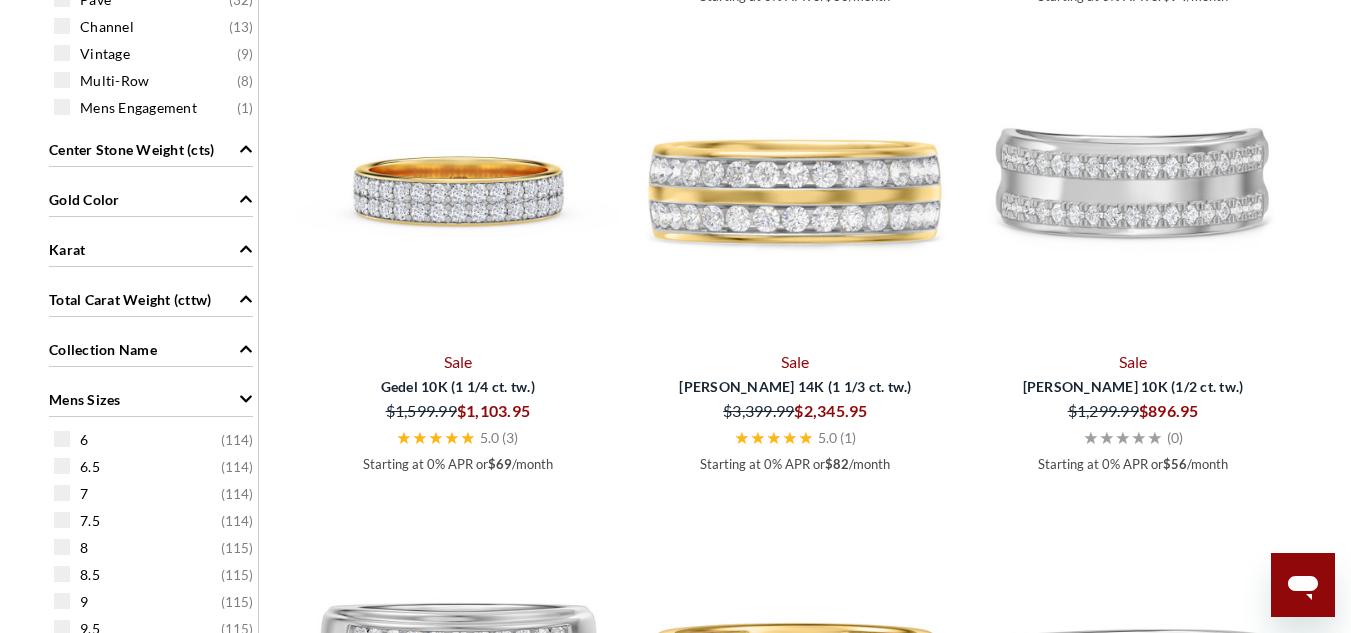 click 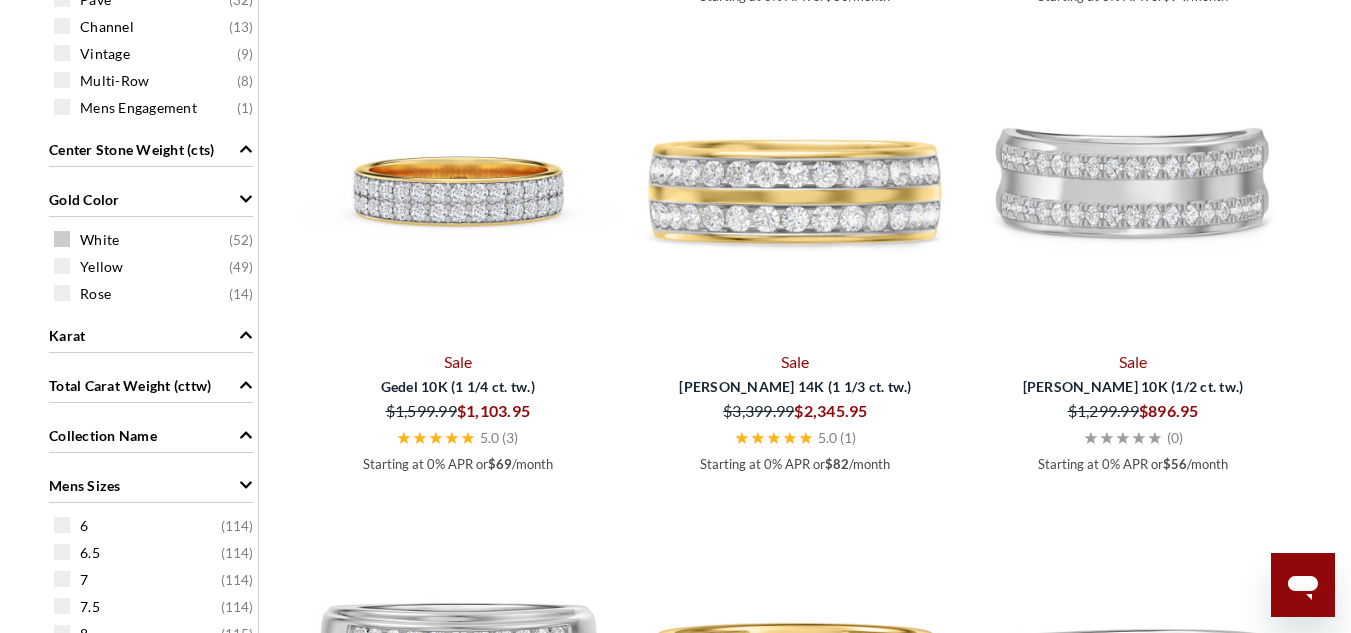 click at bounding box center [62, 239] 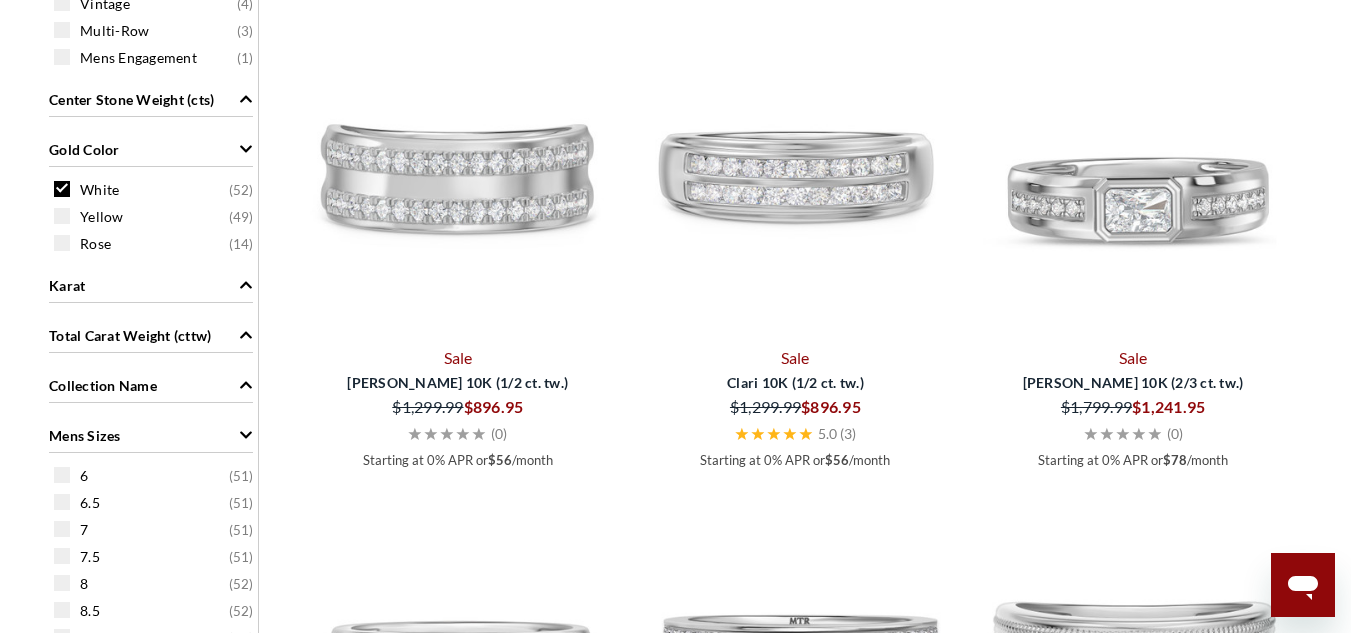 scroll, scrollTop: 1428, scrollLeft: 0, axis: vertical 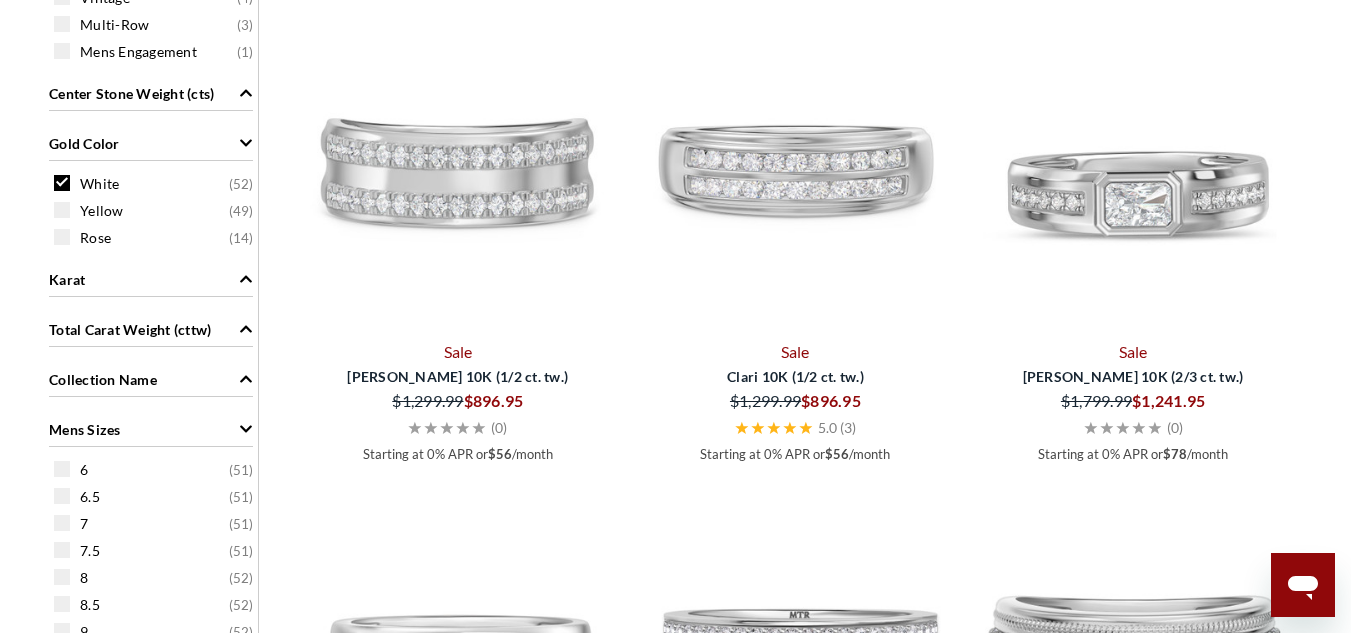 click 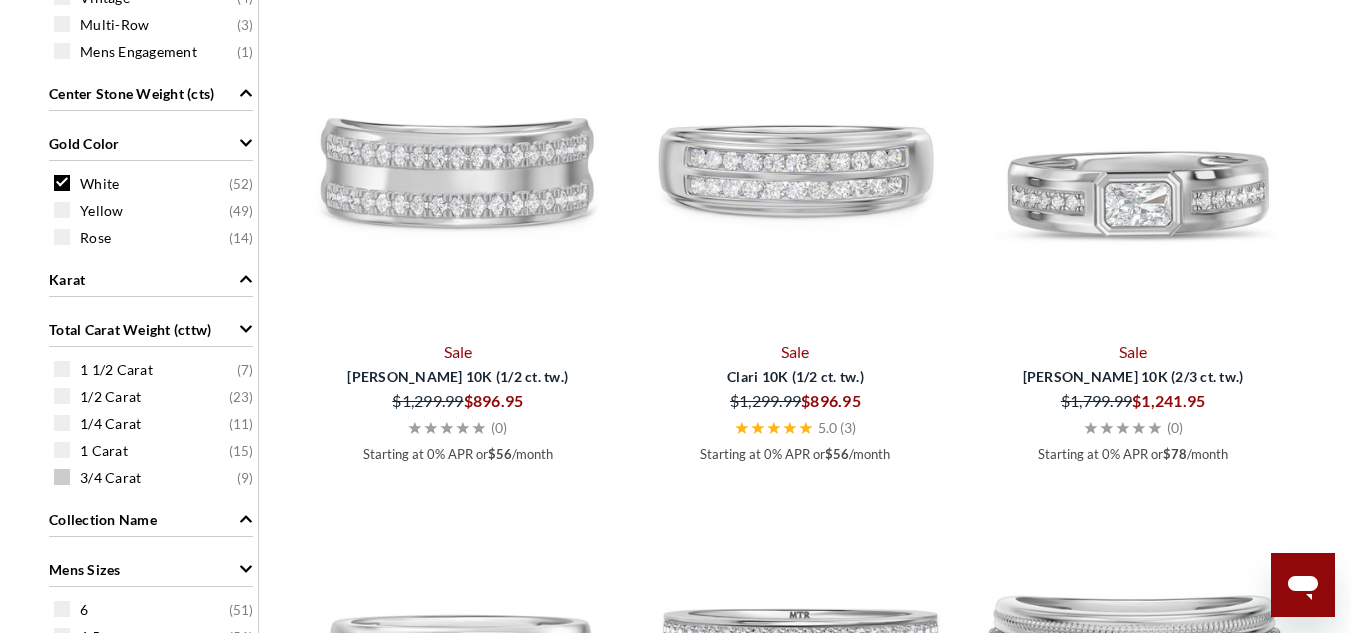 click on "3/4 Carat" at bounding box center (110, 478) 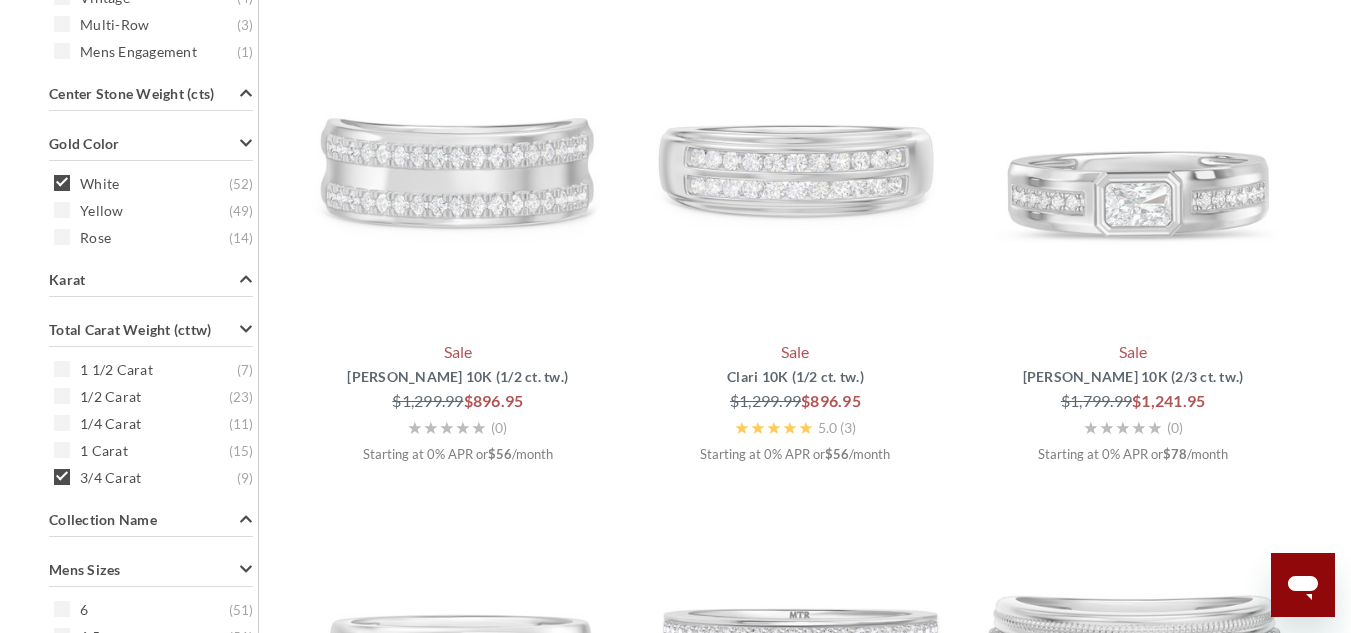 scroll, scrollTop: 798, scrollLeft: 0, axis: vertical 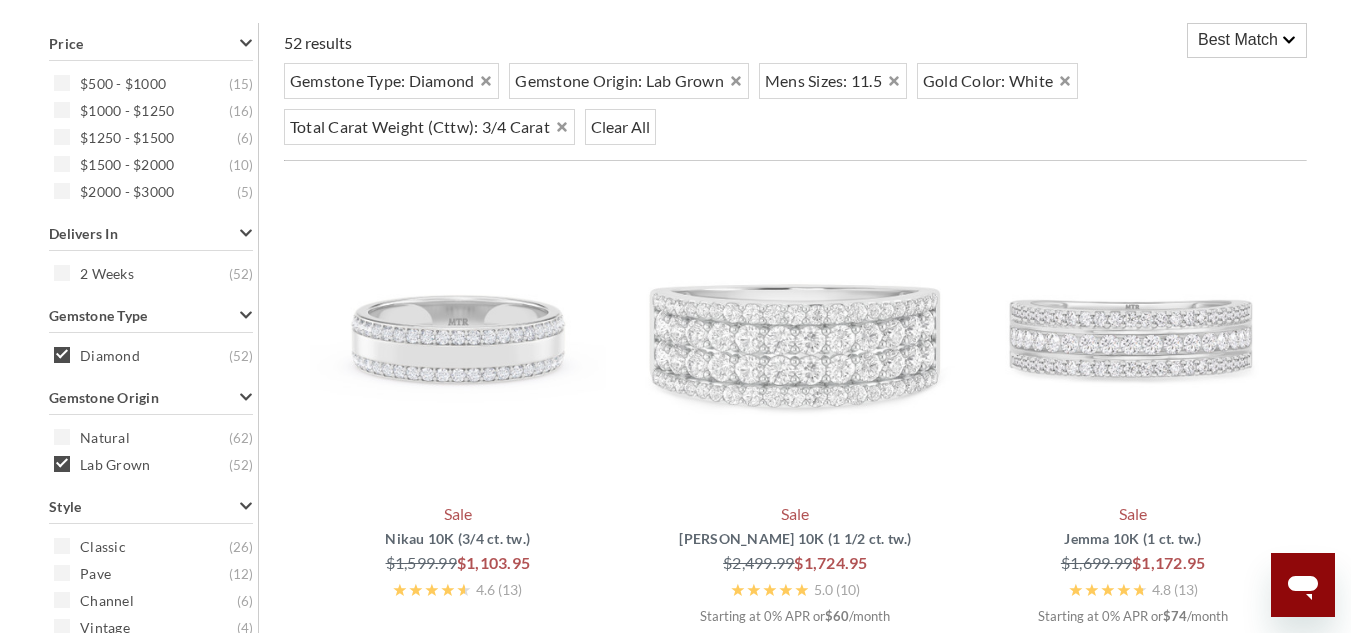 click on "Price             $500 - $1000   ( 15 )     $1000 - $1250   ( 16 )     $1250 - $1500   ( 6 )     $1500 - $2000   ( 10 )     $2000 - $3000   ( 5 )   Delivers [DATE]   ( 52 )   Gemstone Type             Diamond   ( 52 )   Gemstone Origin             Natural   ( 62 )     Lab Grown   ( 52 )   Style             Classic   ( 26 )     Pave   ( 12 )     Channel   ( 6 )     Vintage   ( 4 )     Multi-Row   ( 3 )     Mens Engagement   ( 1 )   Center Stone Weight (cts)             0   ( 10 )   Gold Color             White   ( 52 )     Yellow   ( 49 )     Rose   ( 14 )   Karat             10k   ( 34 )     14k   ( 18 )   Total Carat Weight (cttw)             1 1/2 Carat   ( 7 )     1/2 Carat   ( 23 )     1/4 Carat   ( 11 )     1 Carat   ( 15 )     3/4 Carat   ( 9 )   Collection Name             Dancing Light   ( 49 )   Mens Sizes             6   ( 51 )     6.5   ( 51 )     7   ( 51 )     7.5   ( 51 )     8   ( 52 )     8.5   ( 52 )     9   ( 52 )     9.5   ( 52 )     10   ( 52 )     10.5   ( 52 )" at bounding box center [151, 878] 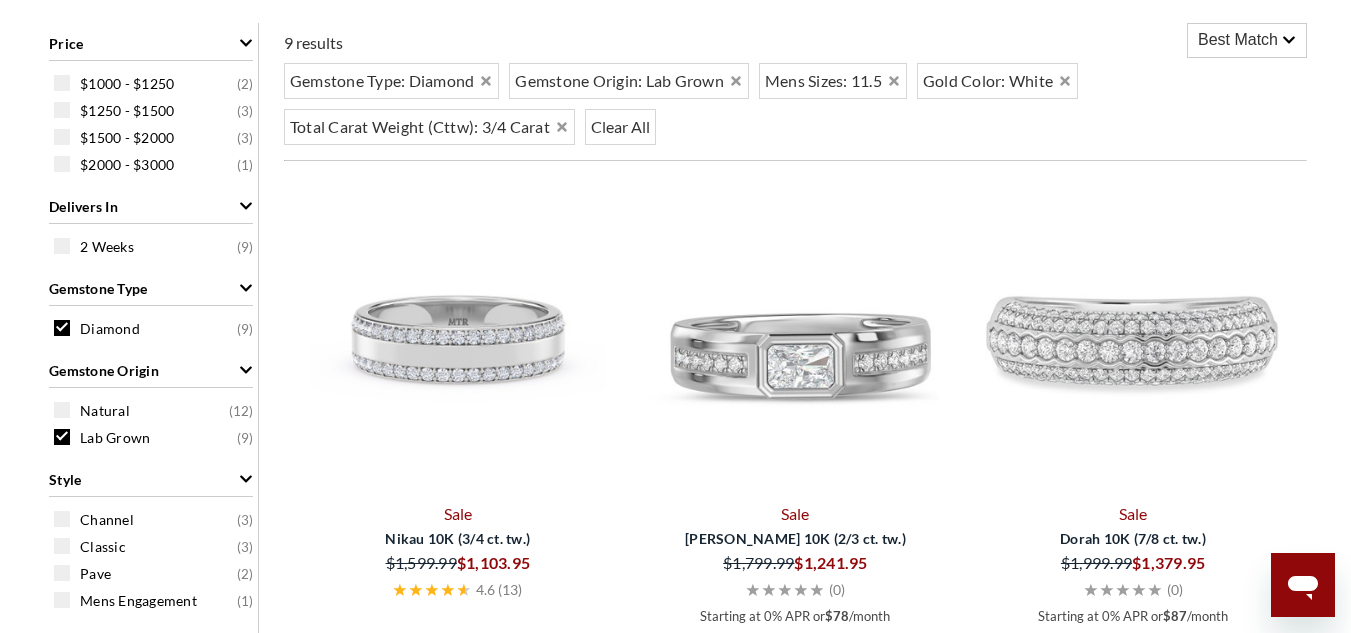 scroll, scrollTop: 869, scrollLeft: 0, axis: vertical 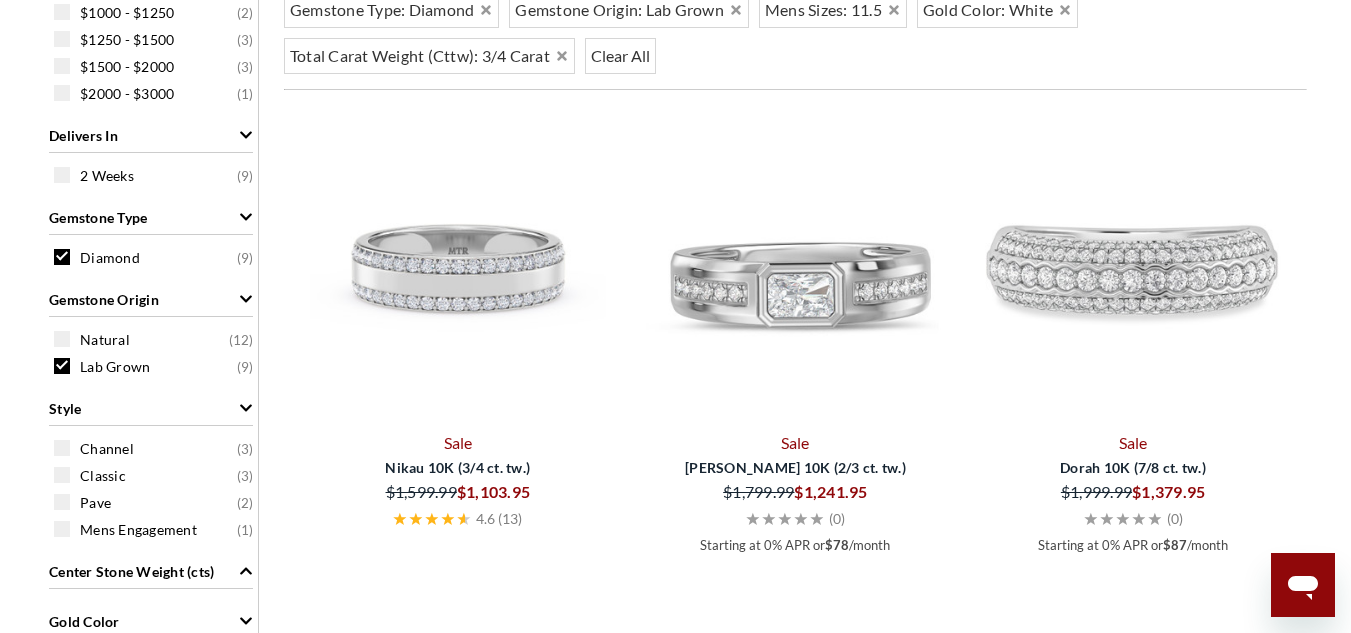 select on "US" 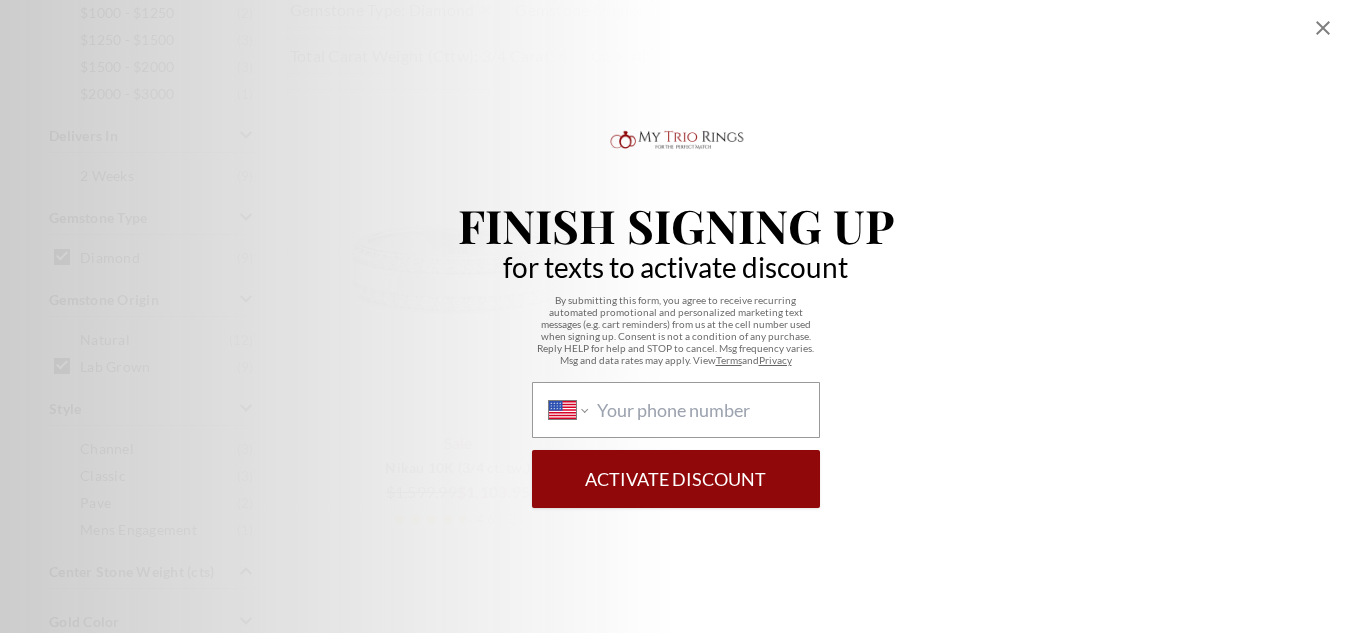 scroll, scrollTop: 1204, scrollLeft: 0, axis: vertical 